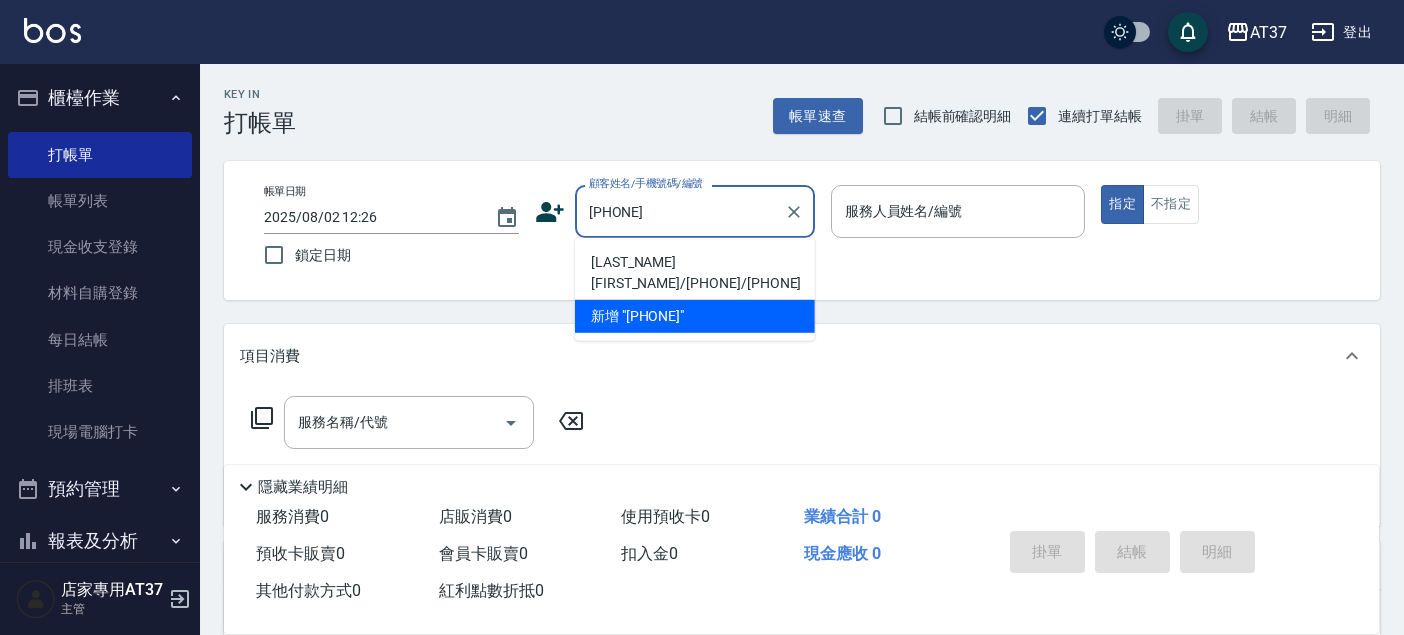 scroll, scrollTop: 0, scrollLeft: 0, axis: both 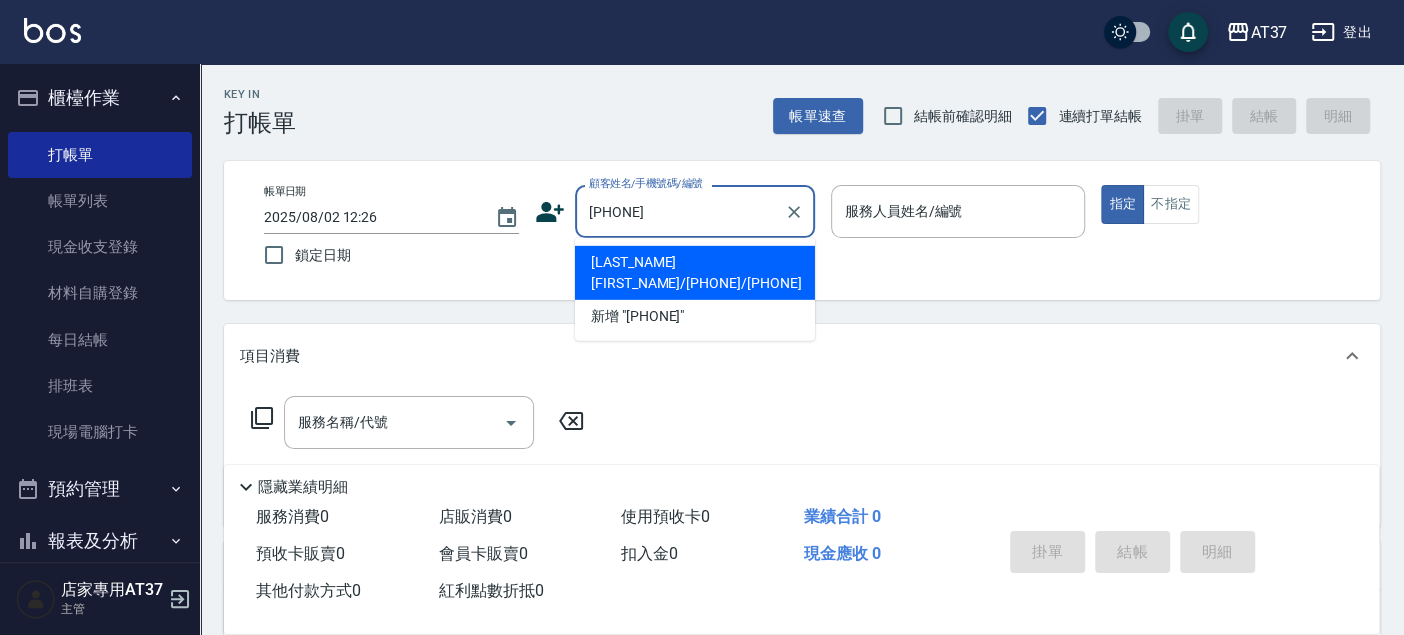 click on "[LAST_NAME][FIRST_NAME]/[PHONE]/[PHONE]" at bounding box center [695, 273] 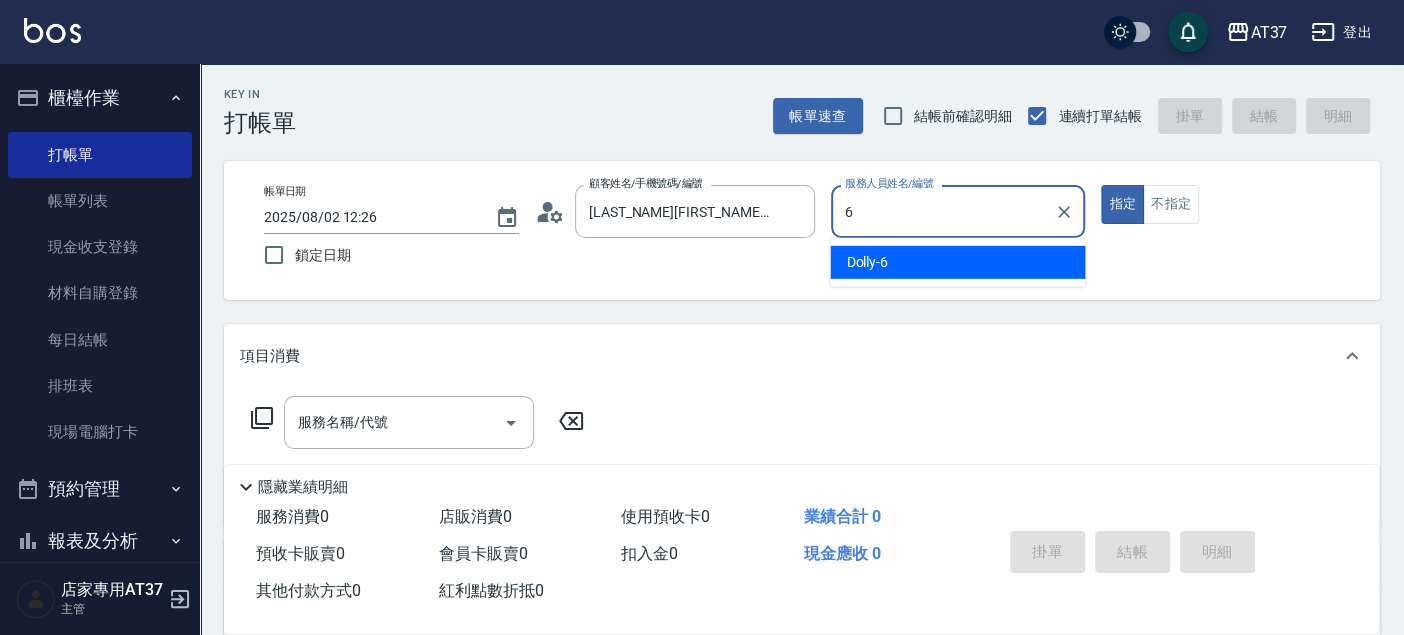 type on "[LAST_NAME]-6" 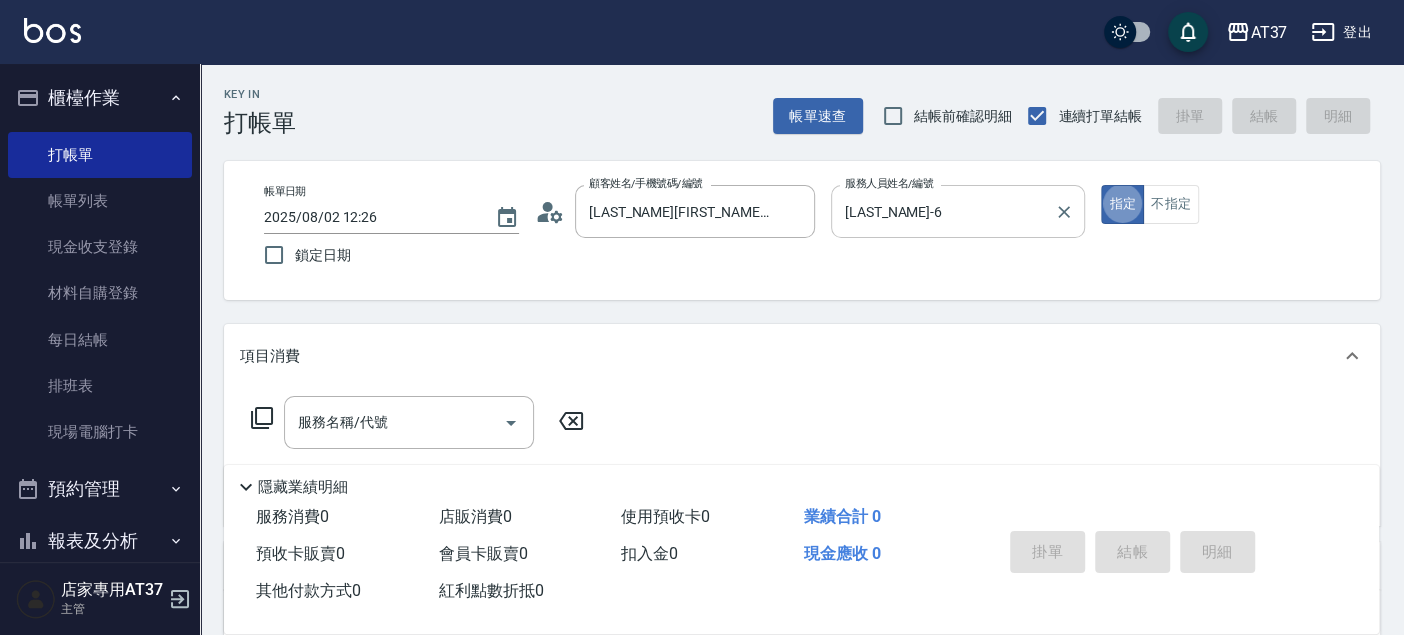 type on "true" 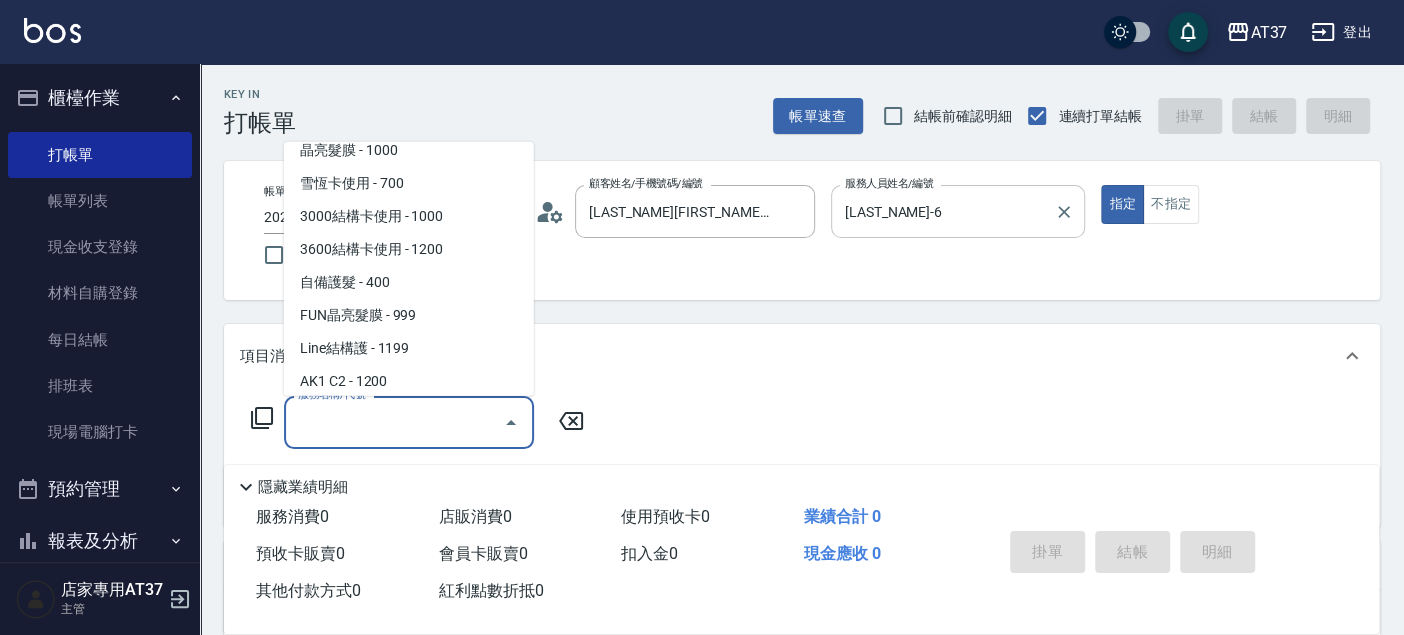 scroll, scrollTop: 2645, scrollLeft: 0, axis: vertical 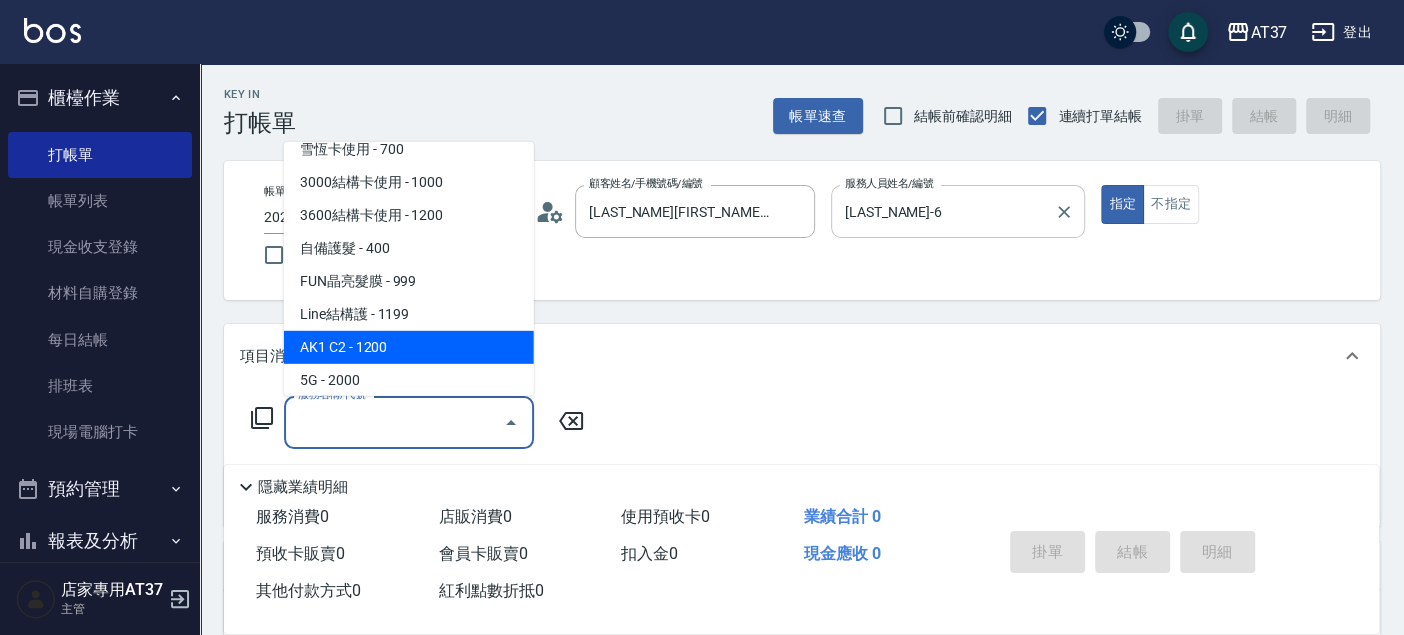 type on "AK1 C2(515)" 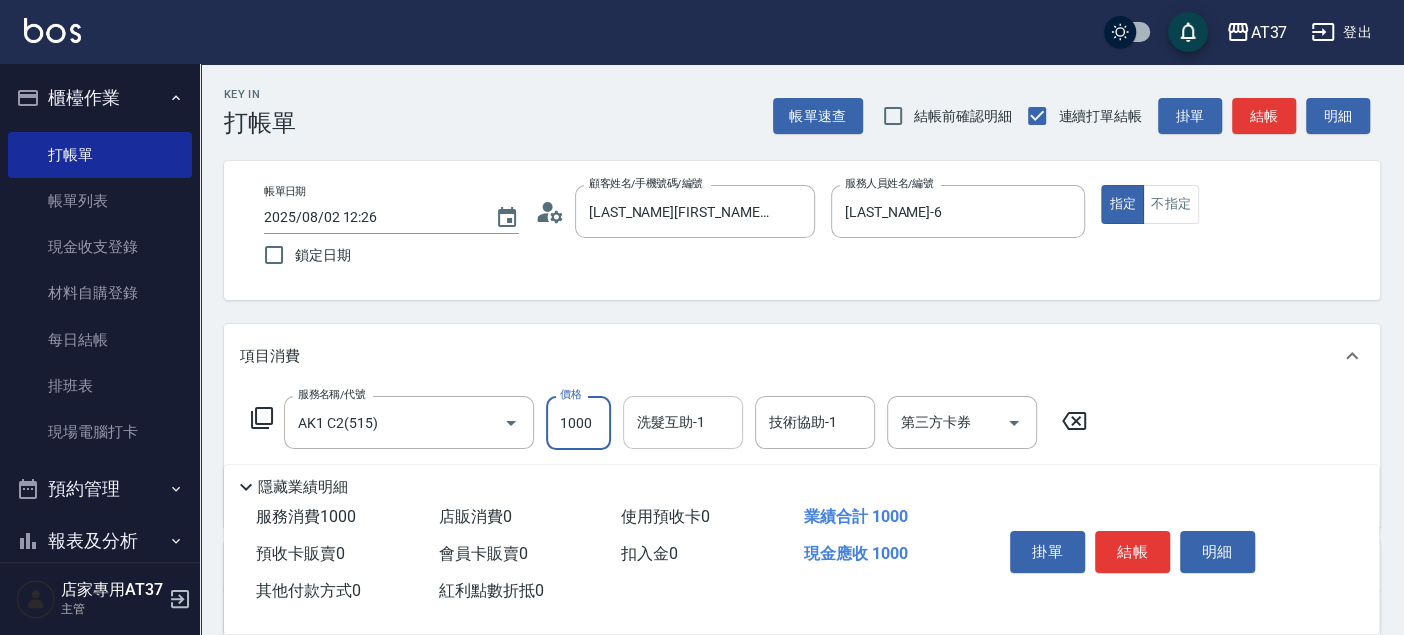 type on "1000" 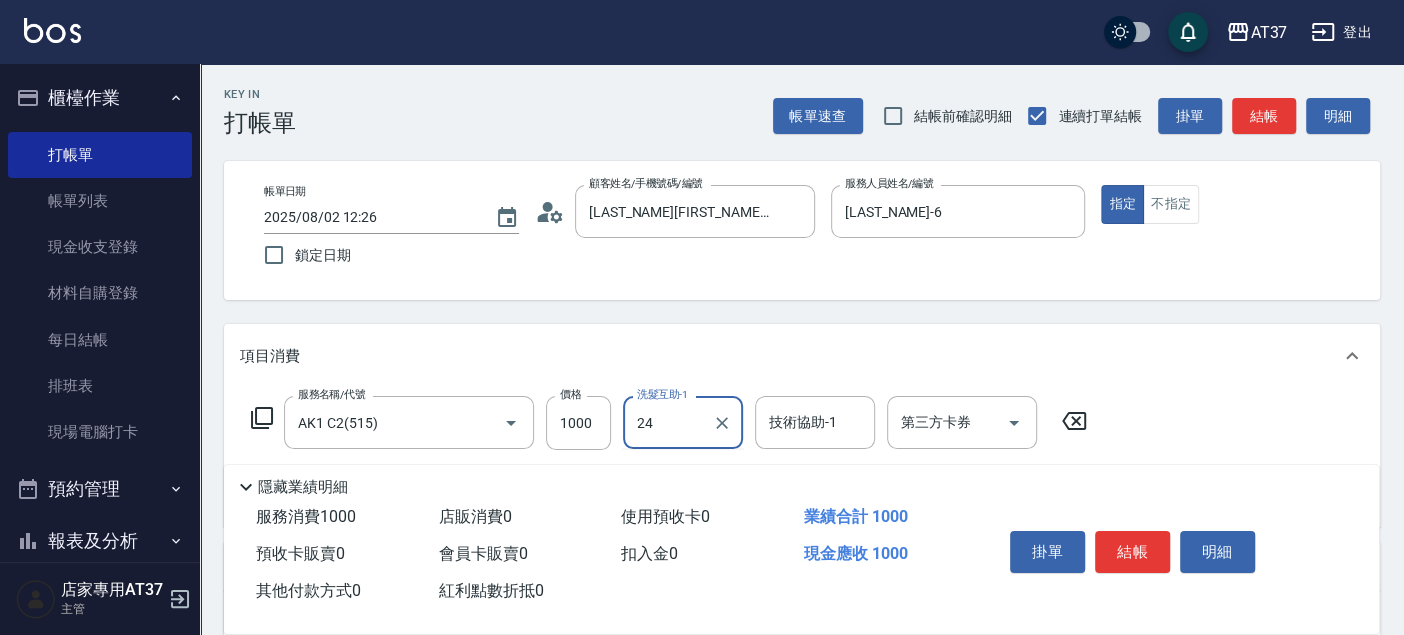 type on "小葉-24" 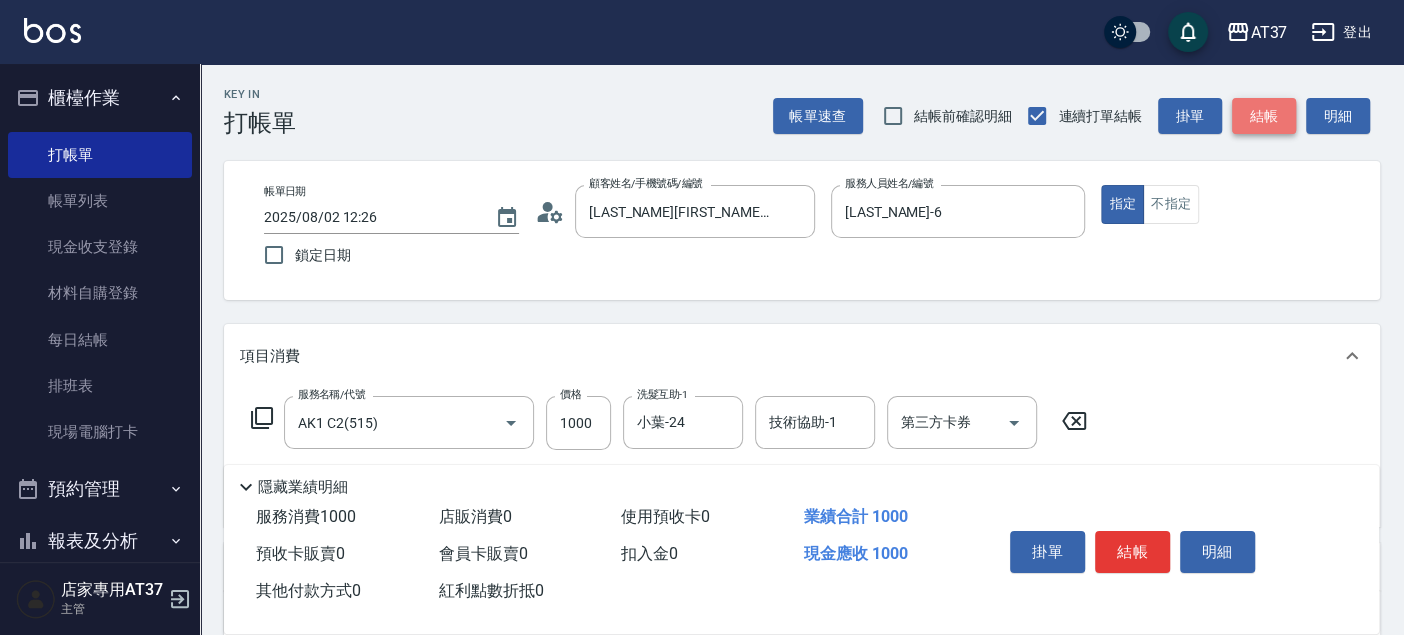 click on "結帳" at bounding box center [1264, 116] 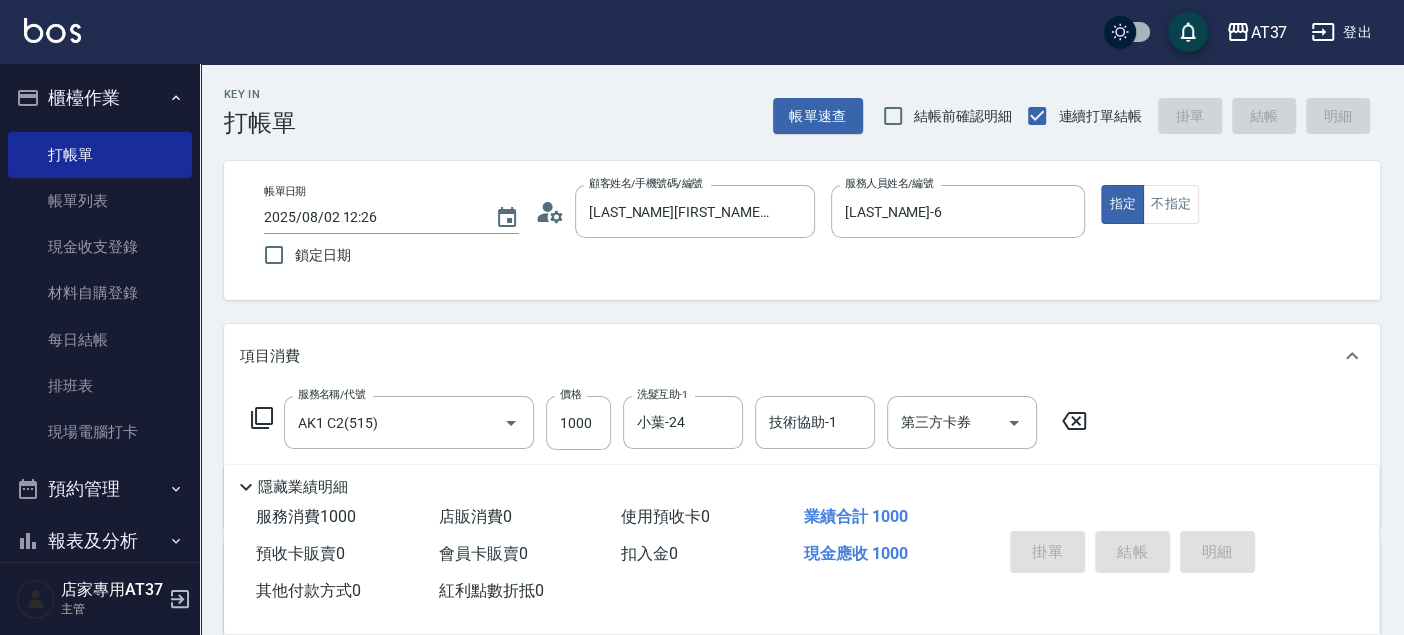 type on "2025/08/02 13:33" 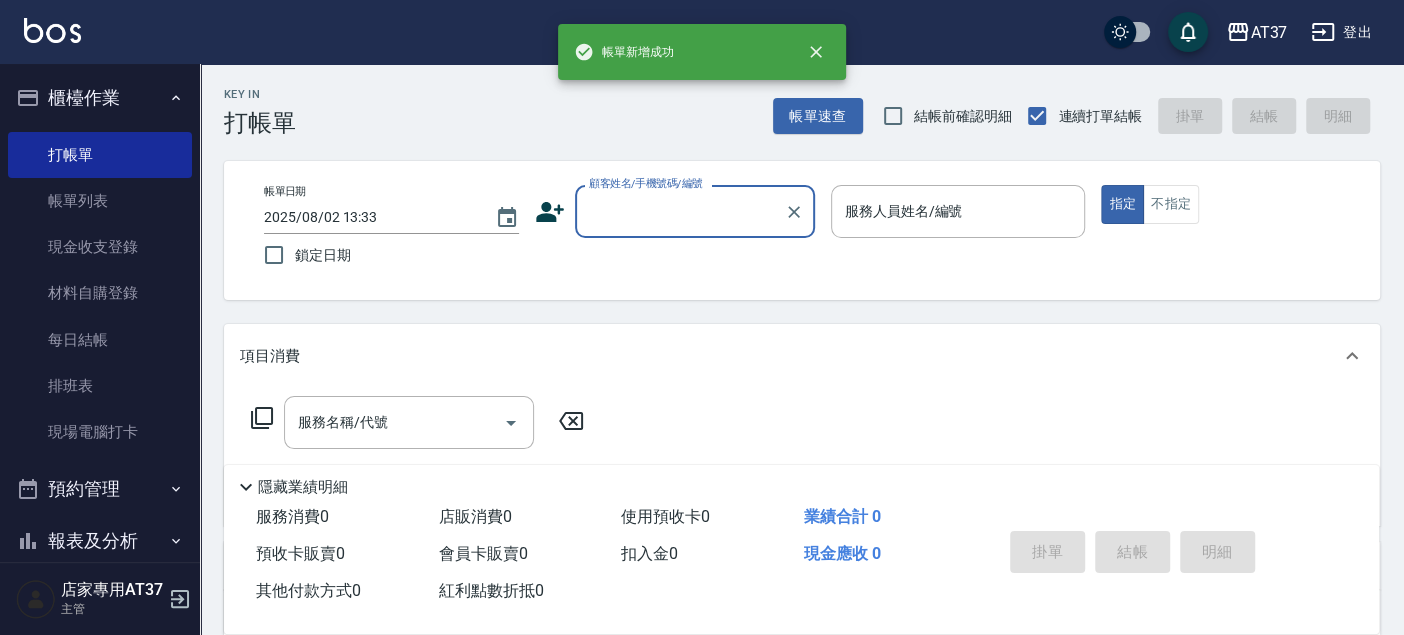 scroll, scrollTop: 0, scrollLeft: 0, axis: both 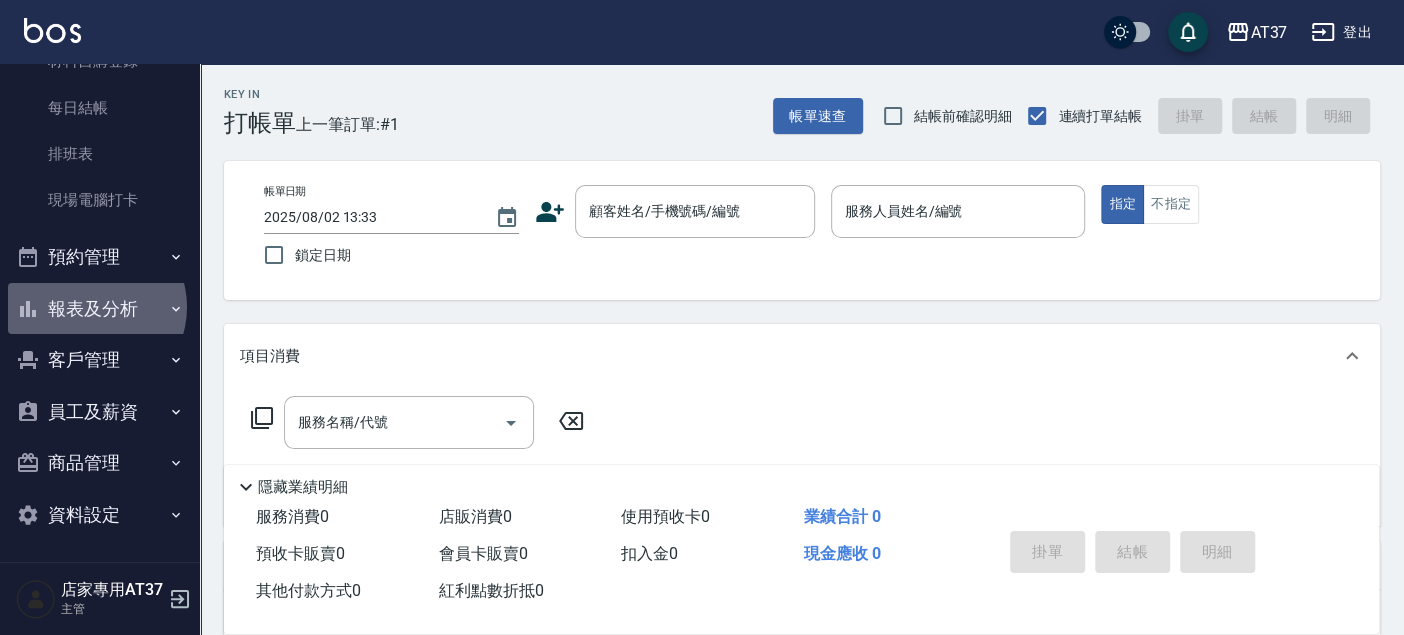 click on "報表及分析" at bounding box center [100, 309] 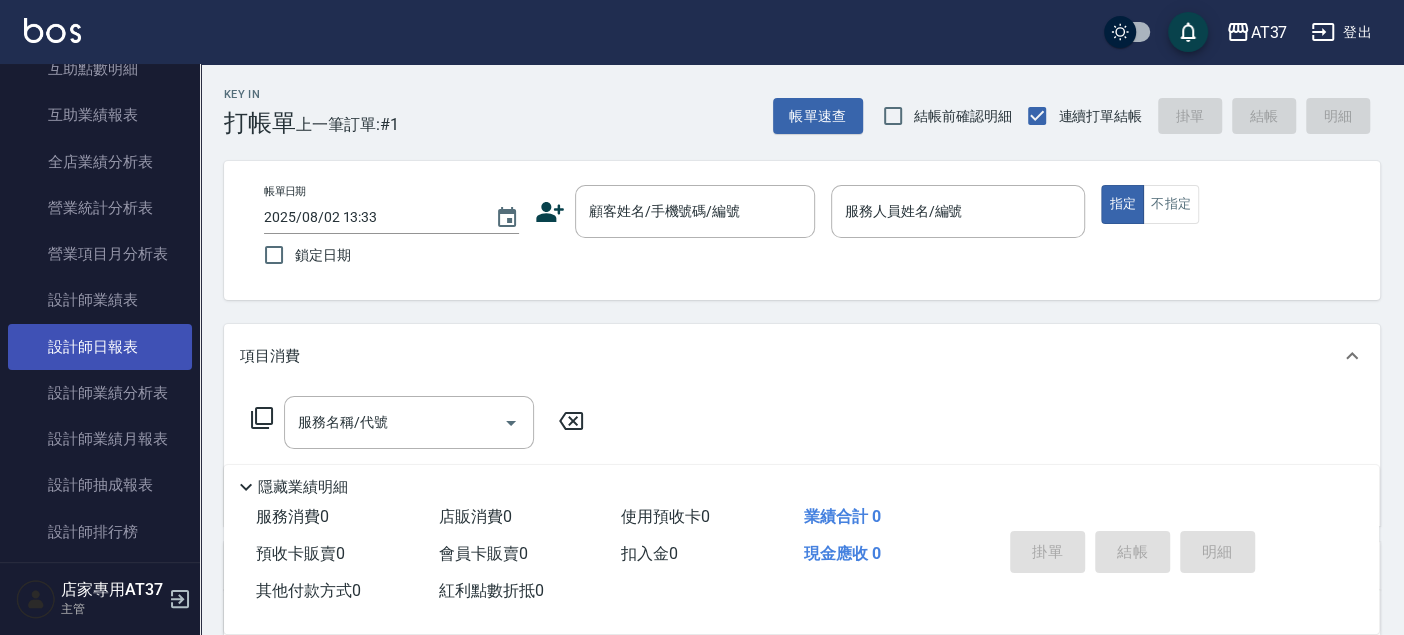 scroll, scrollTop: 899, scrollLeft: 0, axis: vertical 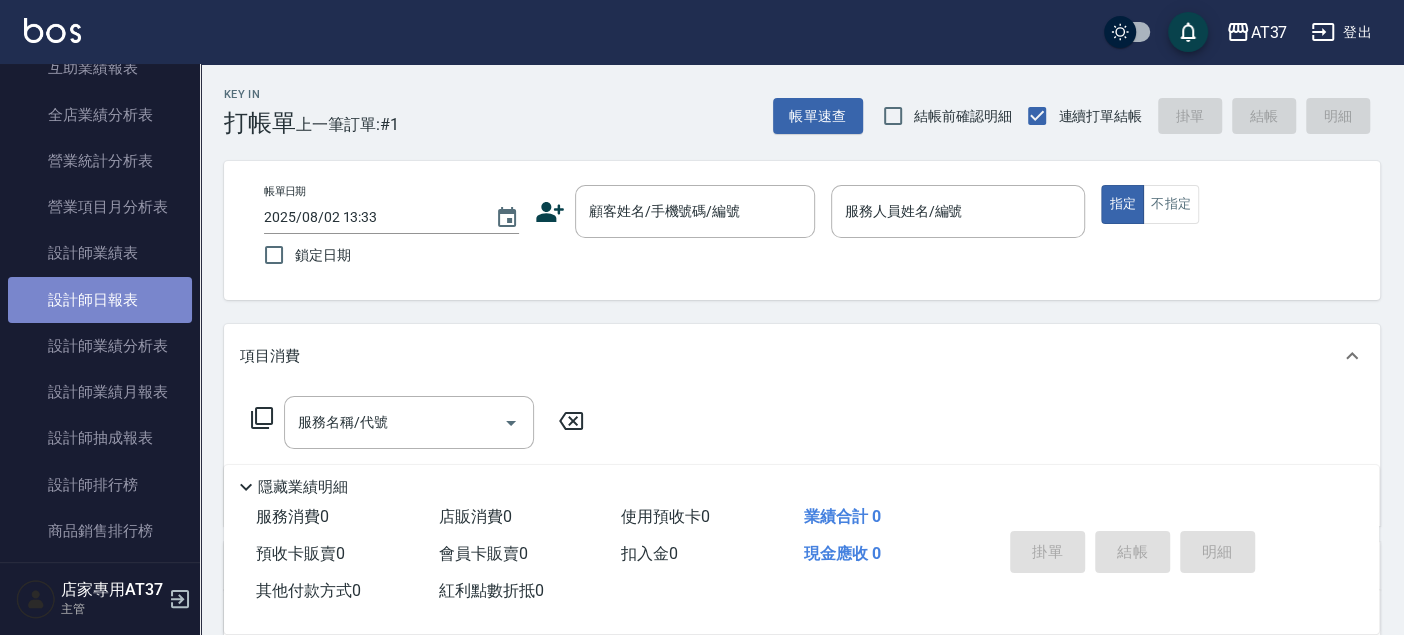 click on "設計師日報表" at bounding box center (100, 300) 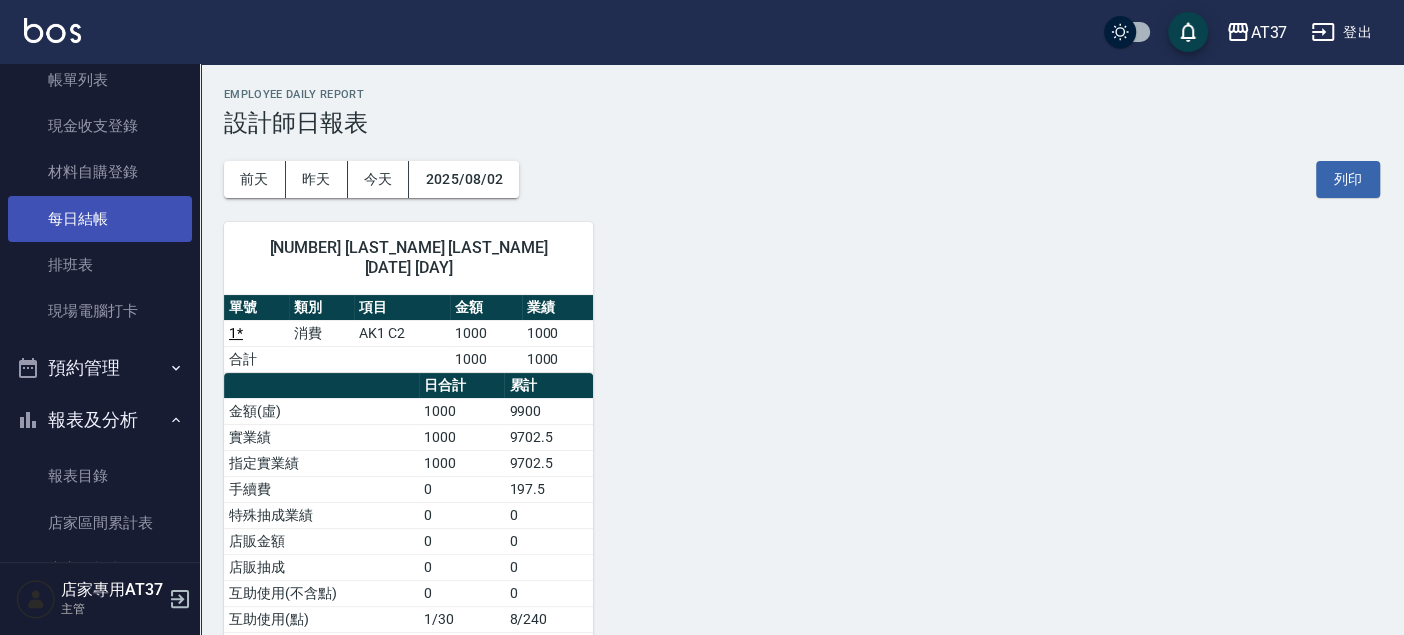 scroll, scrollTop: 0, scrollLeft: 0, axis: both 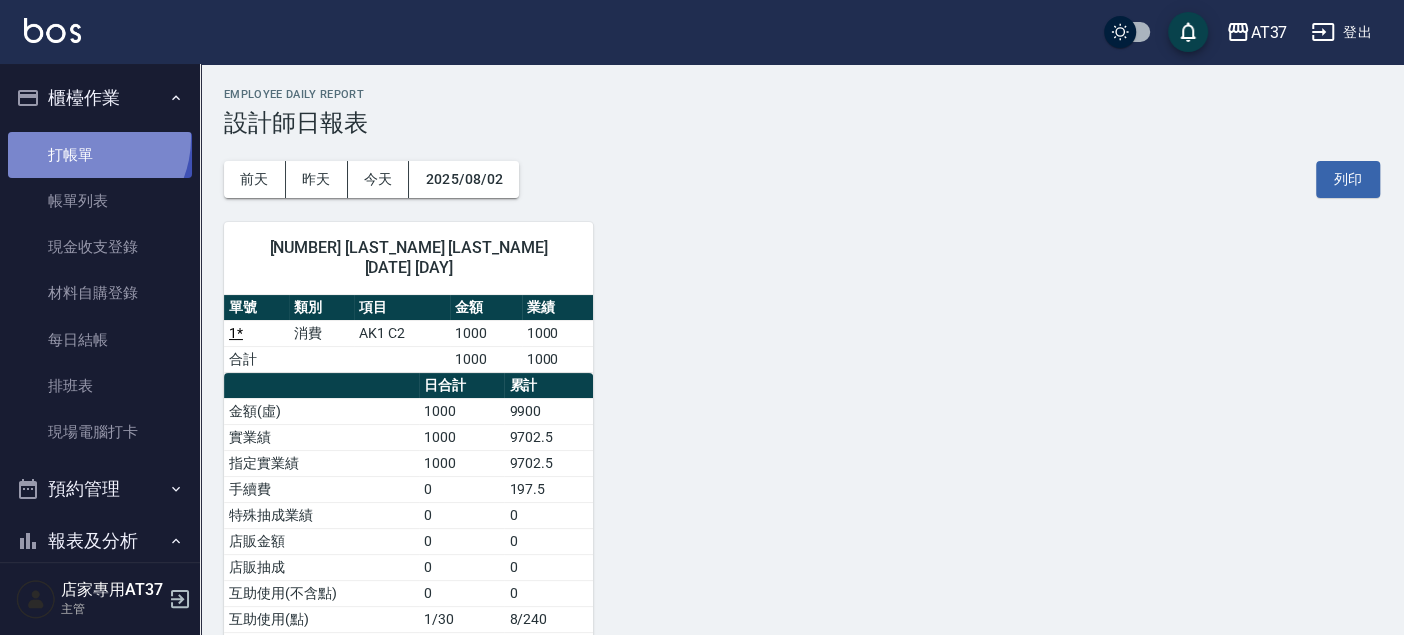 click on "打帳單" at bounding box center [100, 155] 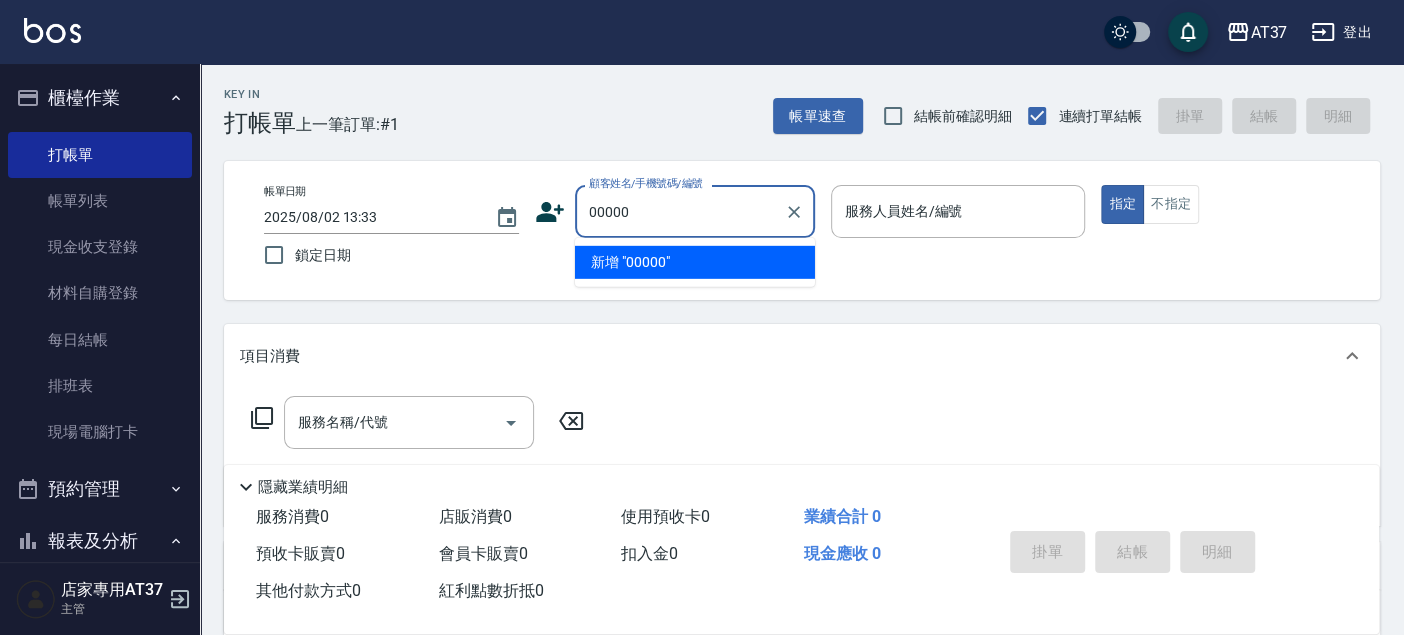 type on "00000" 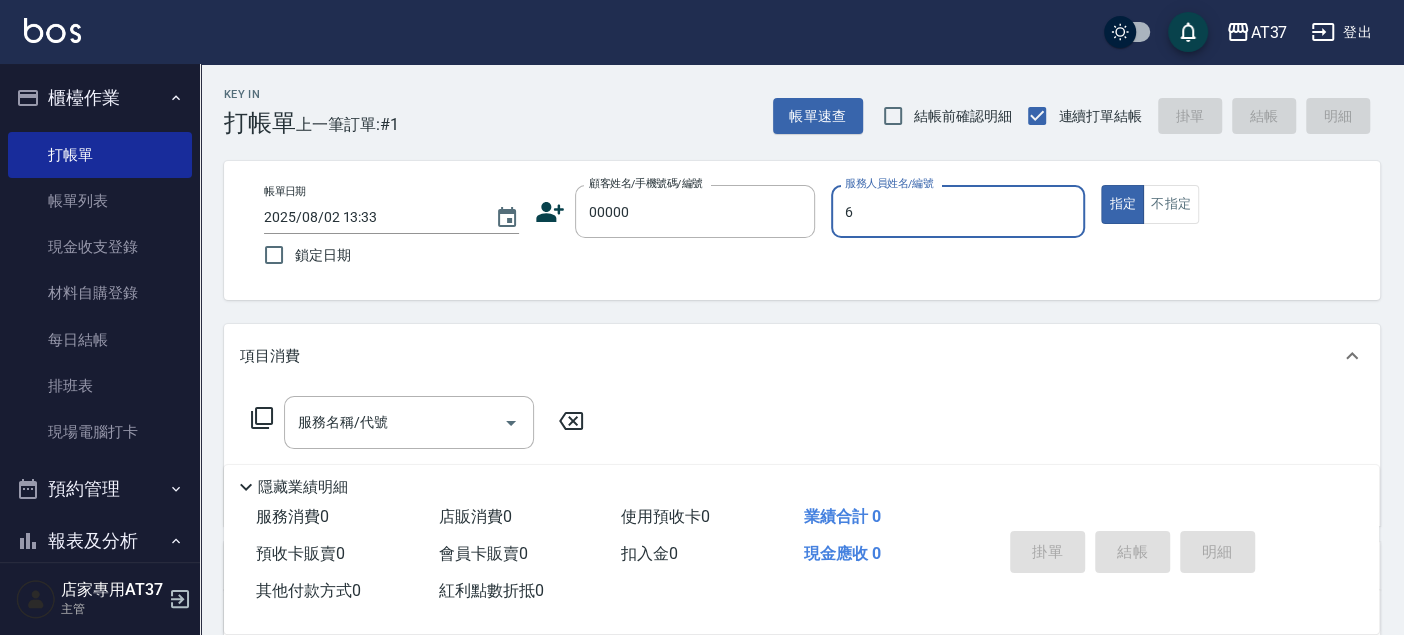 type on "6" 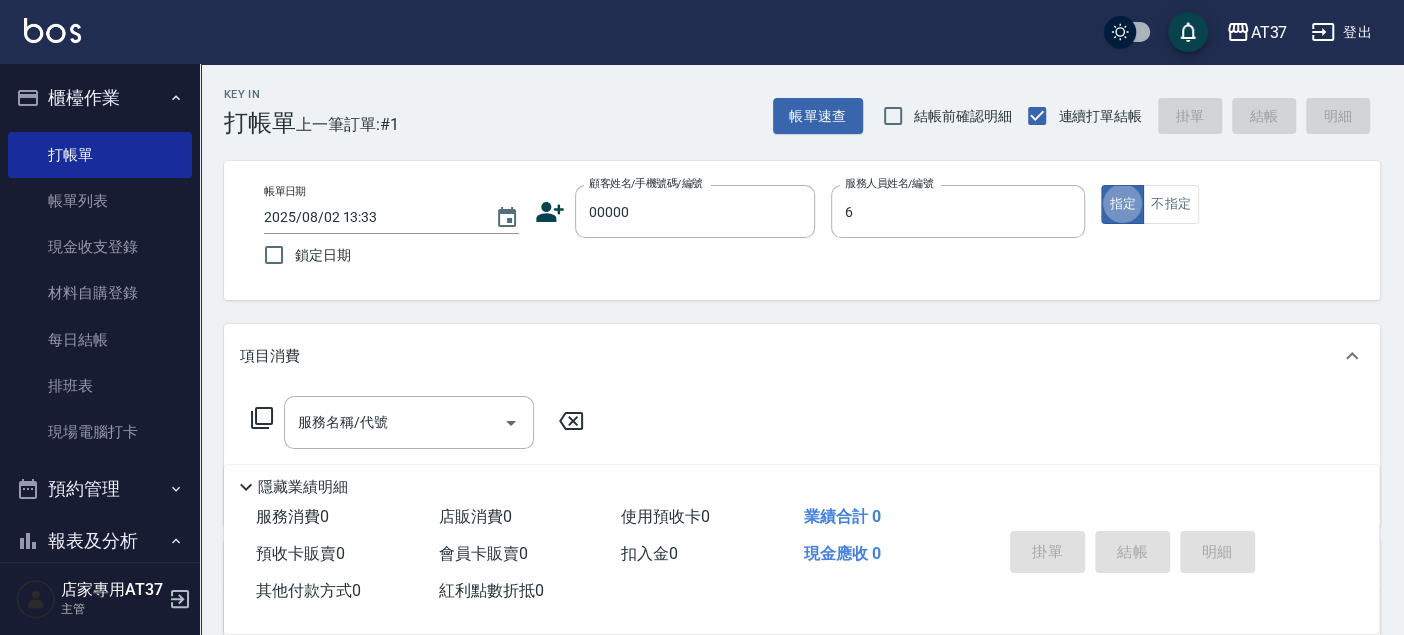 type on "[LAST_NAME]-6" 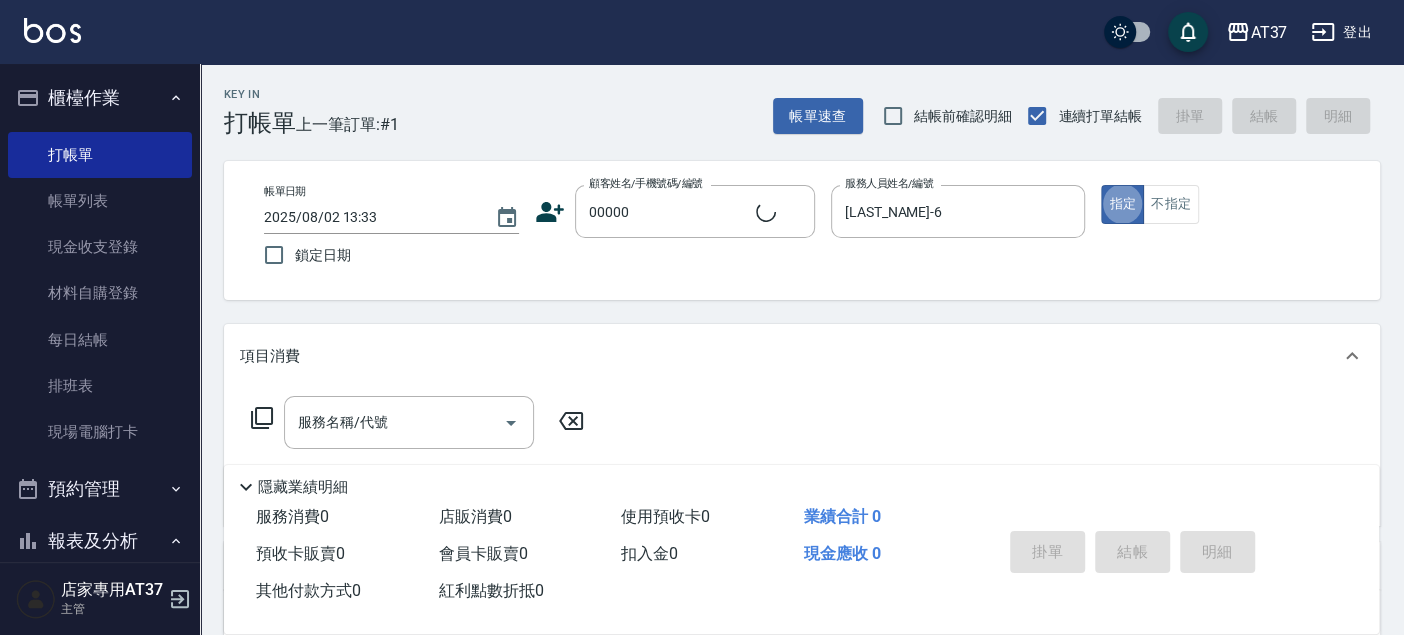 type on "新客人 姓名未設定/00000/null" 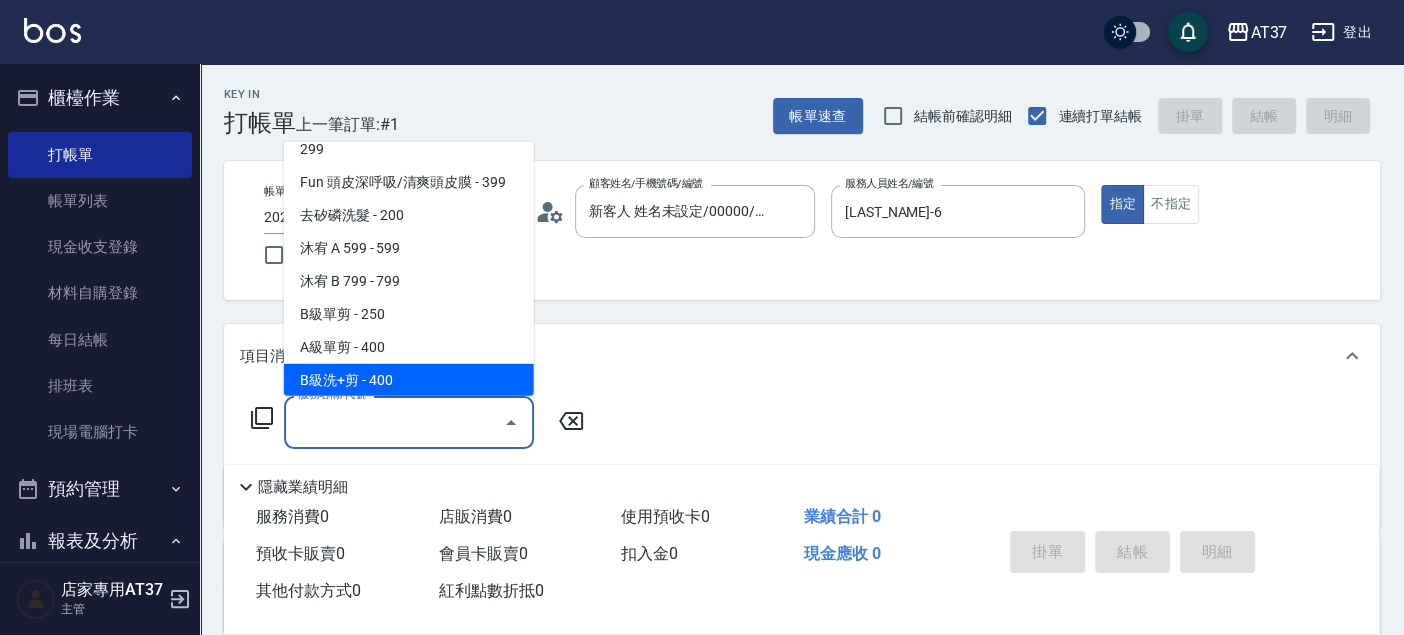 scroll, scrollTop: 402, scrollLeft: 0, axis: vertical 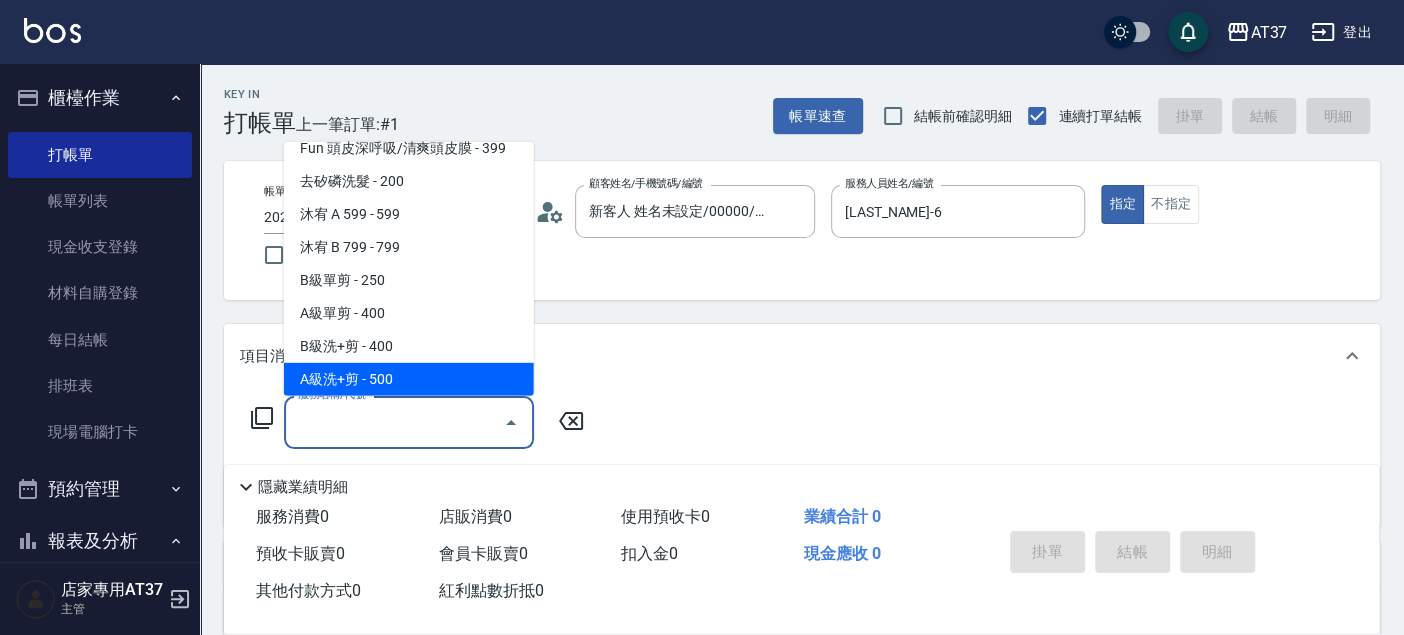 type on "A級洗+剪(204)" 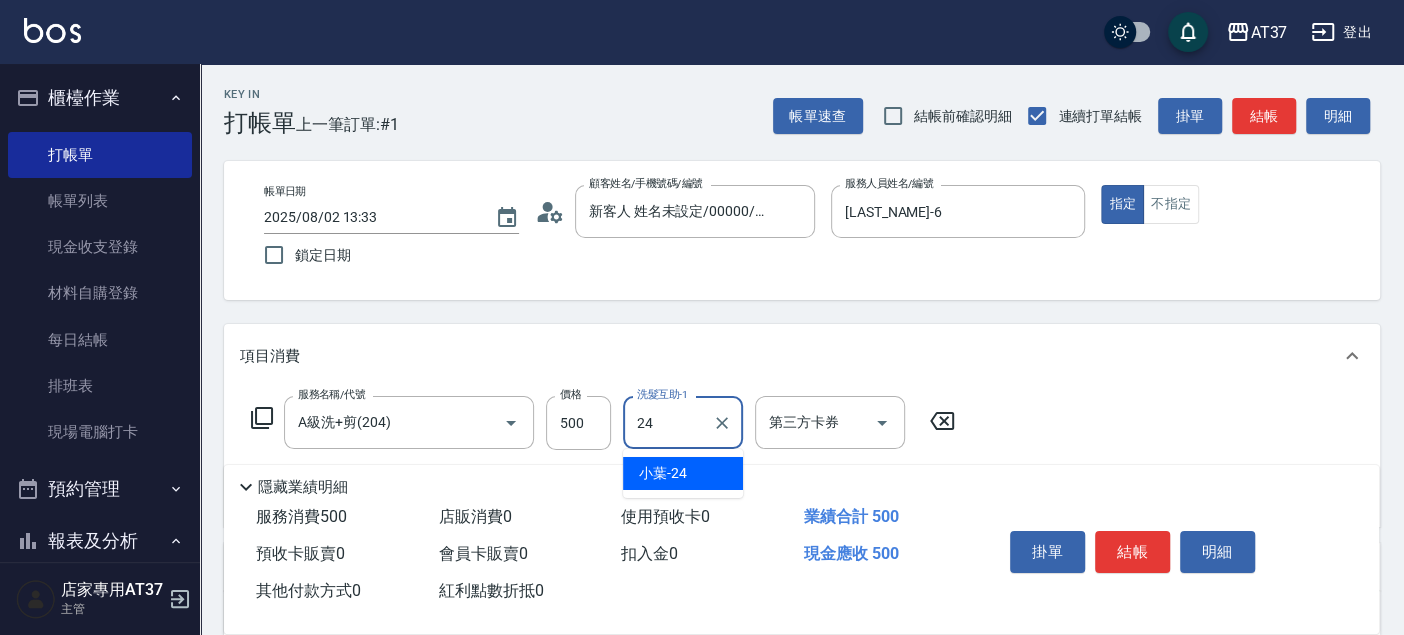 type on "小葉-24" 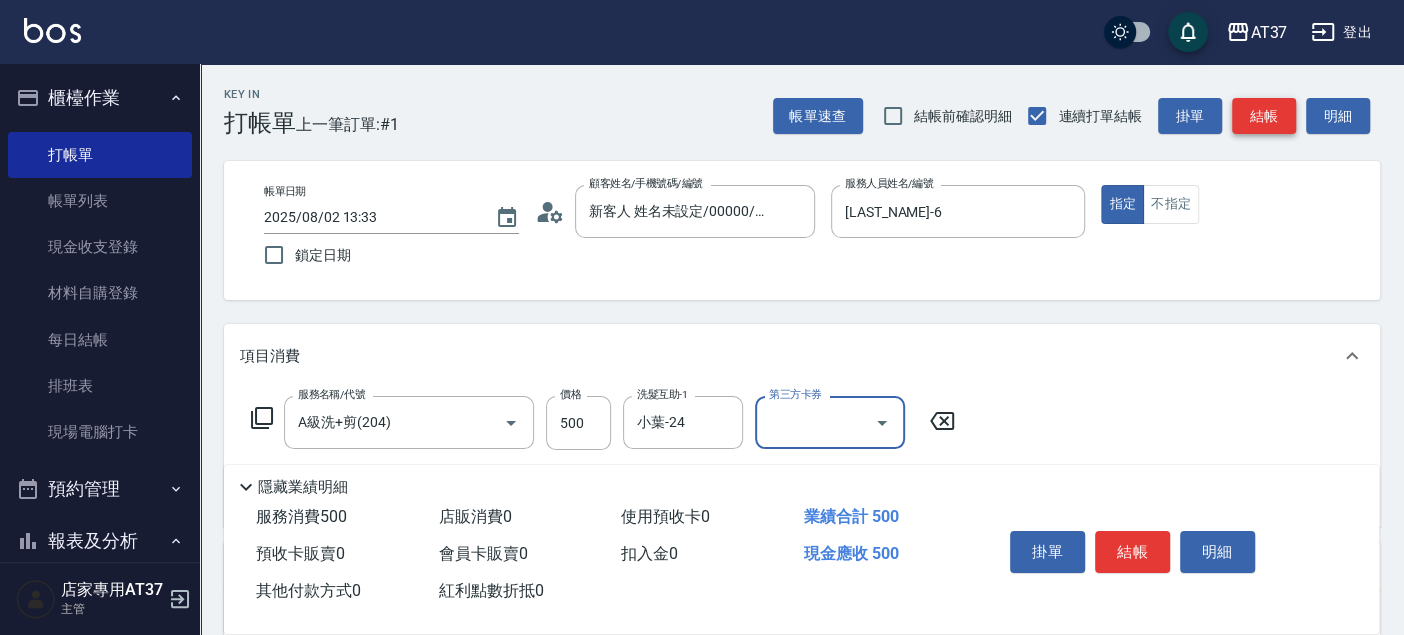 click on "結帳" at bounding box center [1264, 116] 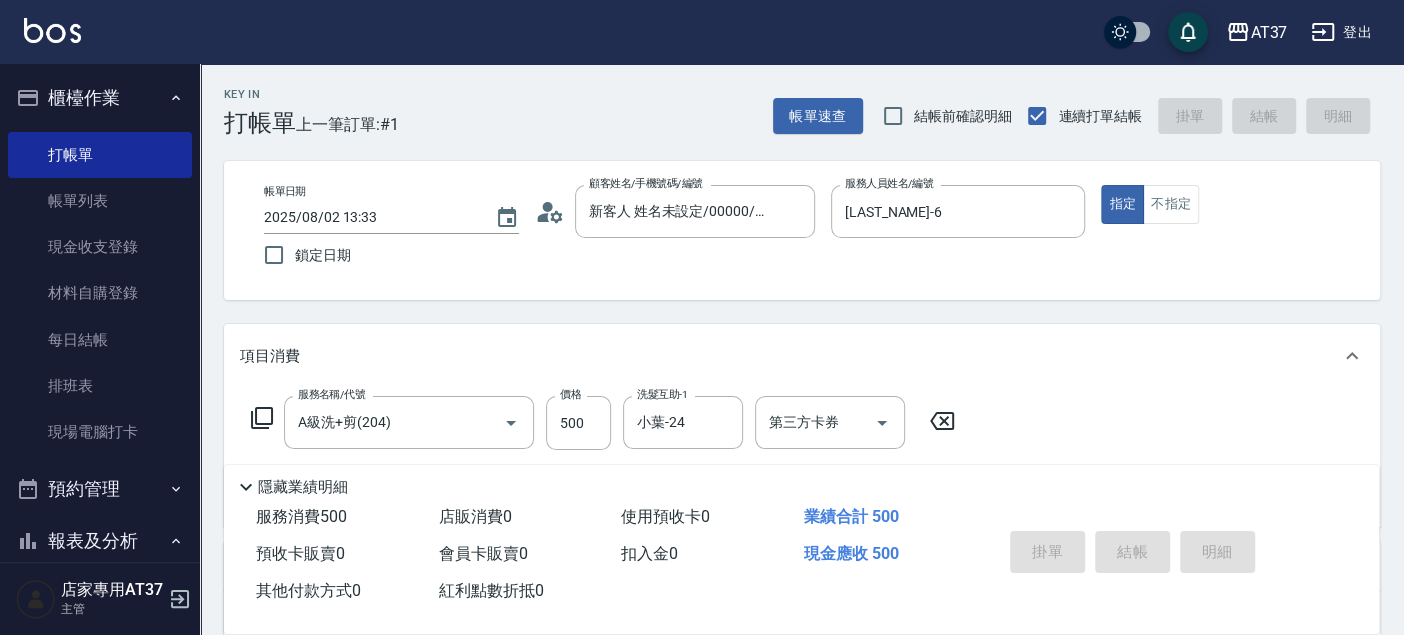 type 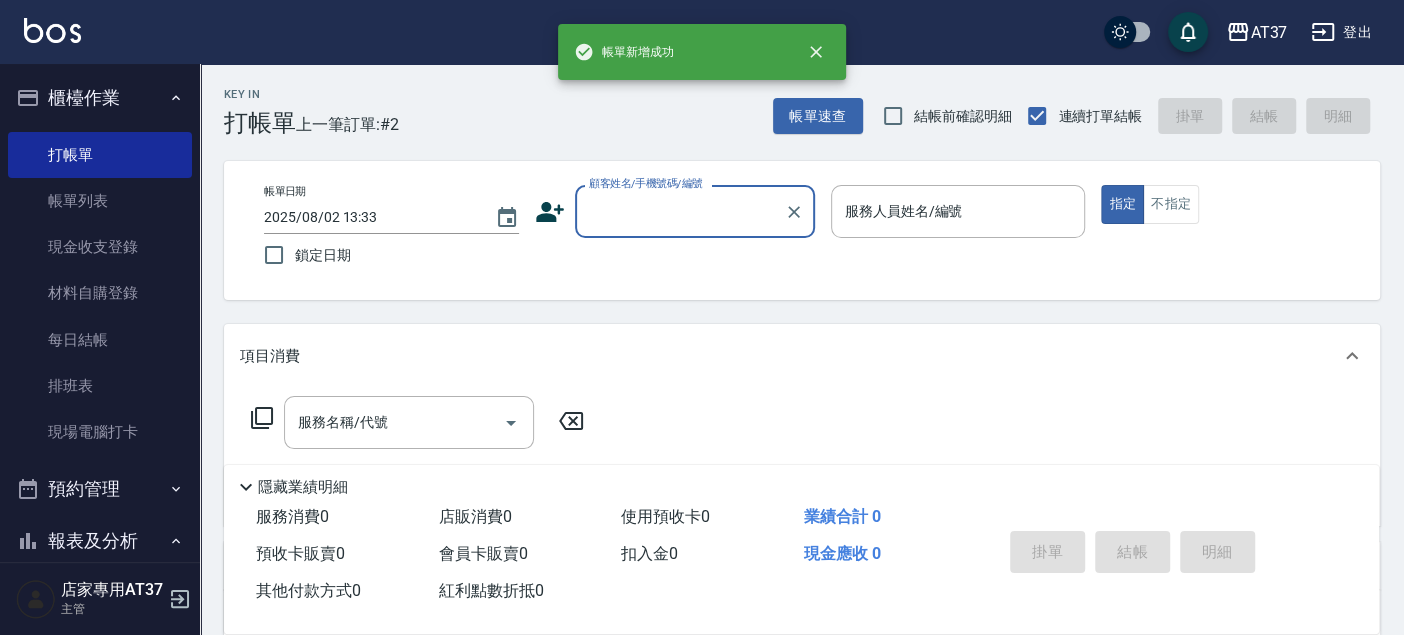 scroll, scrollTop: 0, scrollLeft: 0, axis: both 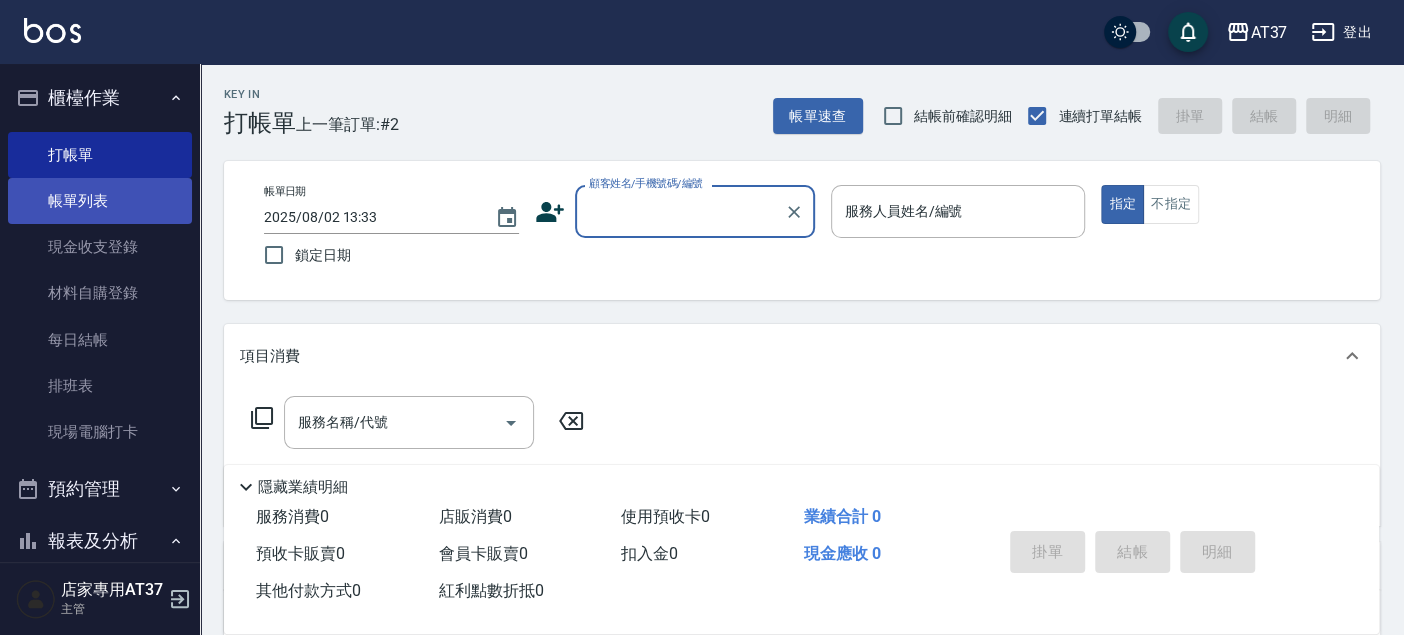 drag, startPoint x: 100, startPoint y: 148, endPoint x: 100, endPoint y: 208, distance: 60 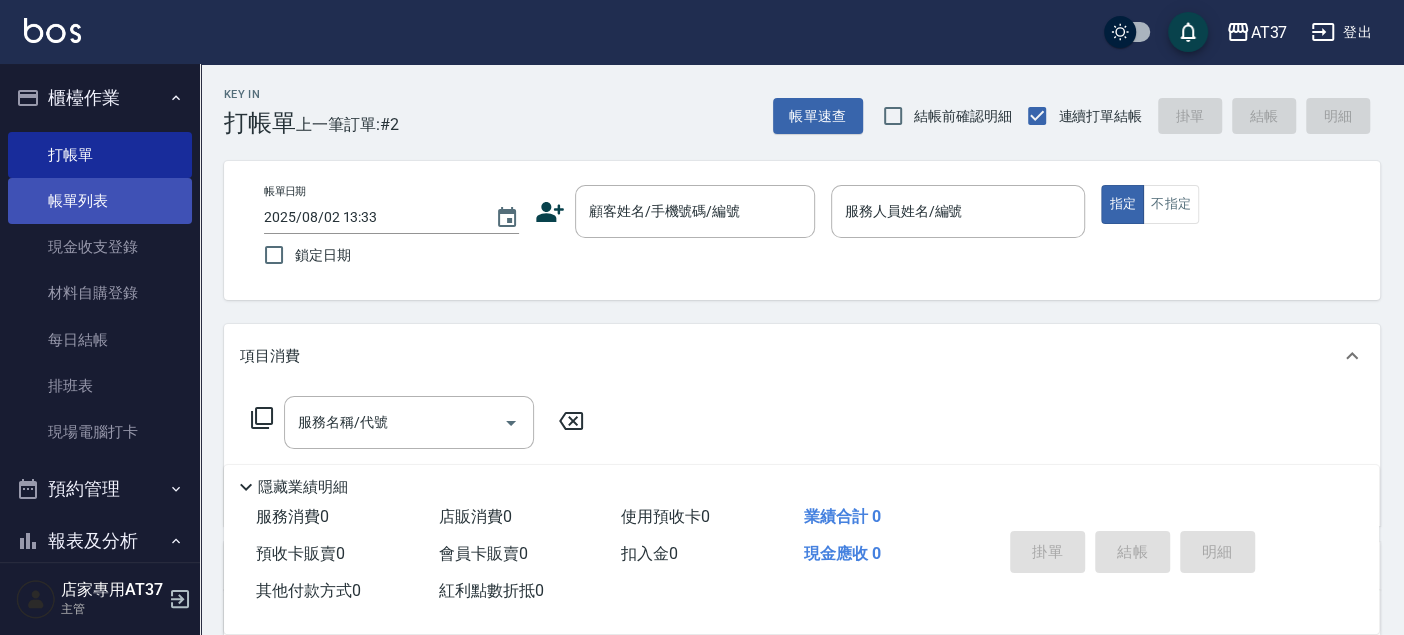 click on "帳單列表" at bounding box center (100, 201) 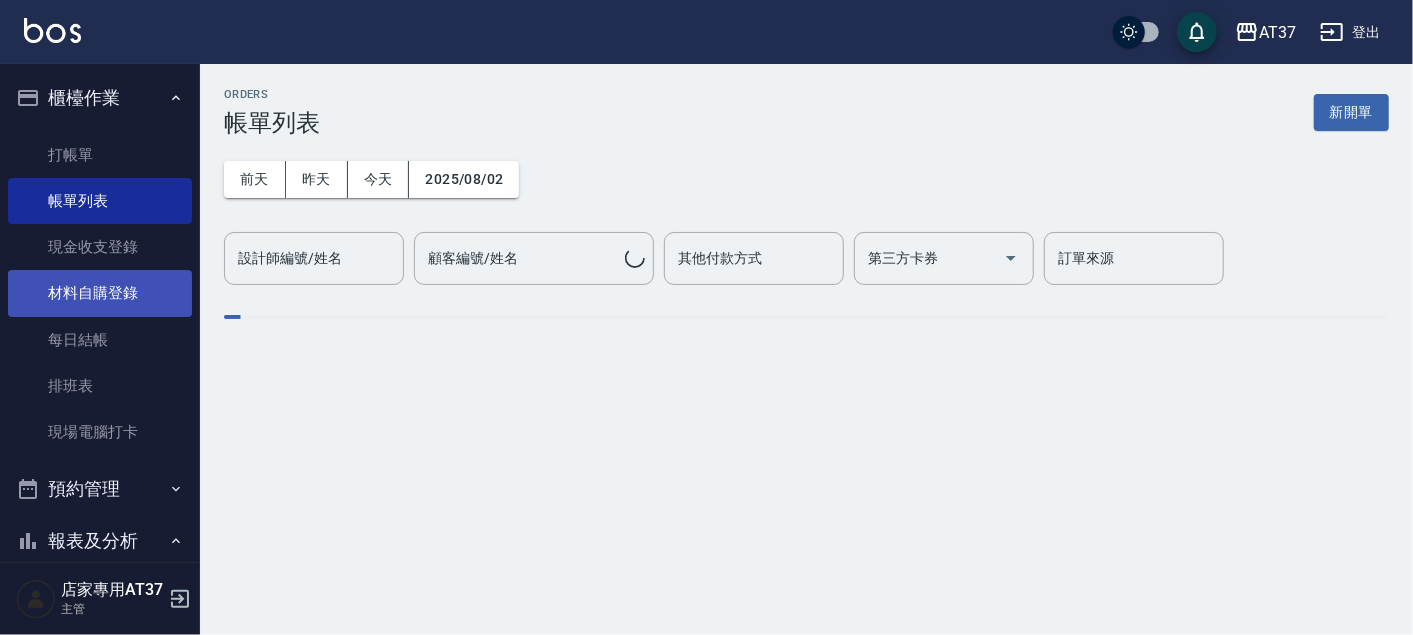 click on "材料自購登錄" at bounding box center [100, 293] 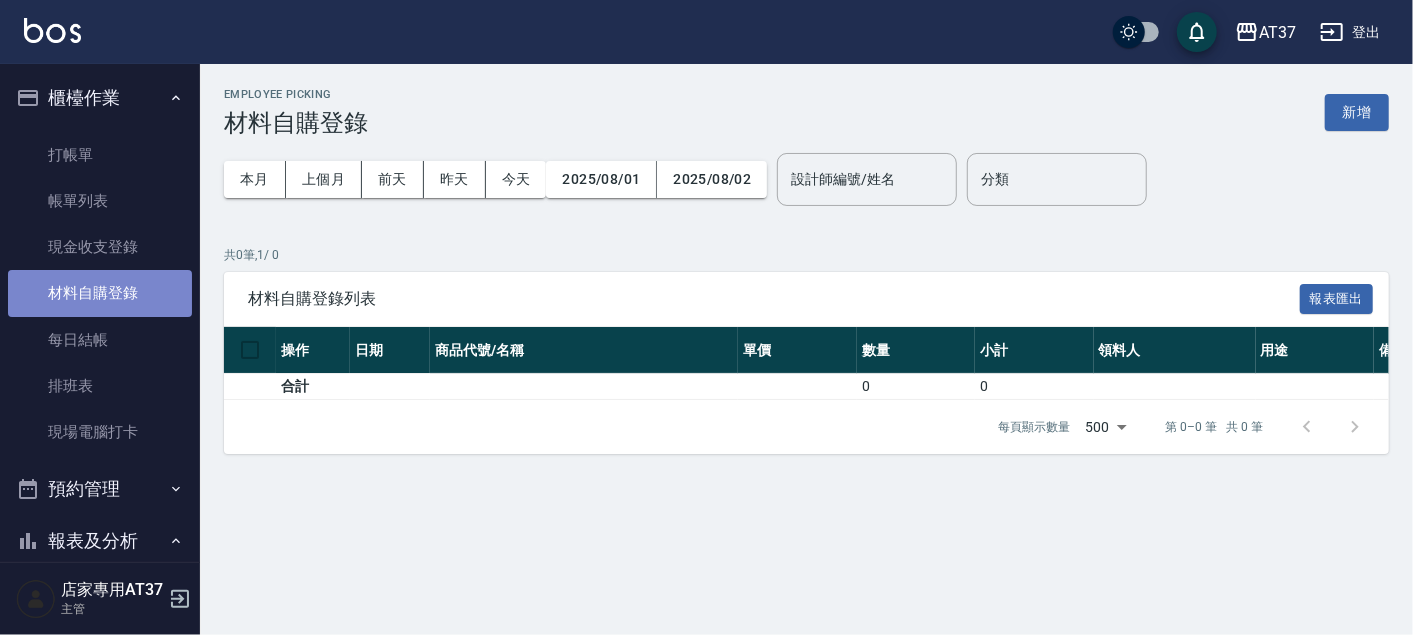 click on "材料自購登錄" at bounding box center [100, 293] 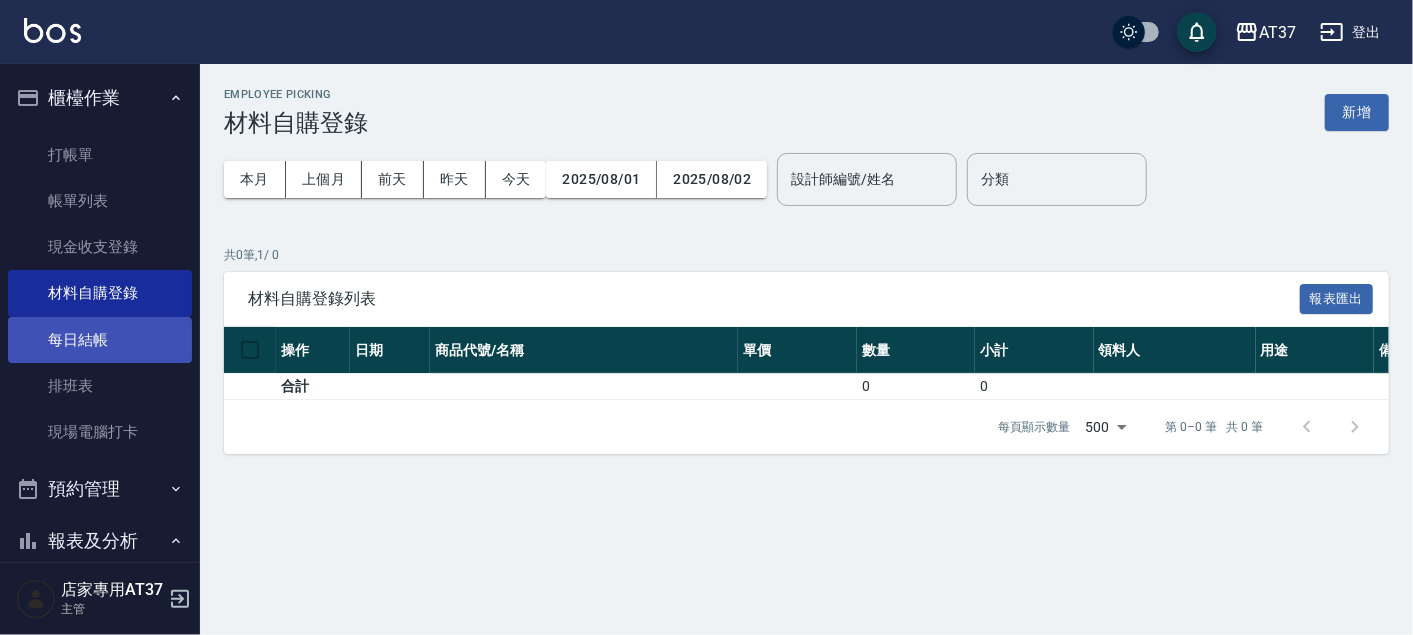 click on "每日結帳" at bounding box center (100, 340) 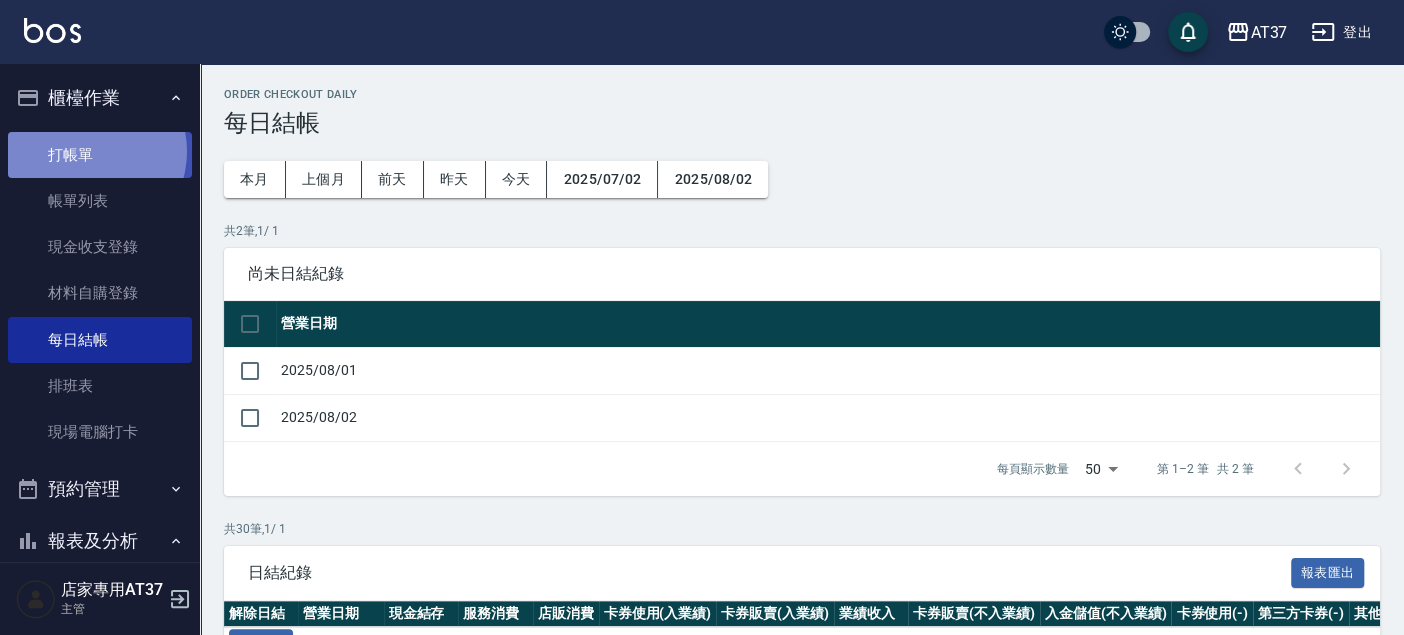 click on "打帳單" at bounding box center [100, 155] 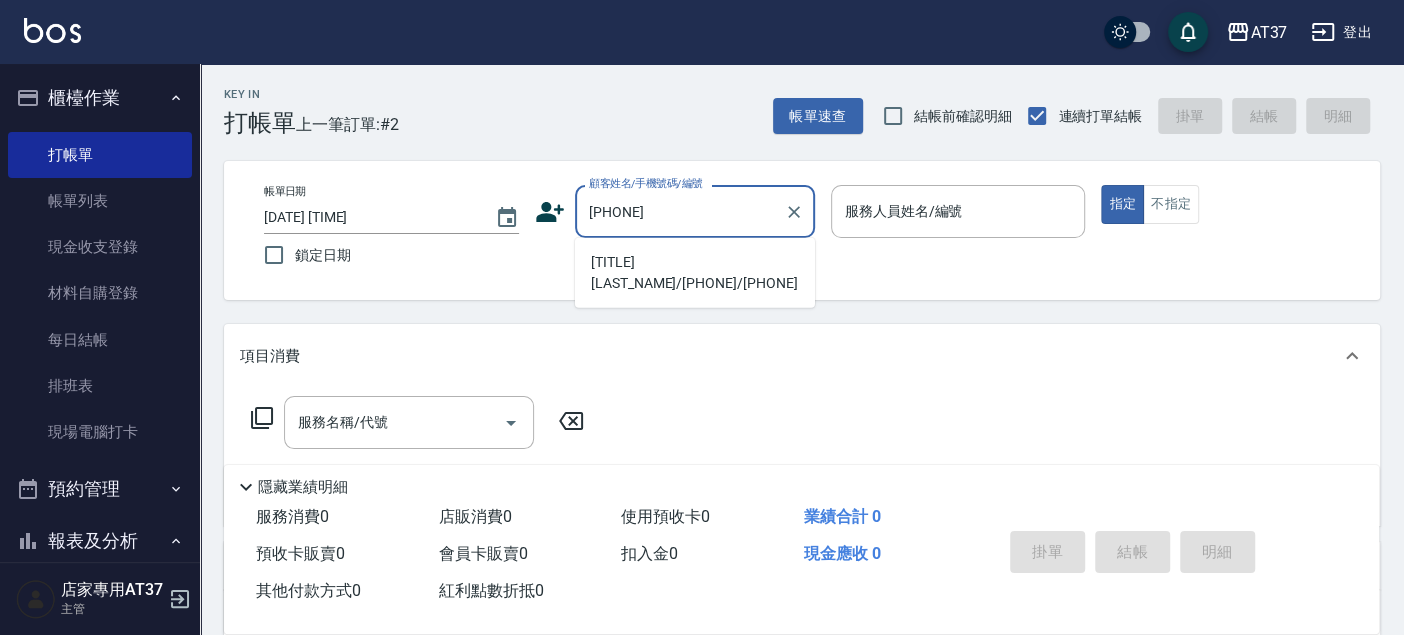 click on "[TITLE] [LAST_NAME]/[PHONE]/[PHONE]" at bounding box center [695, 273] 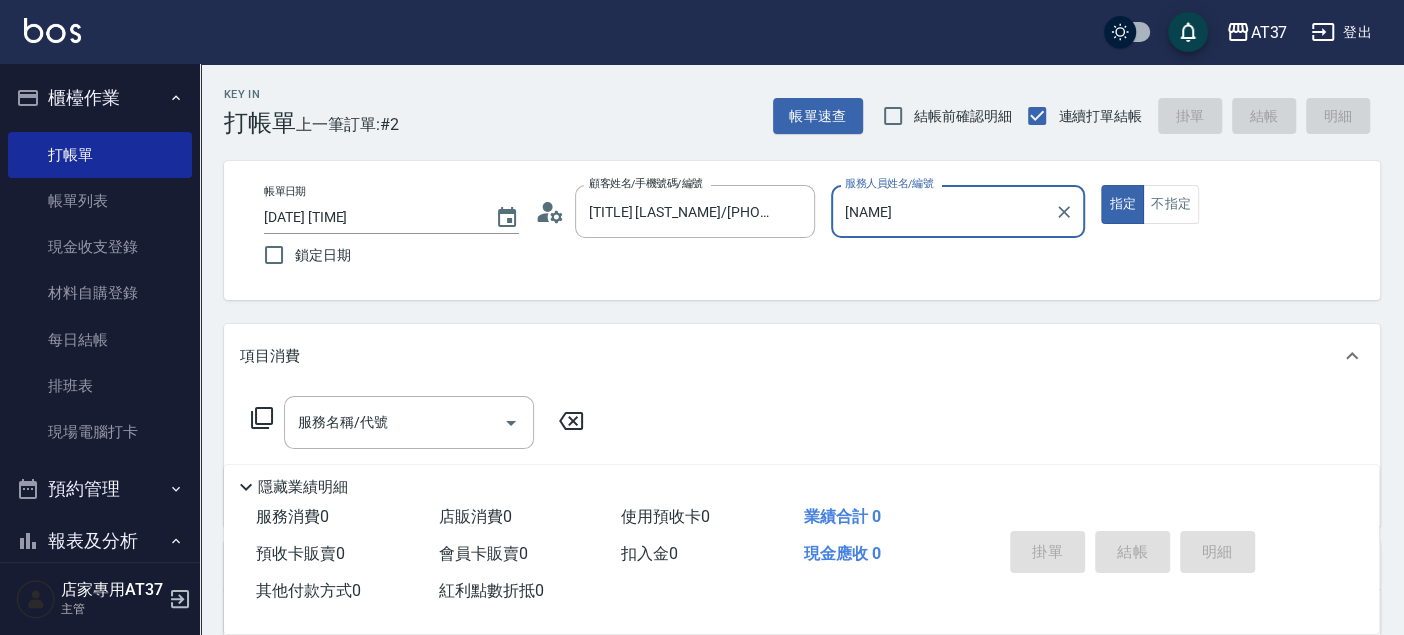 type on "[NAME]" 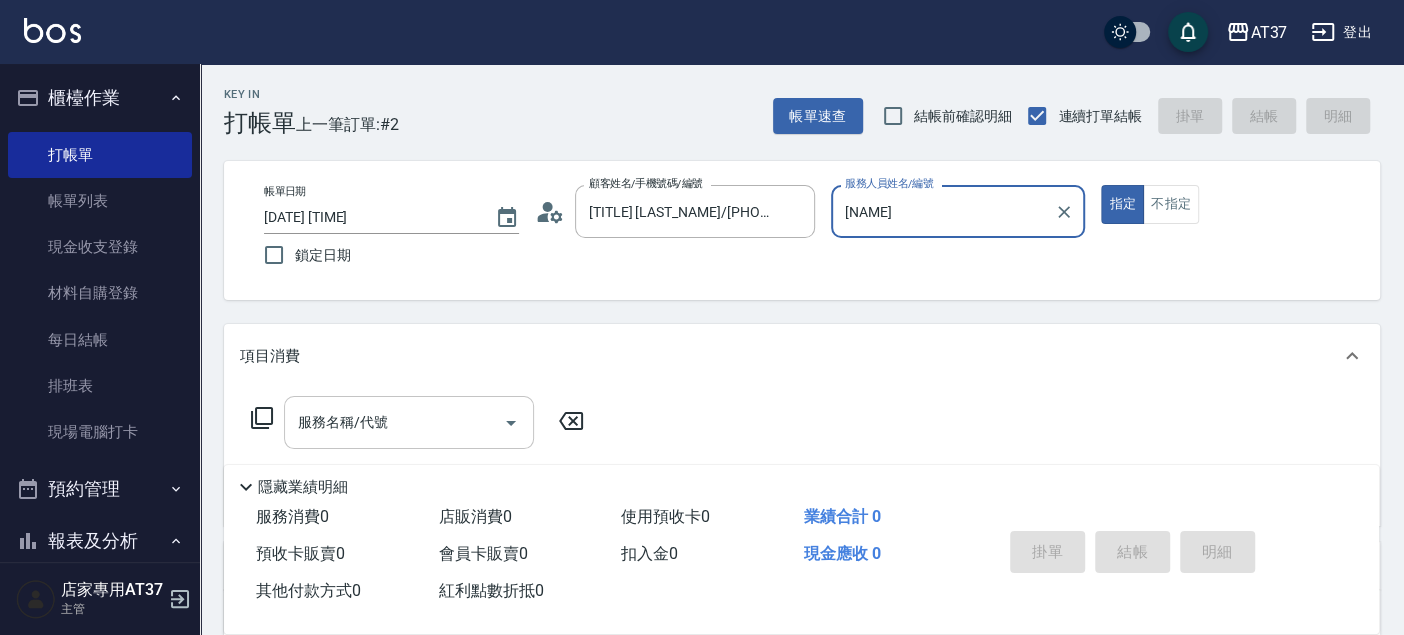 click on "服務名稱/代號" at bounding box center (394, 422) 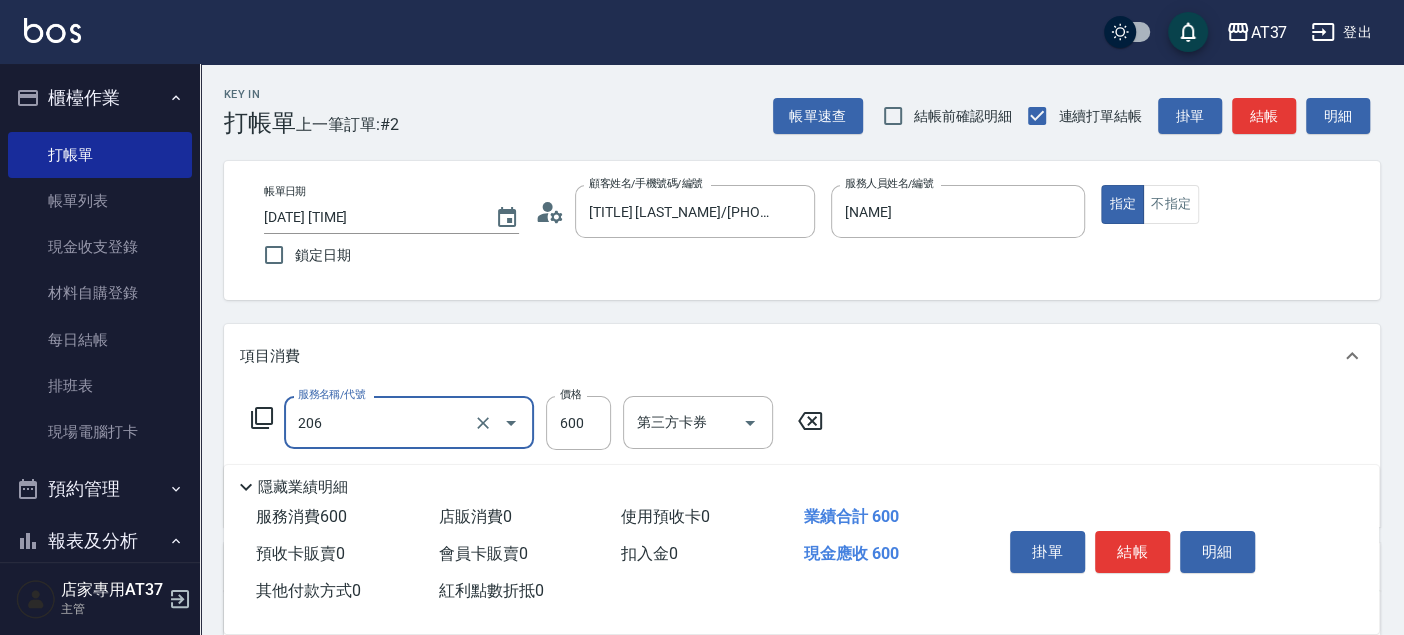 type on "A精油洗+剪(206)" 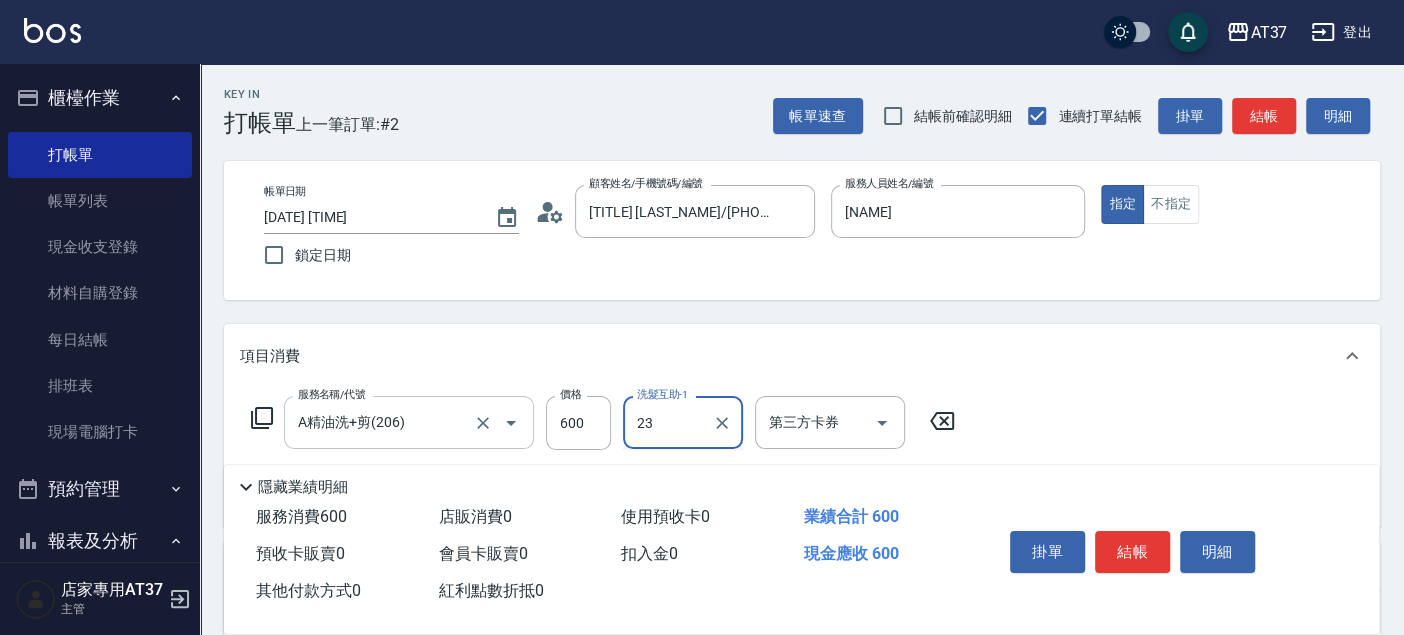 type on "致穎-23" 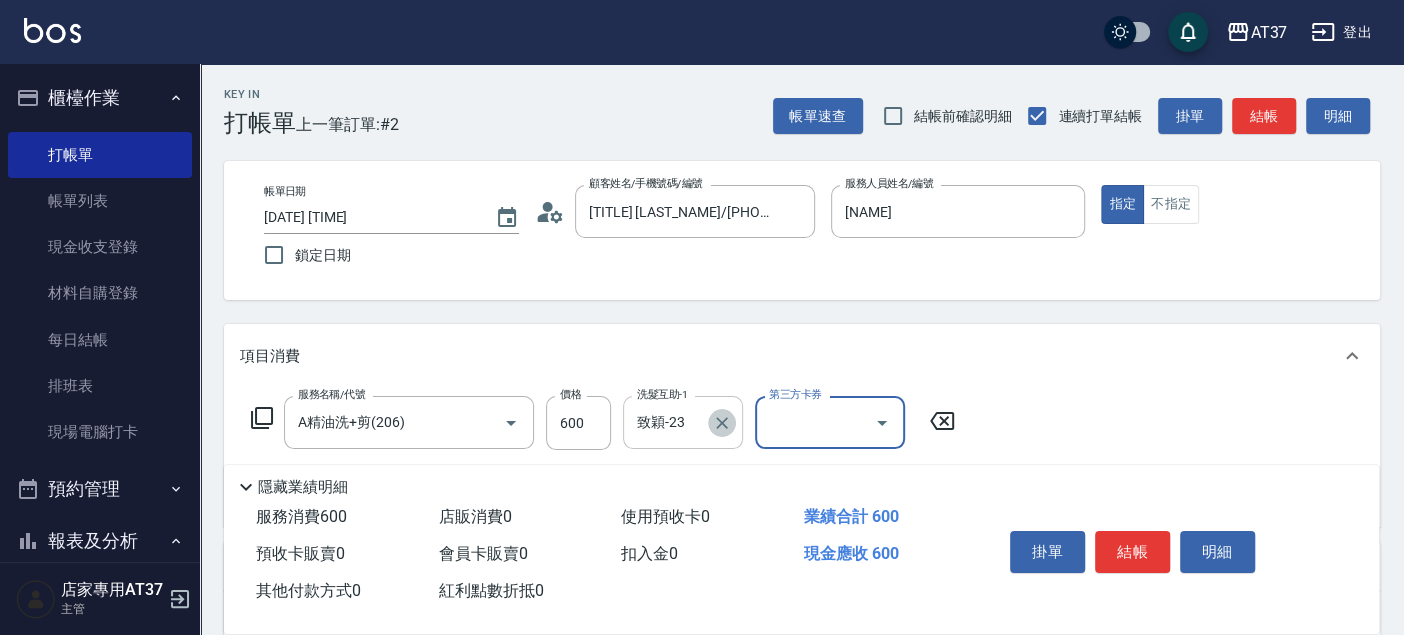 click 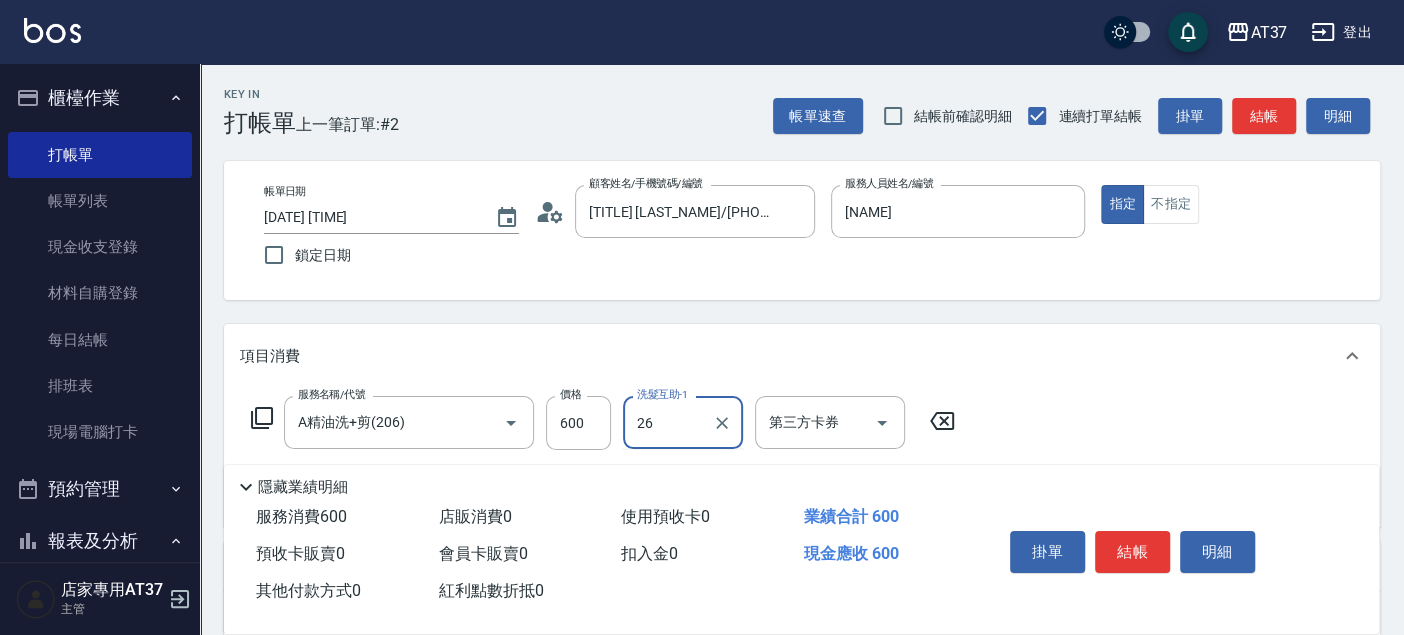 type on "[LAST]-[NUMBER]" 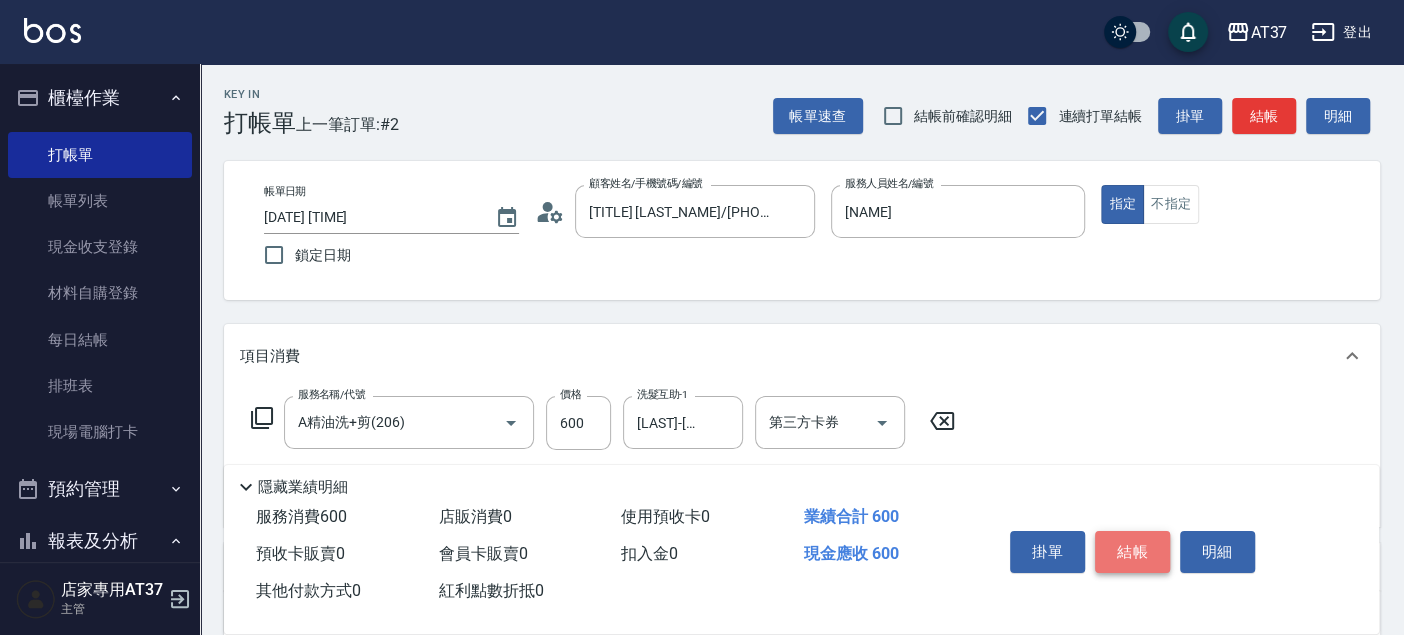 click on "結帳" at bounding box center (1132, 552) 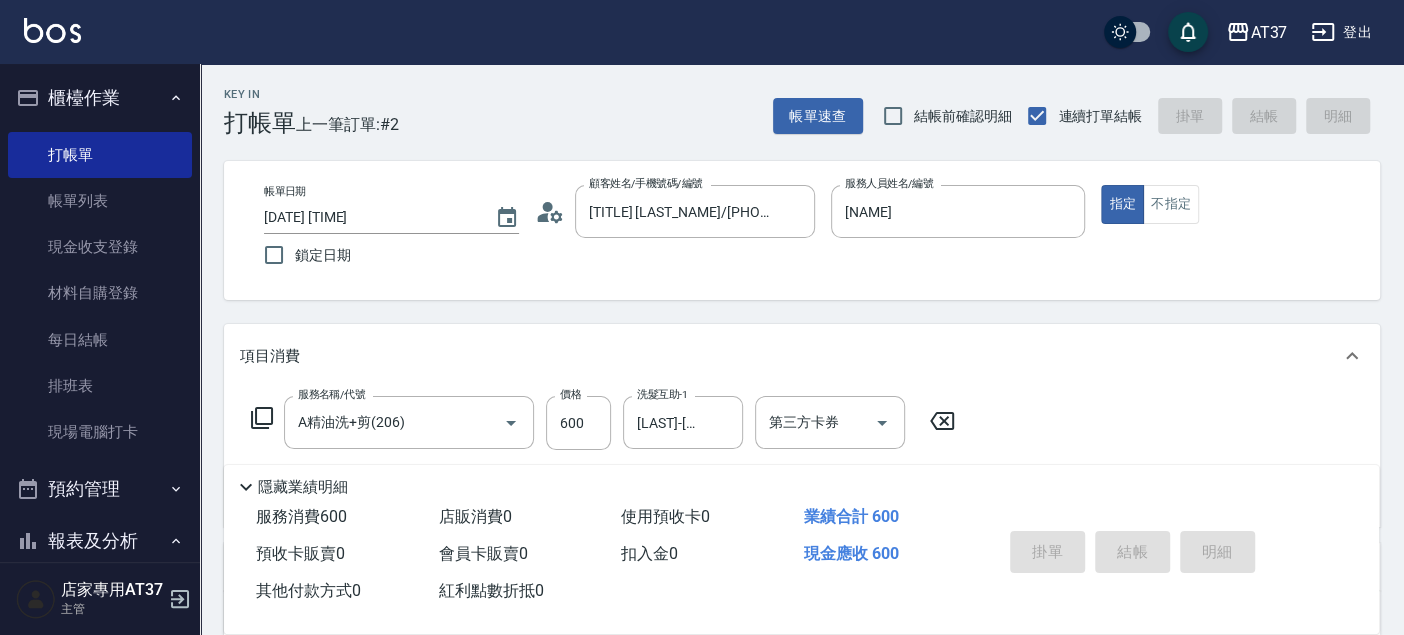 type on "[DATE] [TIME]" 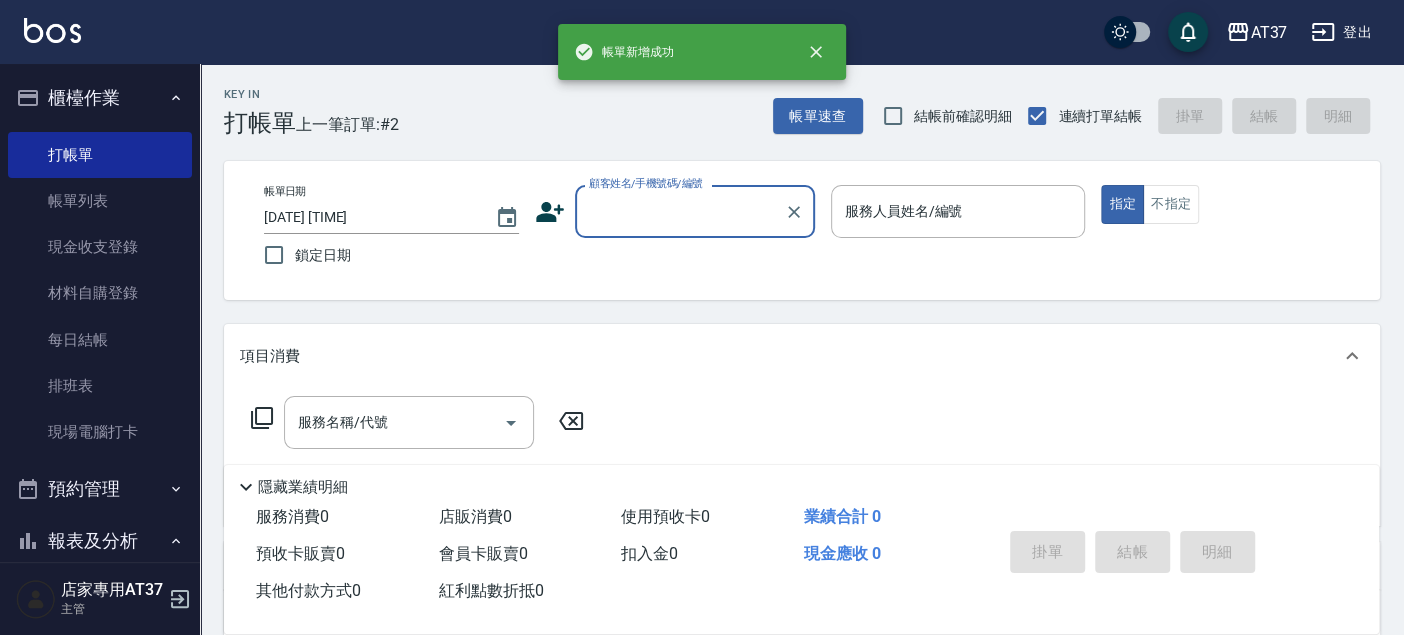 scroll, scrollTop: 0, scrollLeft: 0, axis: both 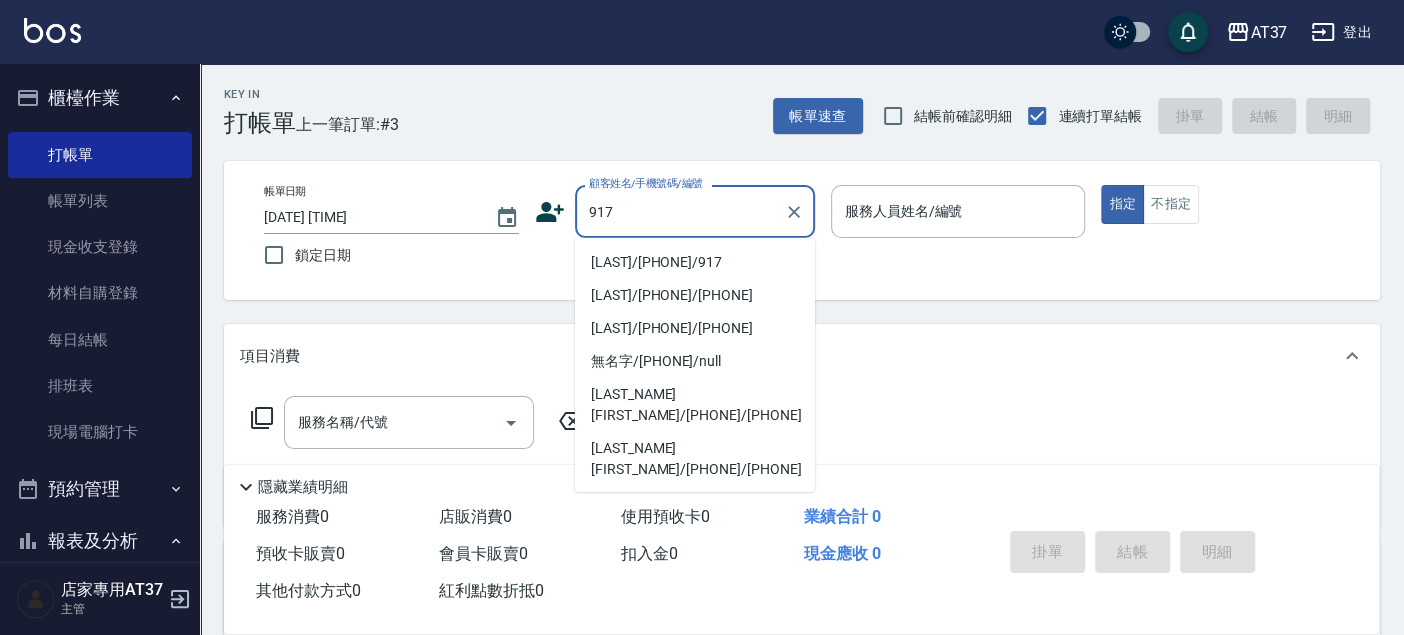 click on "[LAST]/[PHONE]/917" at bounding box center (695, 262) 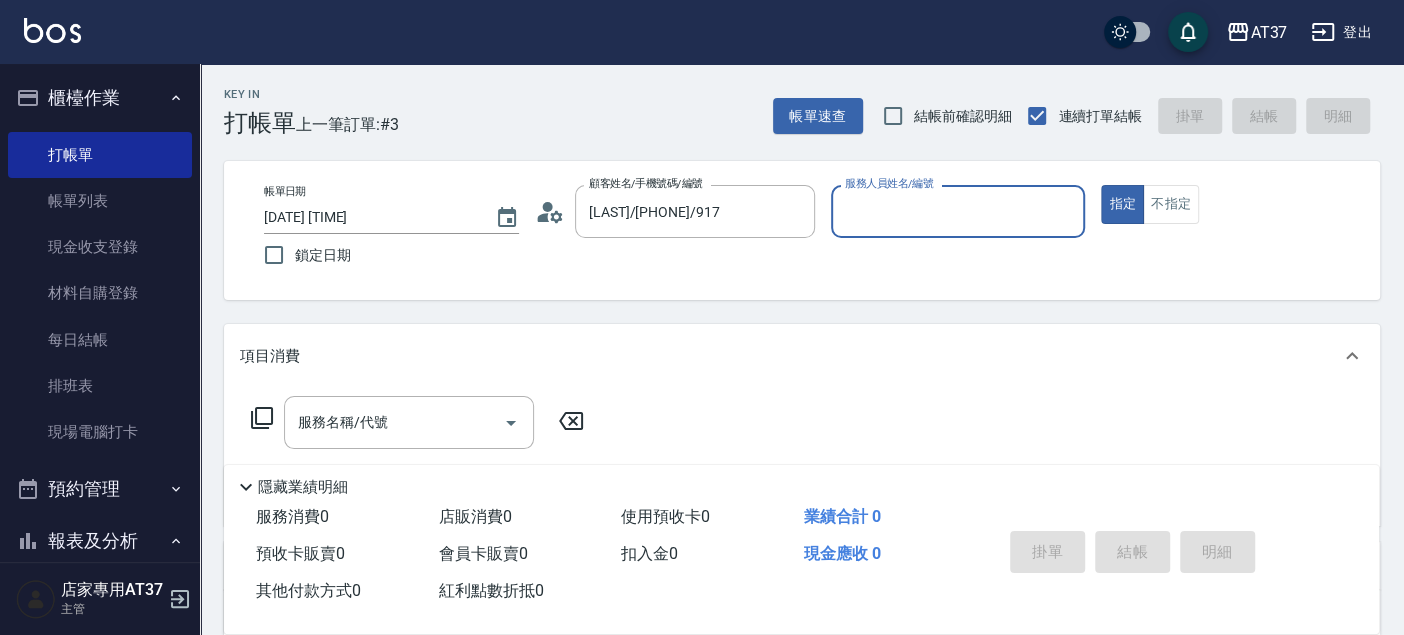 type on "[NAME]" 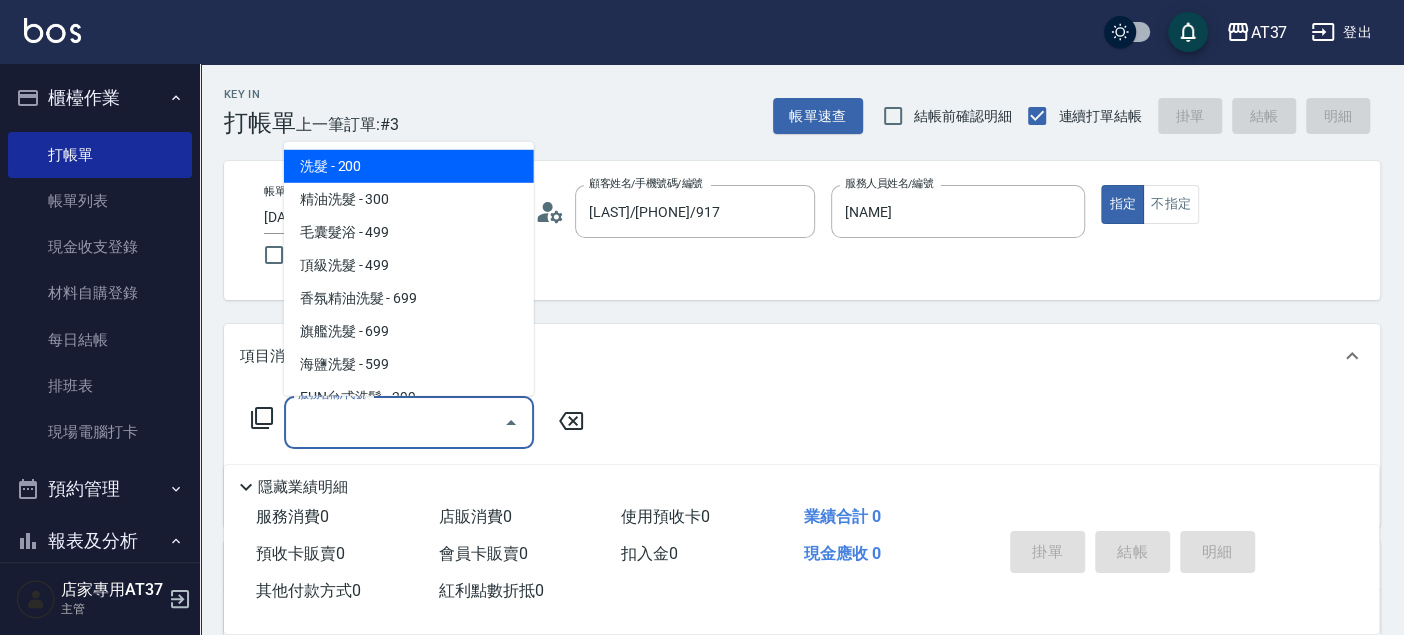 click on "服務名稱/代號" at bounding box center (394, 422) 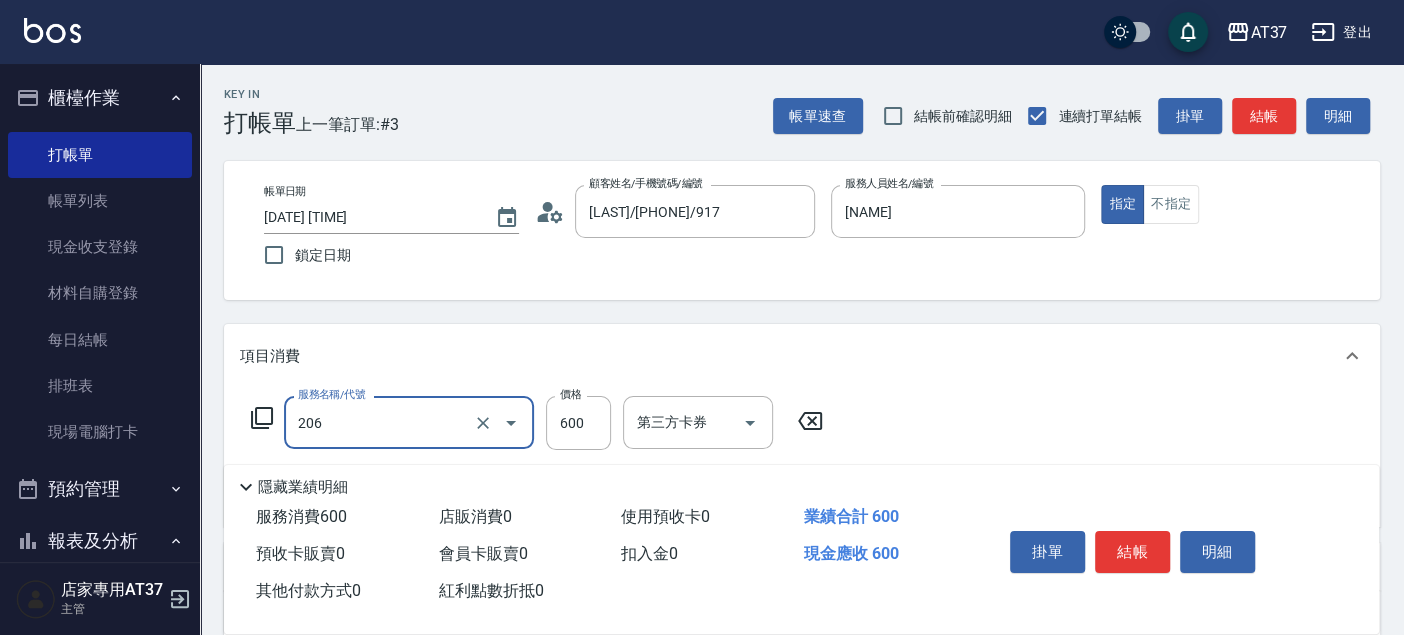type on "A精油洗+剪(206)" 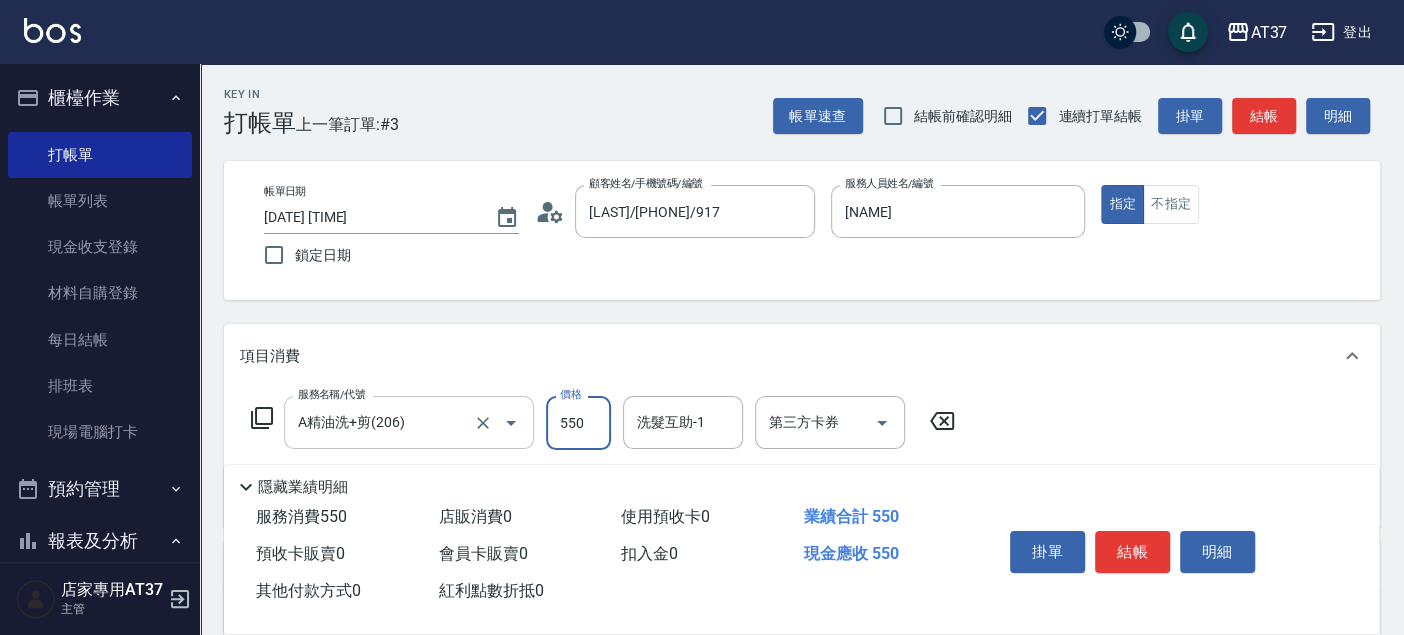 type on "550" 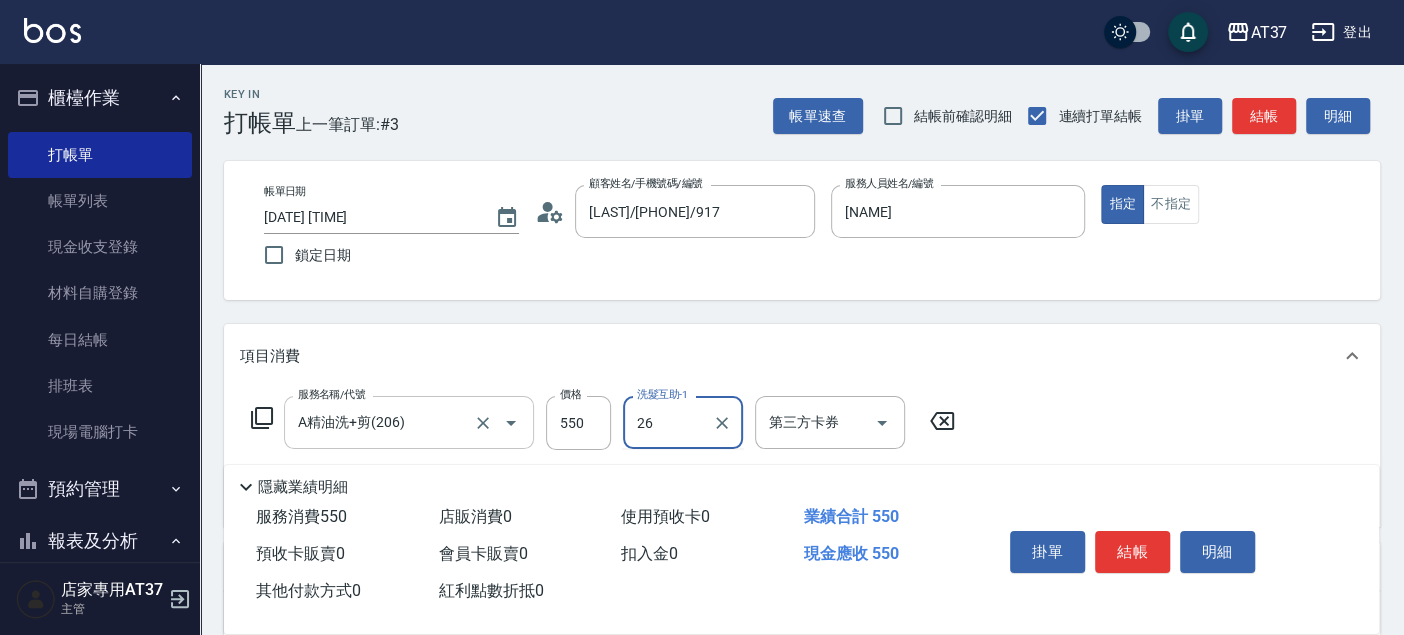 type on "[LAST]-[NUMBER]" 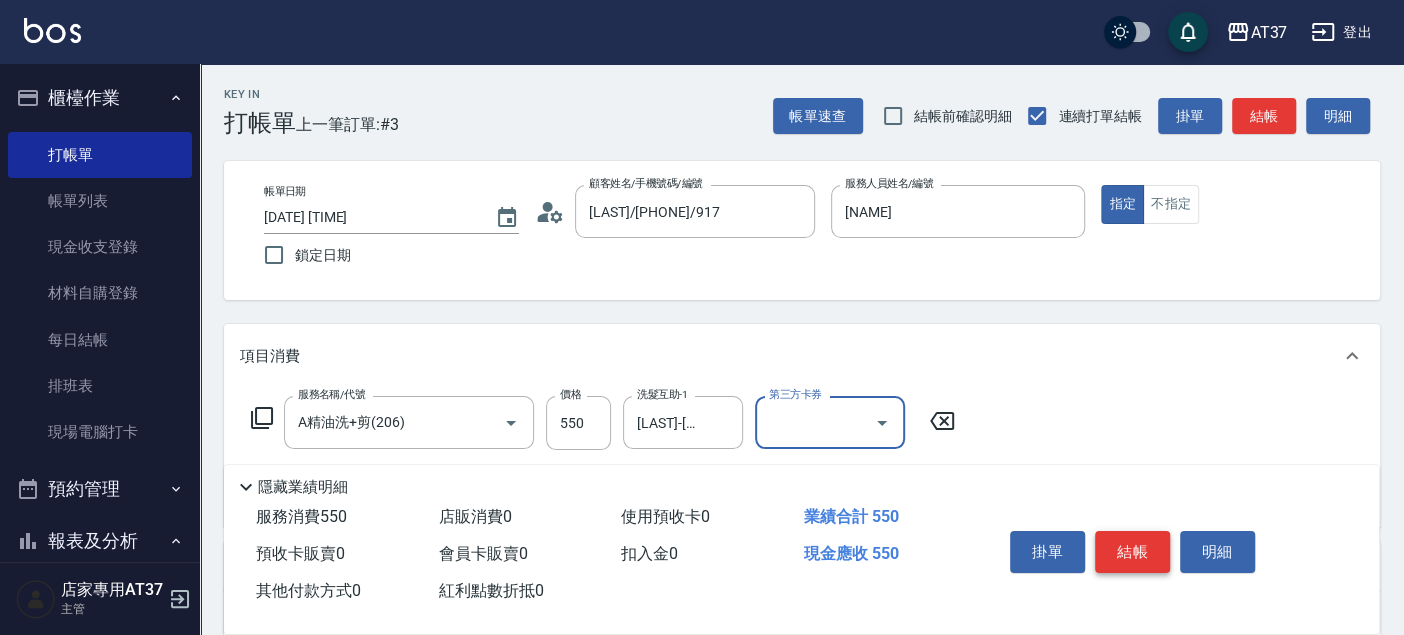 click on "結帳" at bounding box center [1132, 552] 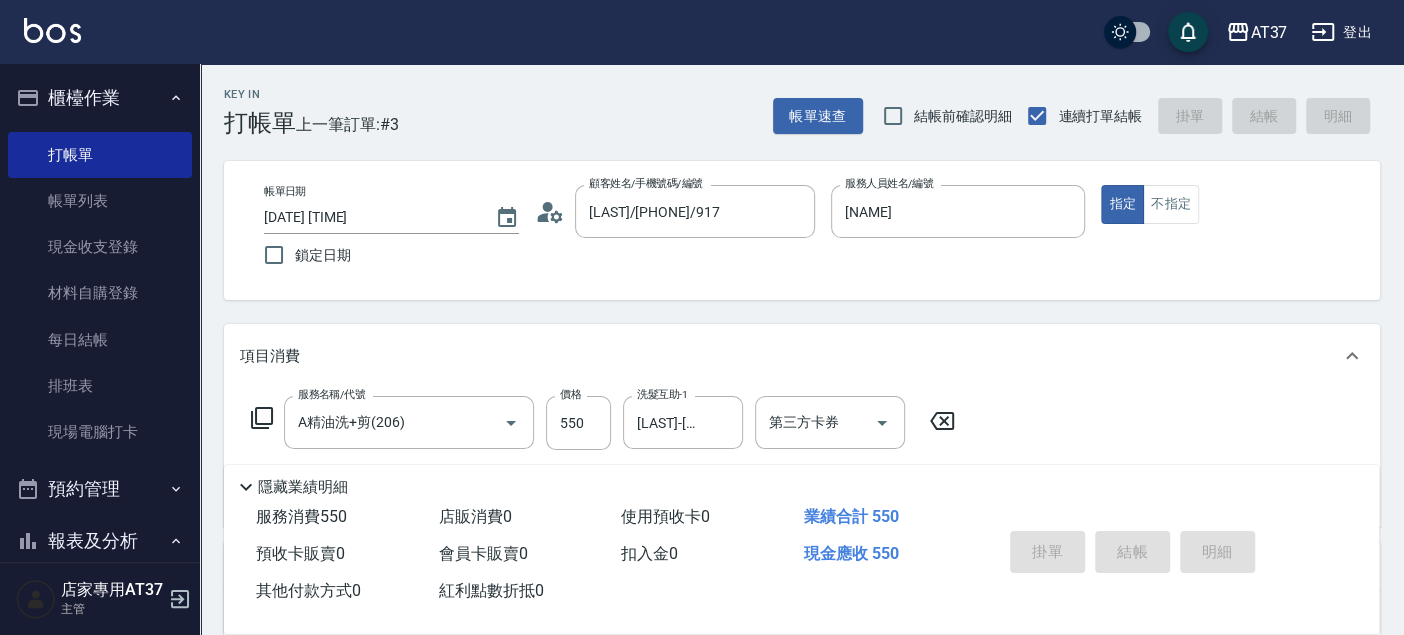 type 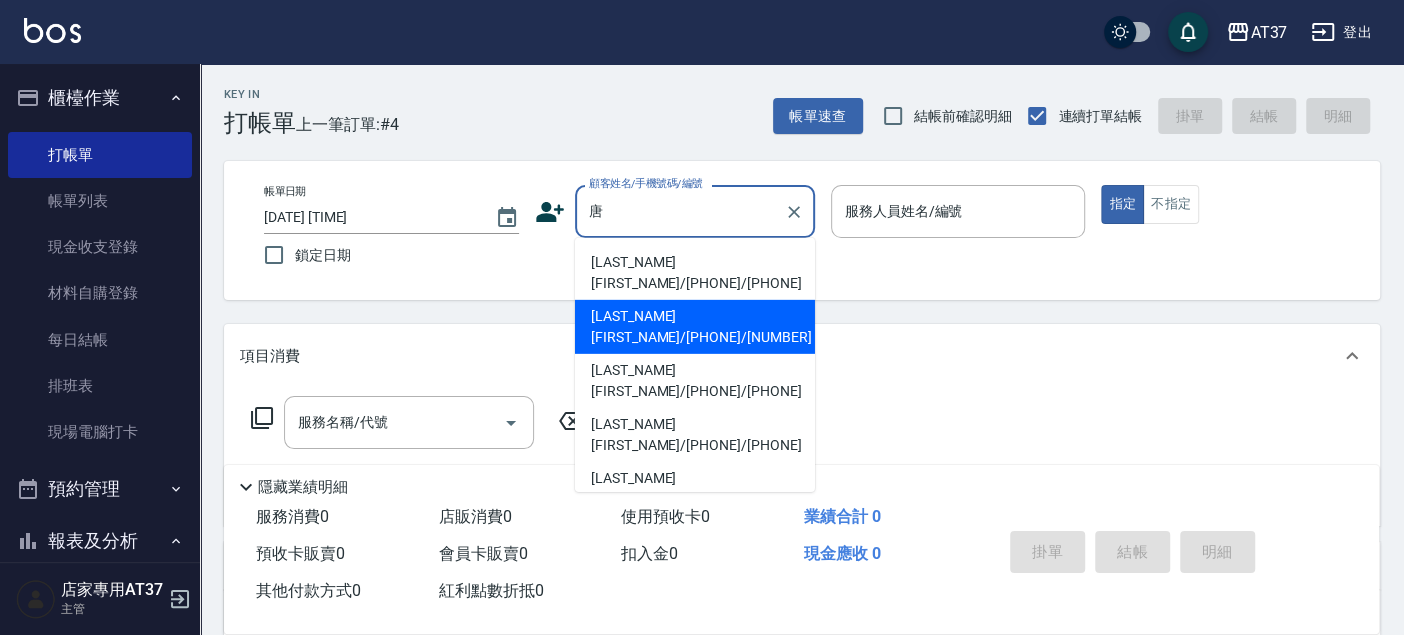 click on "[LAST_NAME][FIRST_NAME]/[PHONE]/[NUMBER]" at bounding box center (695, 327) 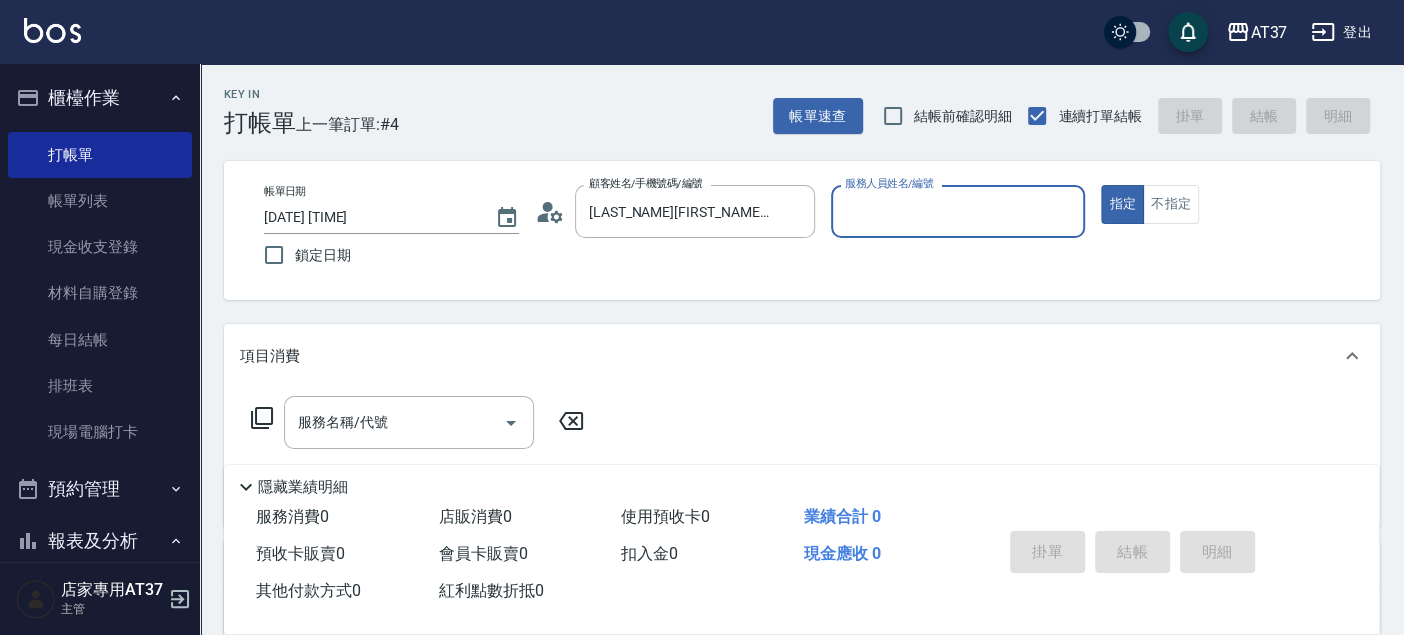 type on "[NAME]" 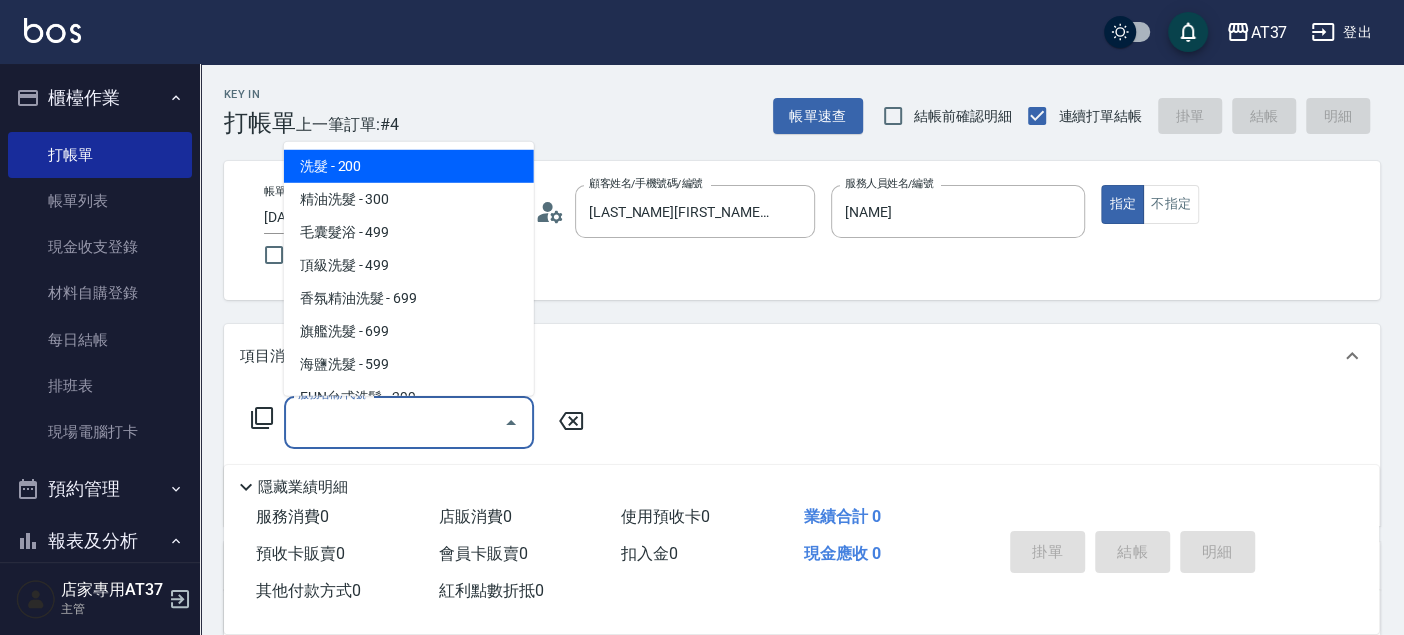 click on "服務名稱/代號" at bounding box center [394, 422] 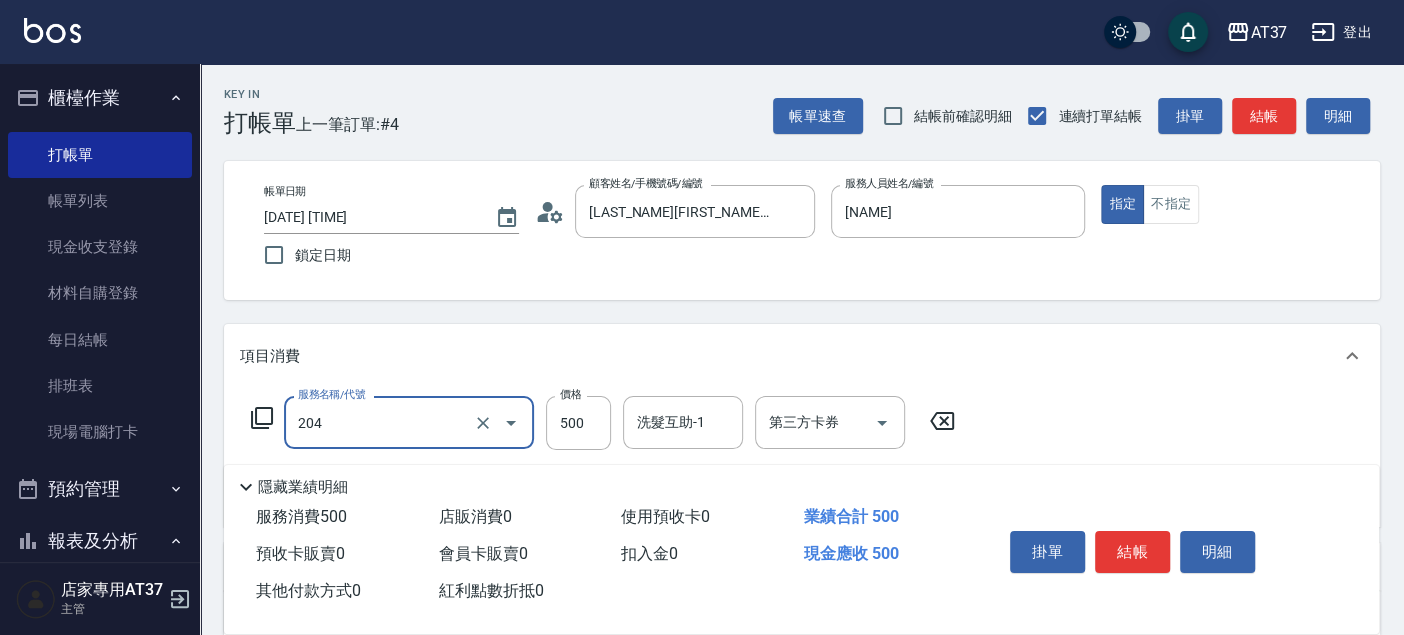 type on "A級洗+剪(204)" 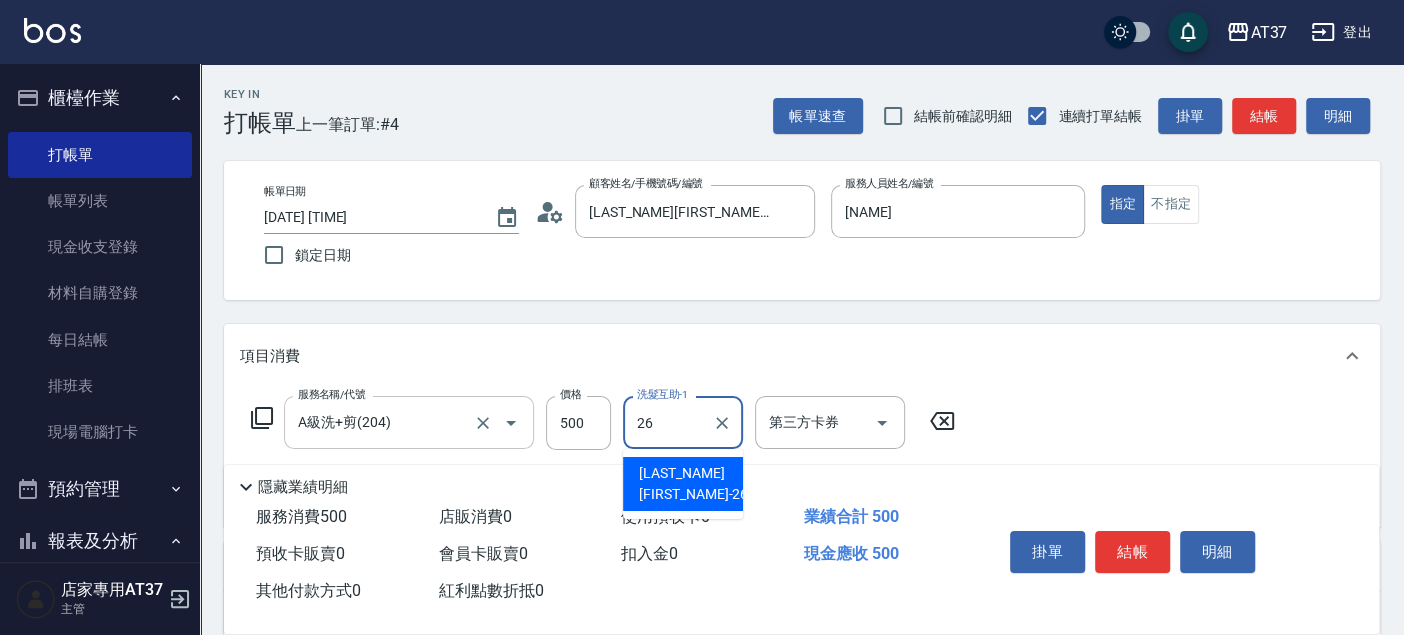 type on "[LAST]-[NUMBER]" 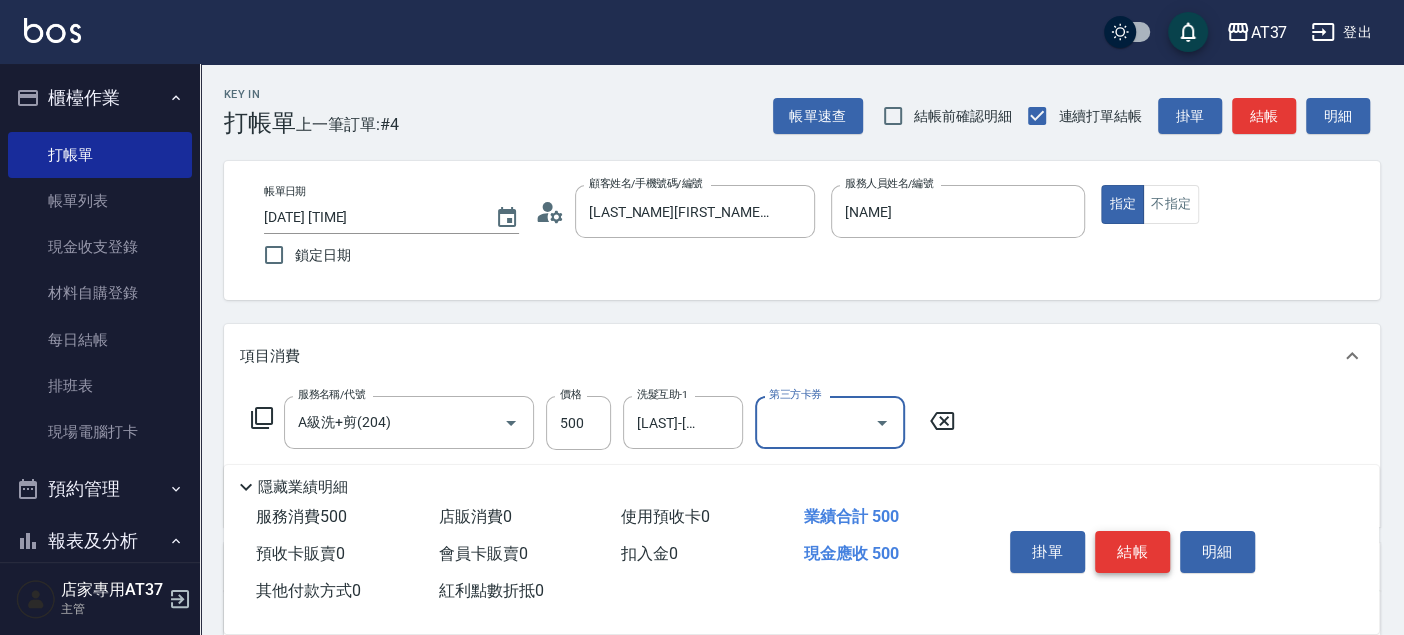 click on "結帳" at bounding box center [1132, 552] 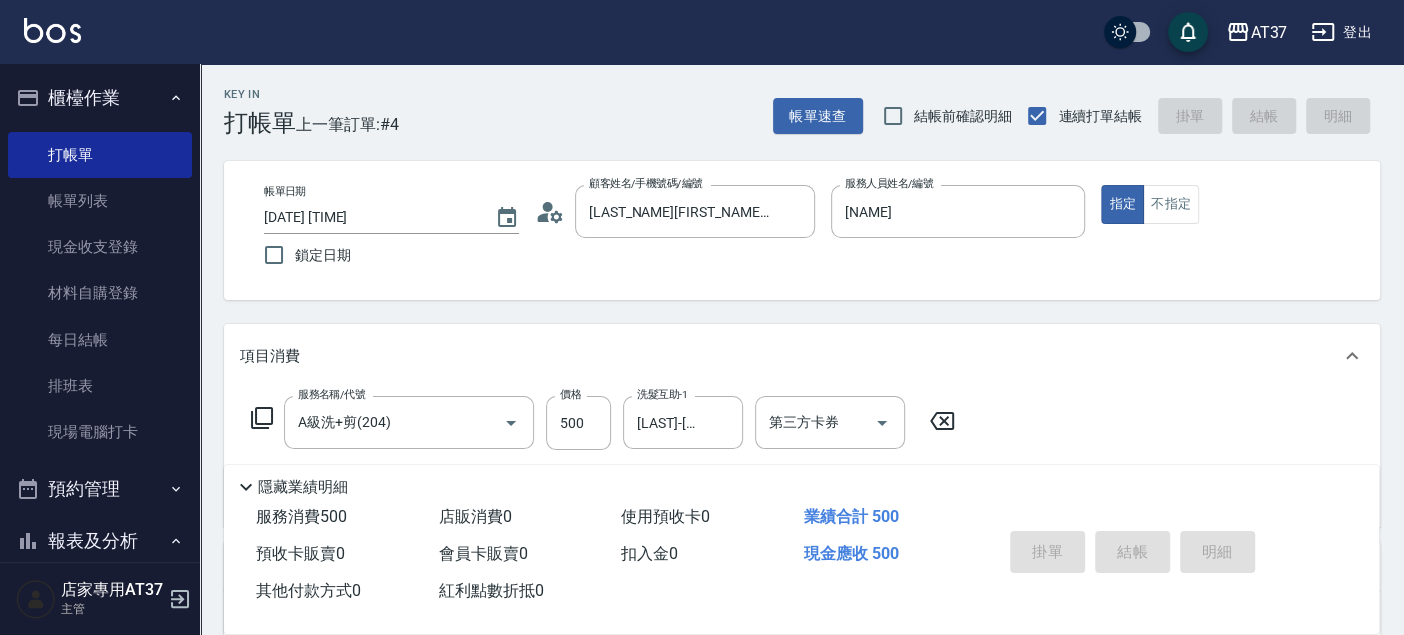 type 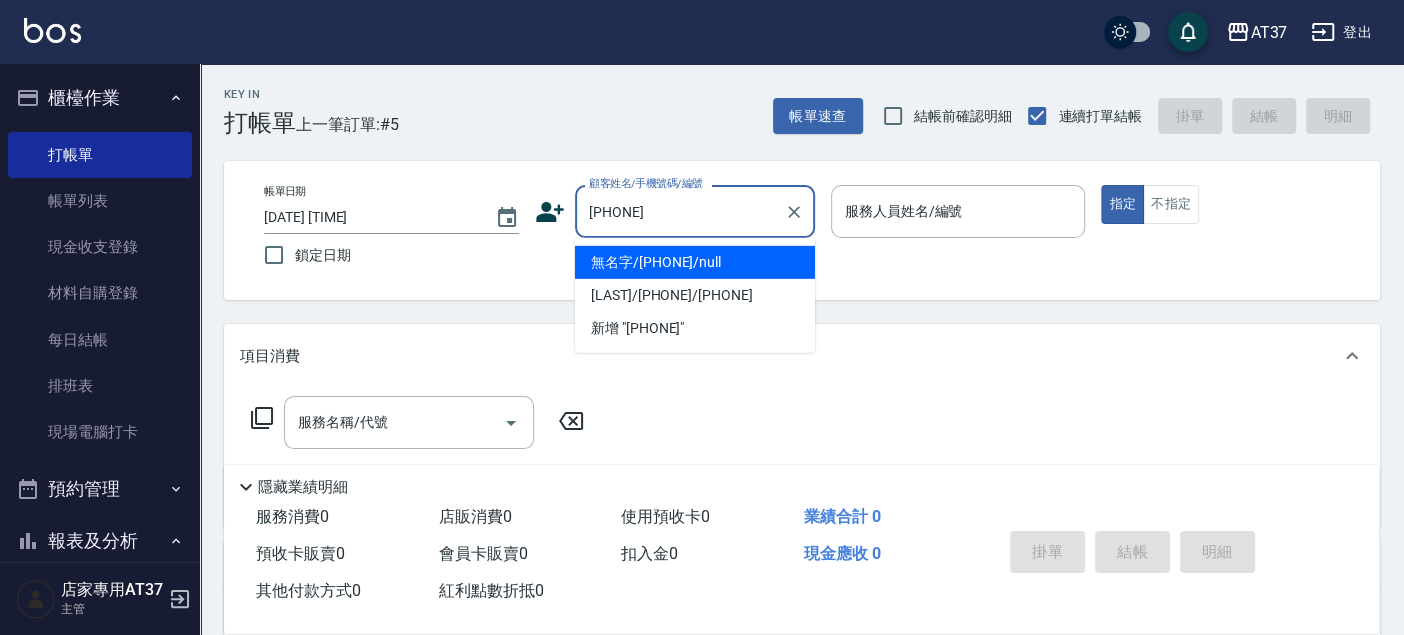 type on "[PHONE]" 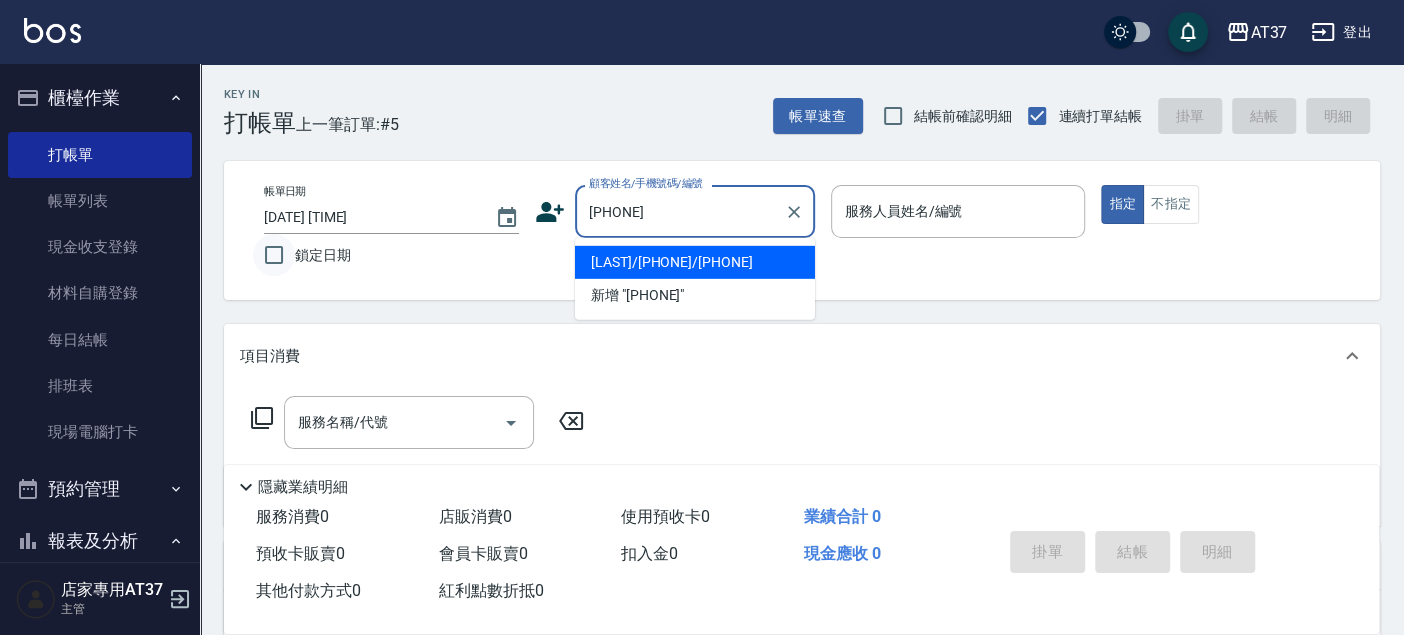 drag, startPoint x: 708, startPoint y: 212, endPoint x: 262, endPoint y: 238, distance: 446.7572 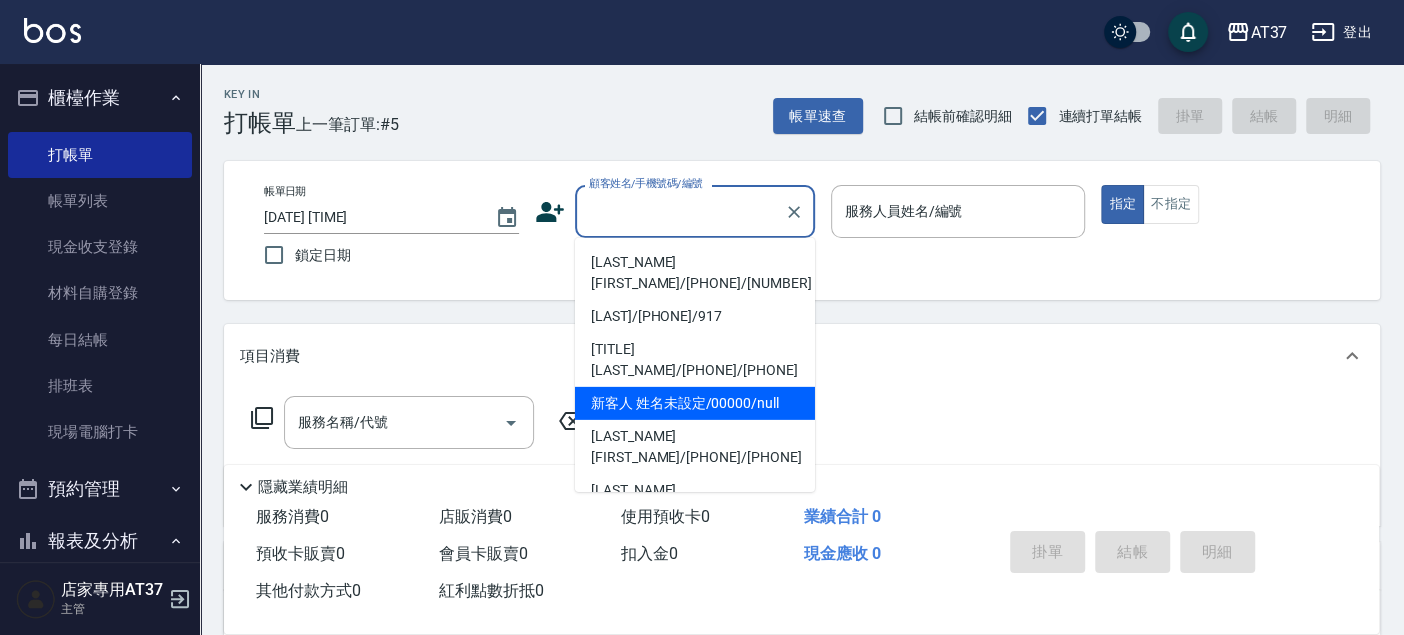 click on "新客人 姓名未設定/00000/null" at bounding box center (695, 403) 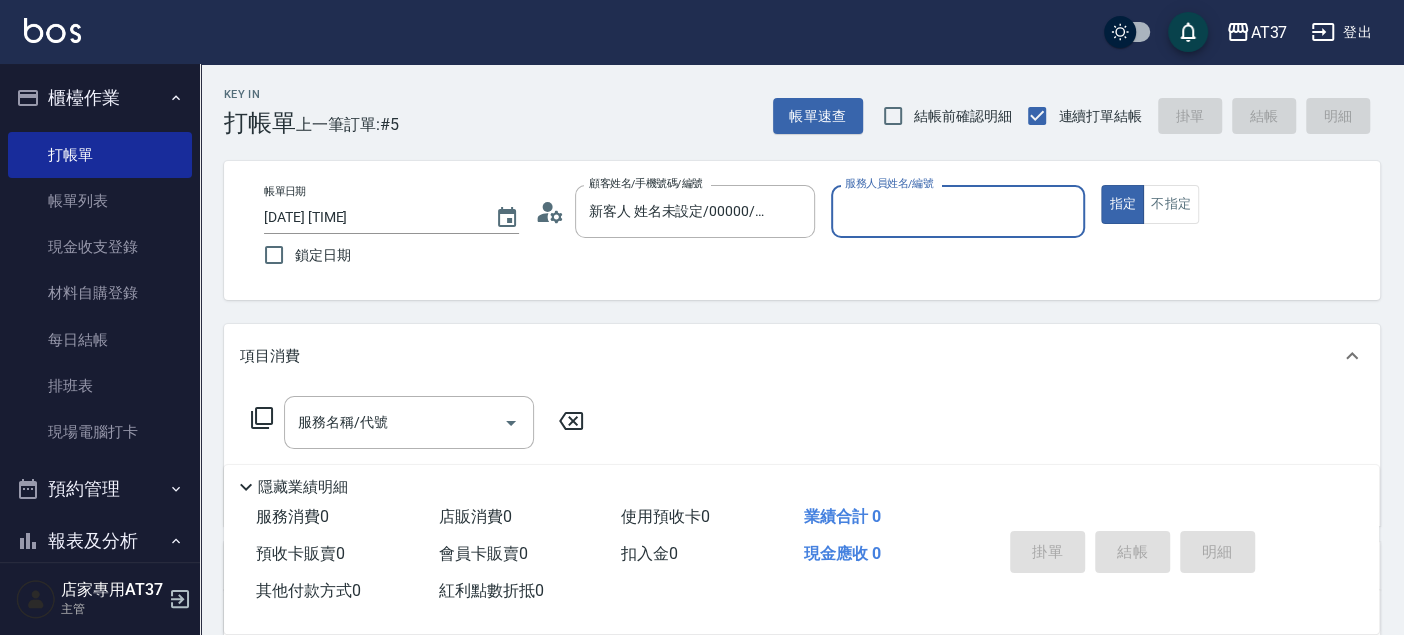 click on "服務人員姓名/編號" at bounding box center (958, 211) 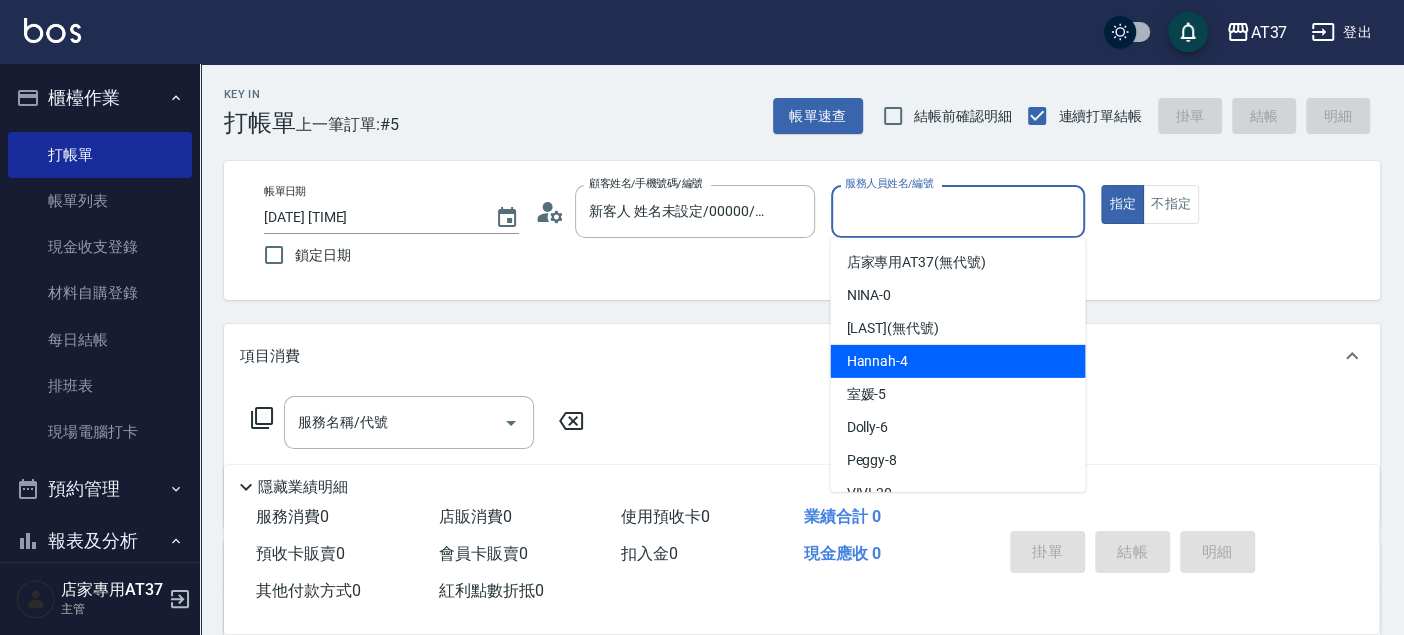 click on "[LAST_NAME]-4" at bounding box center [877, 361] 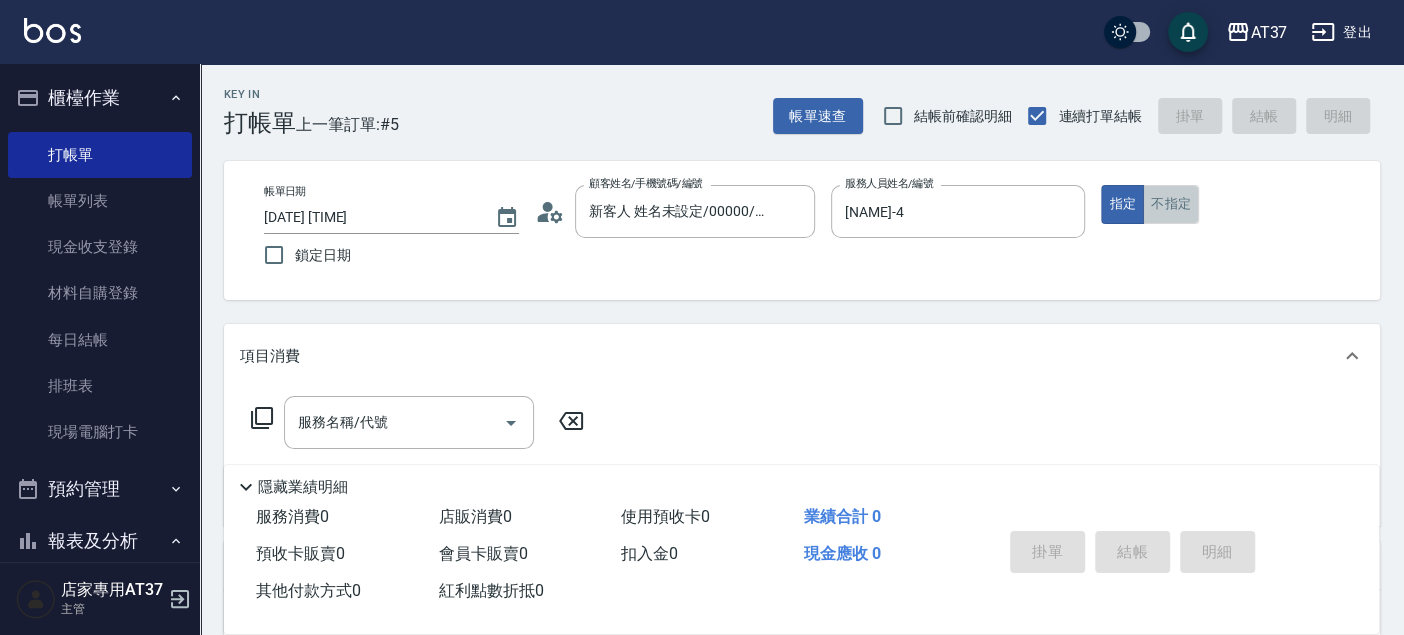 click on "不指定" at bounding box center [1171, 204] 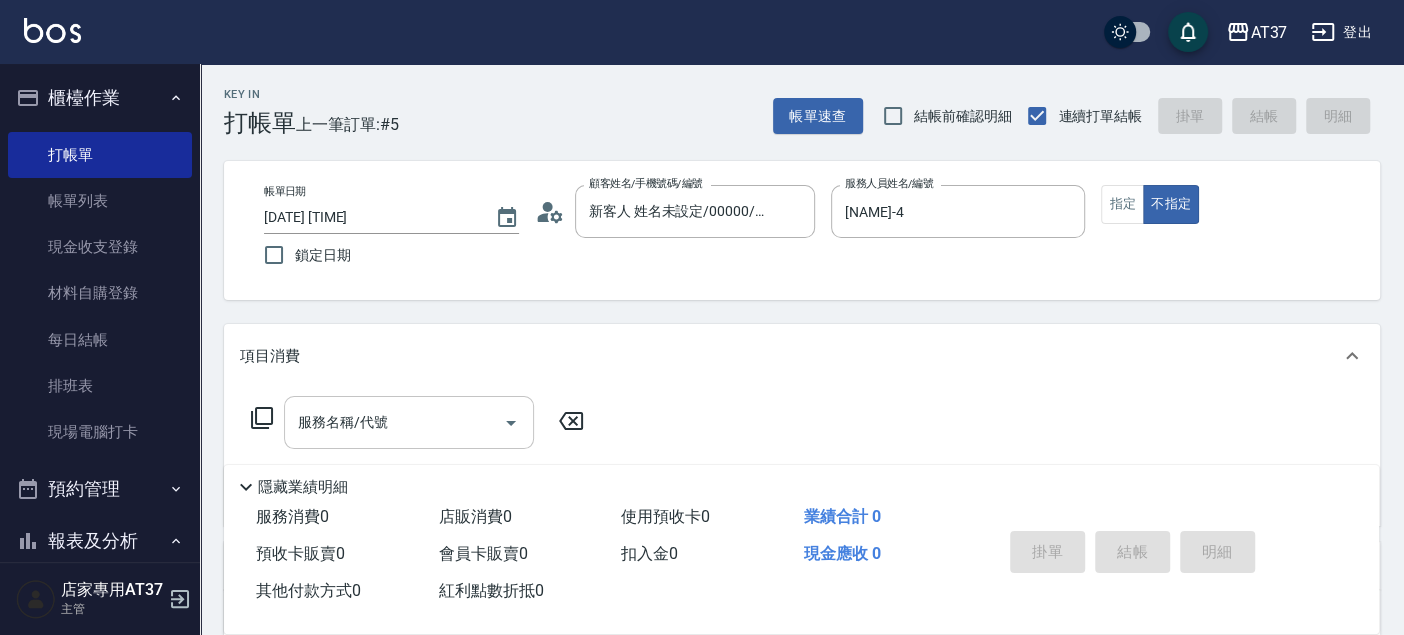 click on "服務名稱/代號 服務名稱/代號" at bounding box center [409, 422] 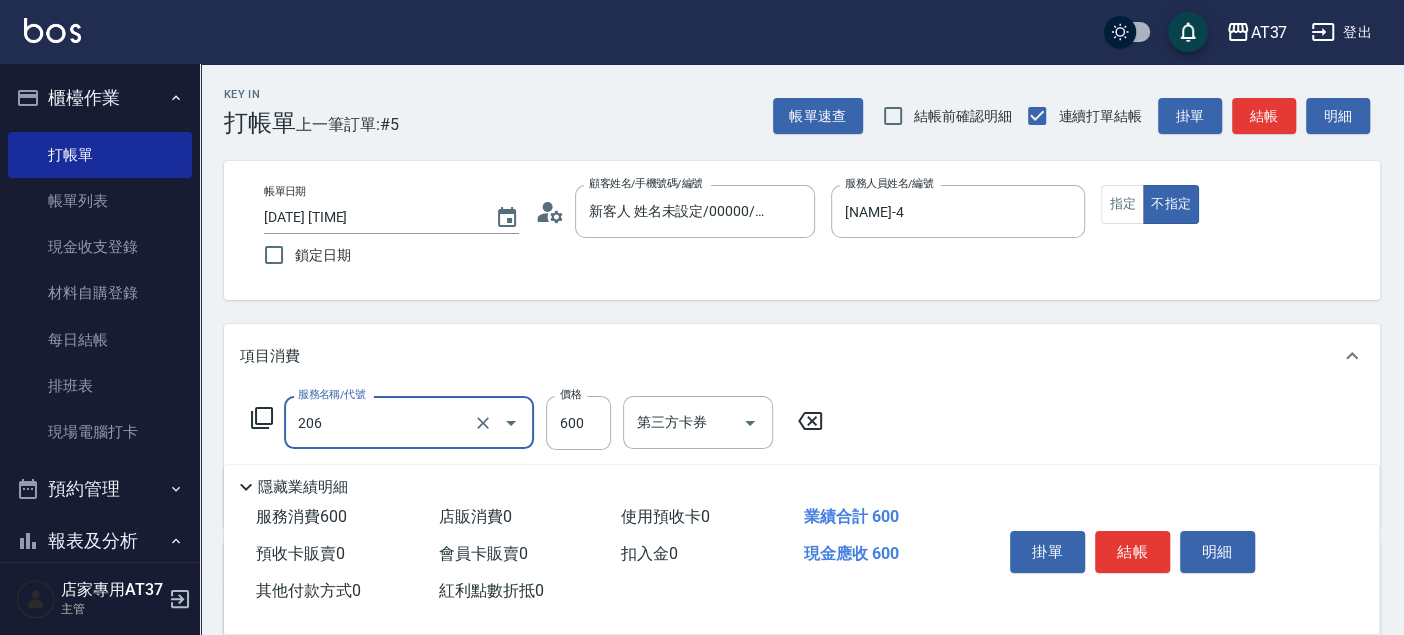 type on "A精油洗+剪(206)" 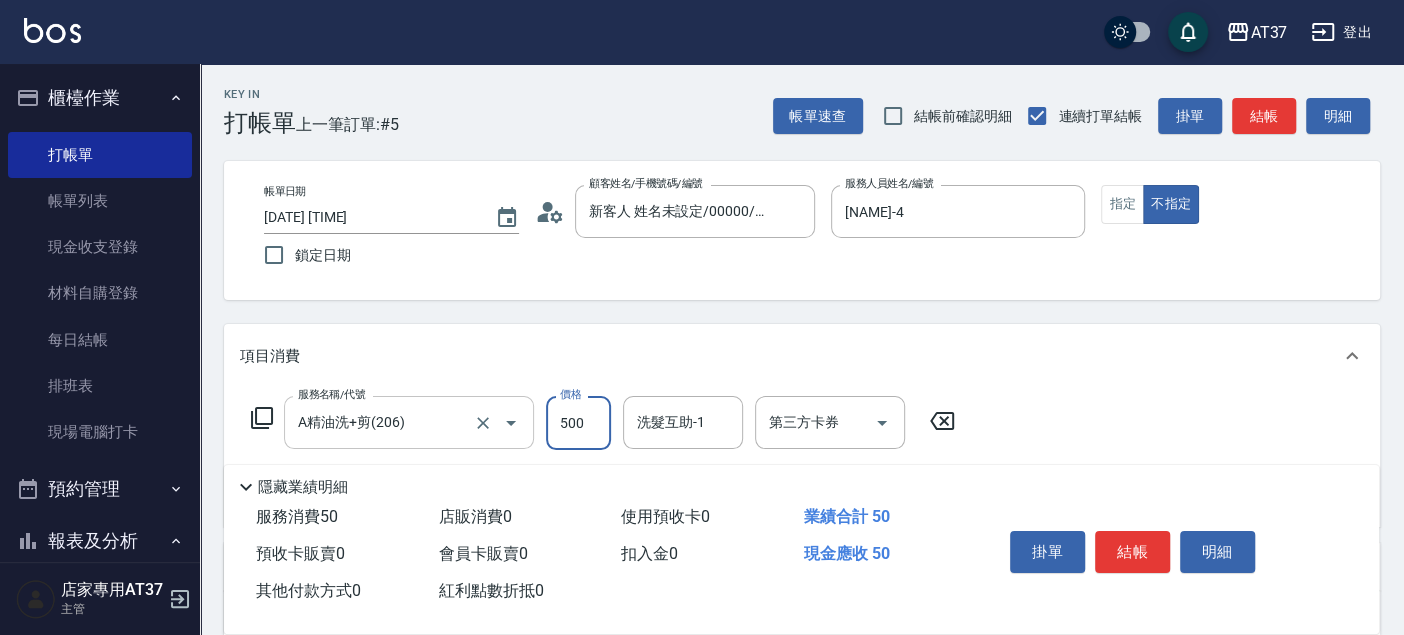 type on "500" 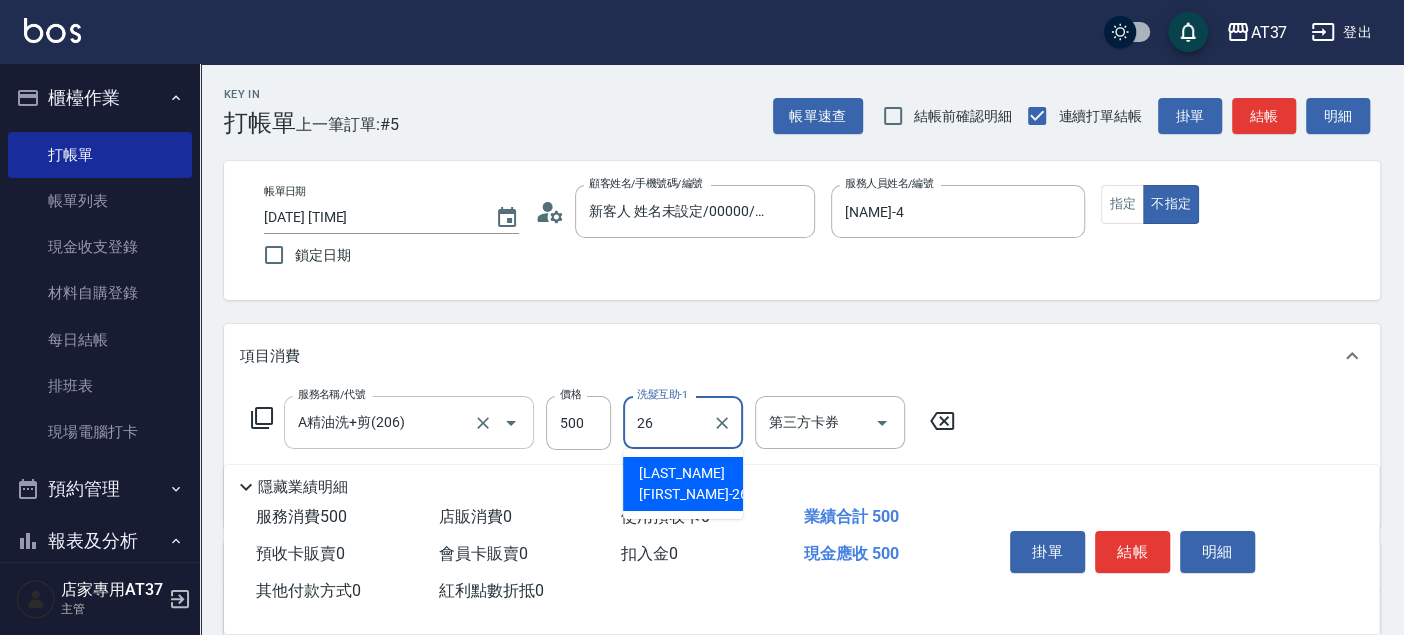 type on "[LAST]-[NUMBER]" 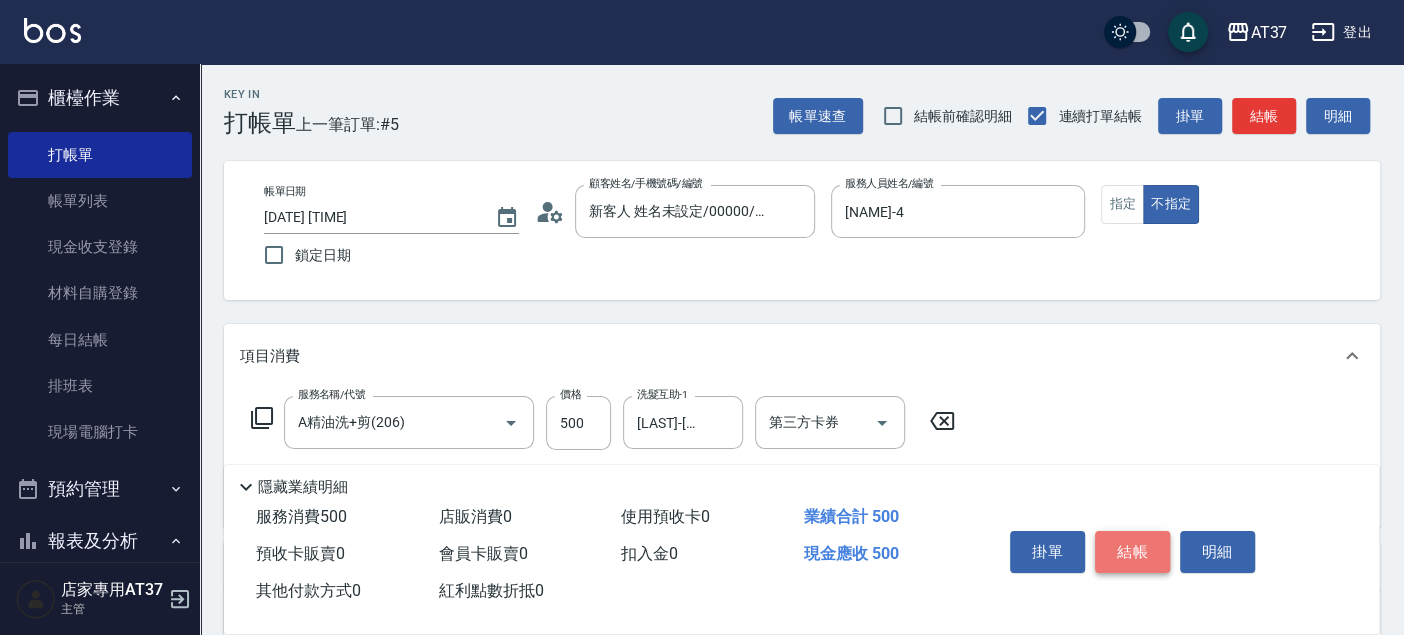 click on "結帳" at bounding box center [1132, 552] 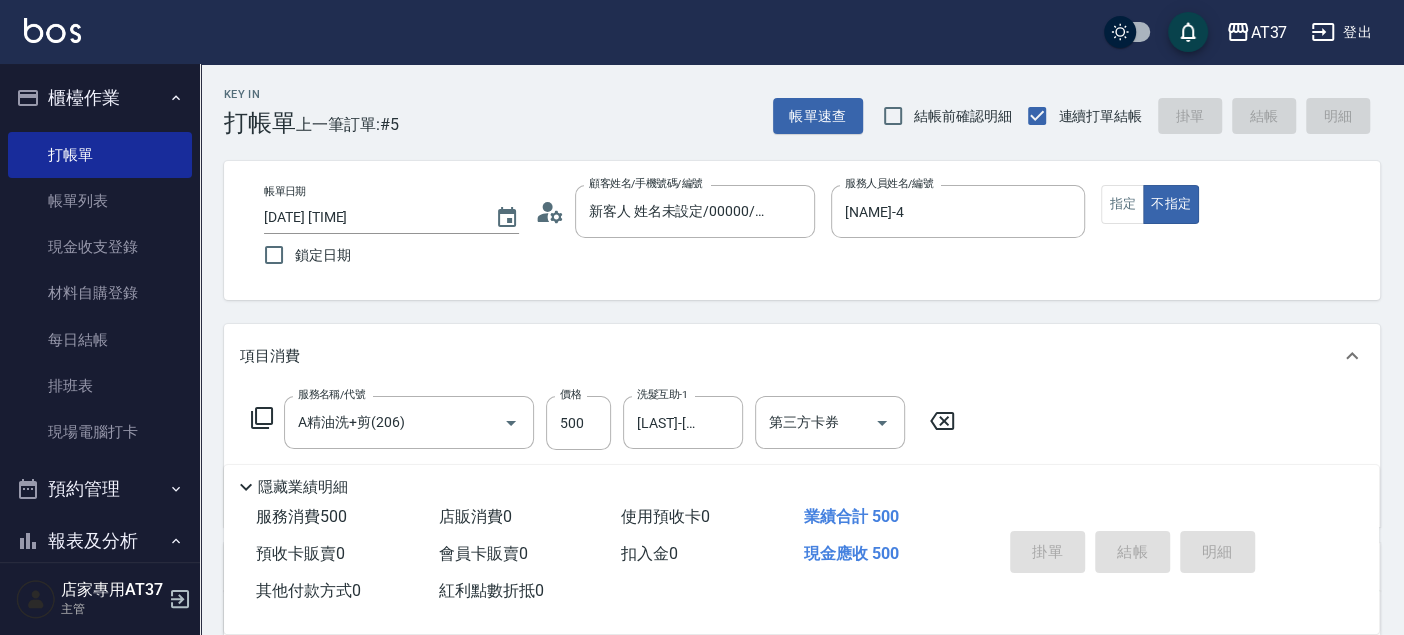 type on "[DATE] [TIME]" 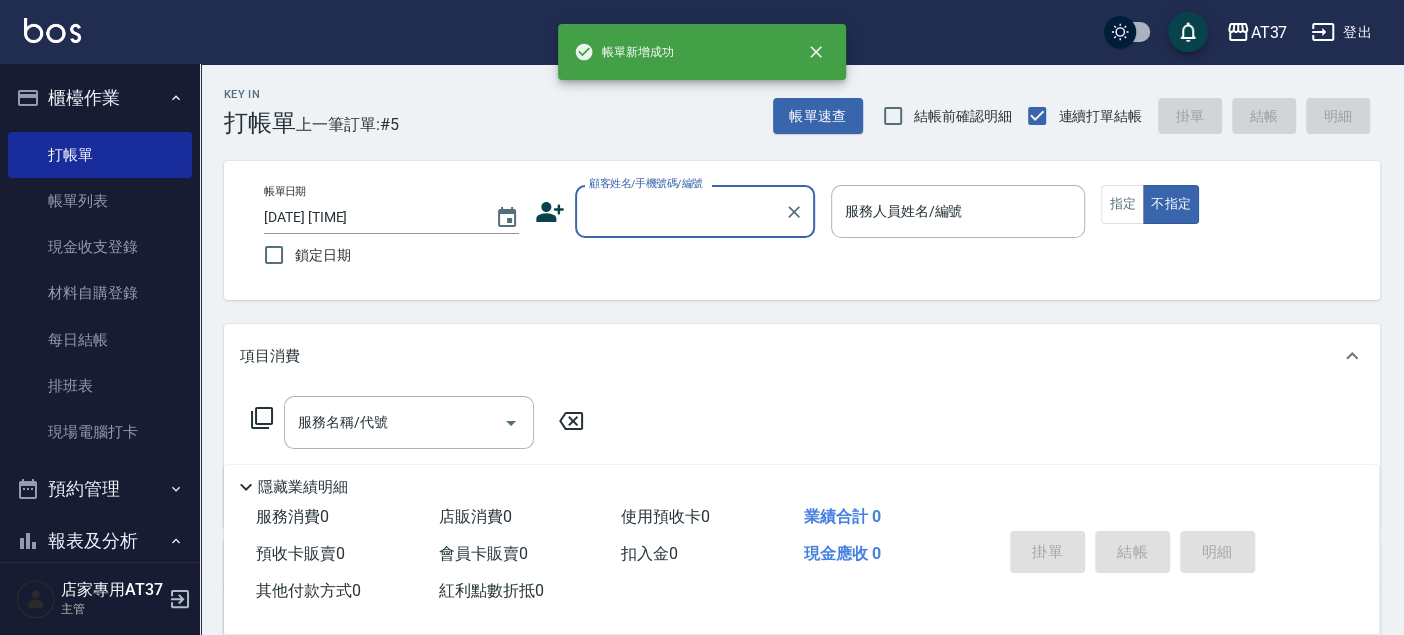 scroll, scrollTop: 0, scrollLeft: 0, axis: both 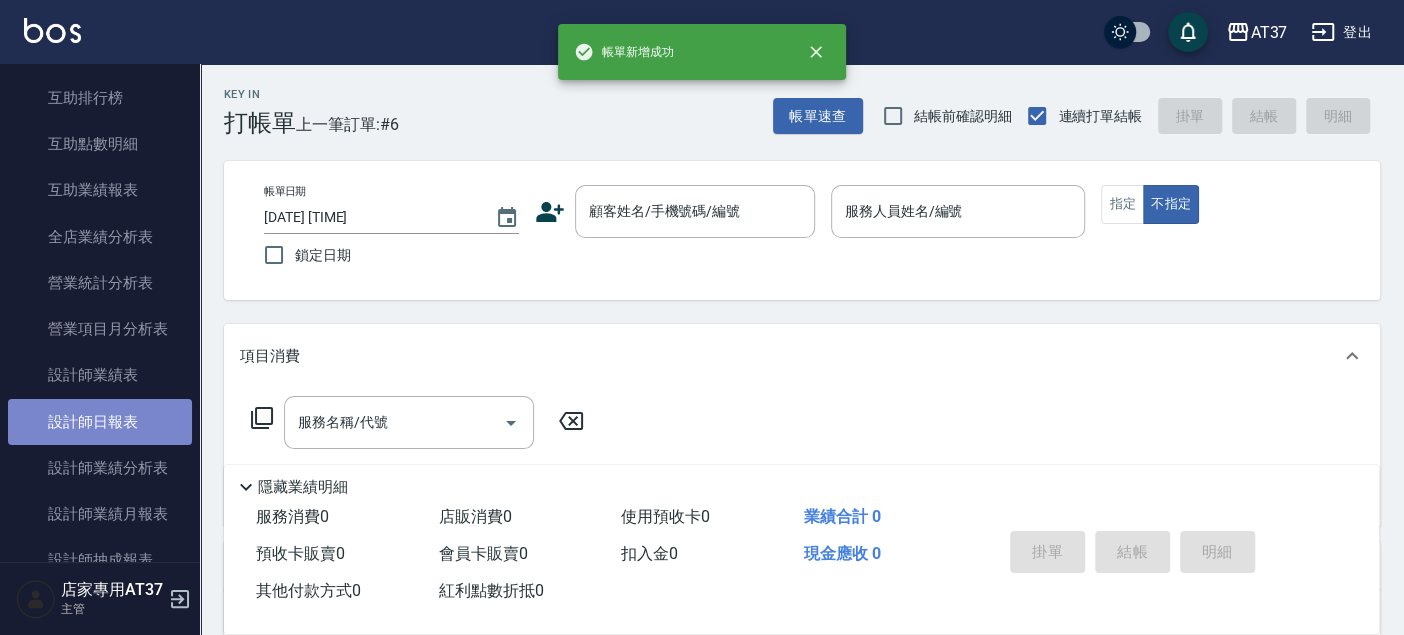 click on "設計師日報表" at bounding box center [100, 422] 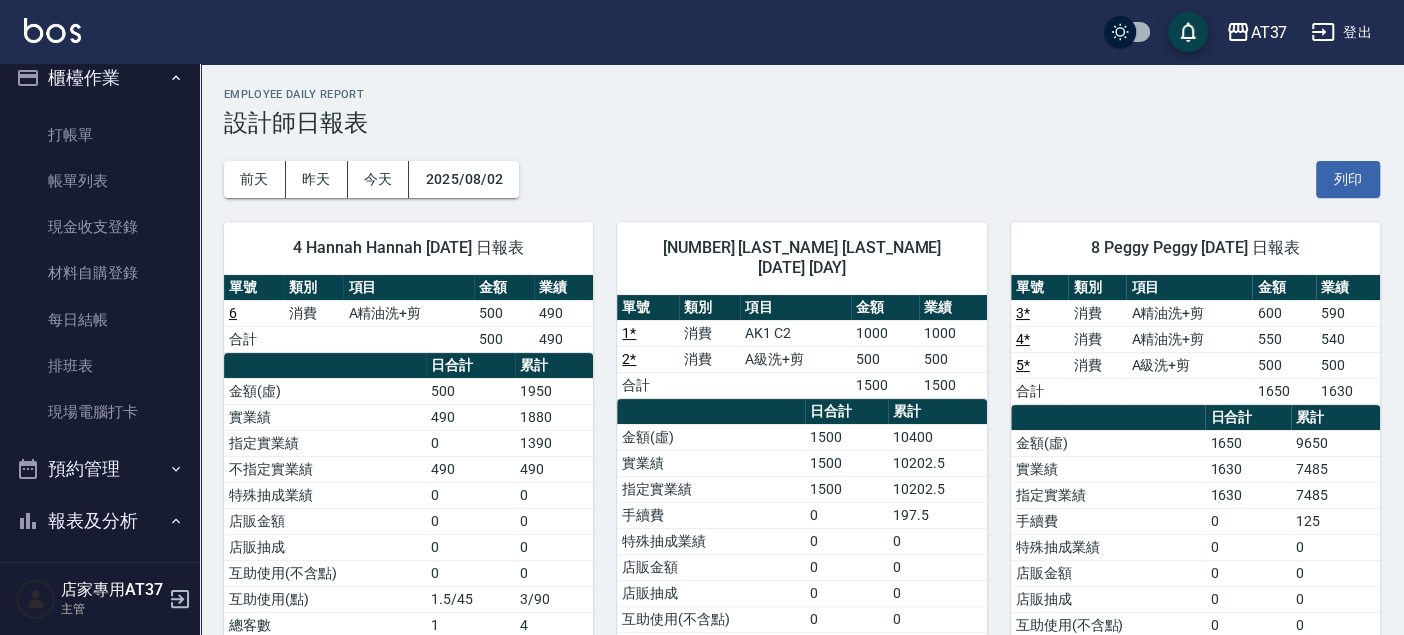 scroll, scrollTop: 0, scrollLeft: 0, axis: both 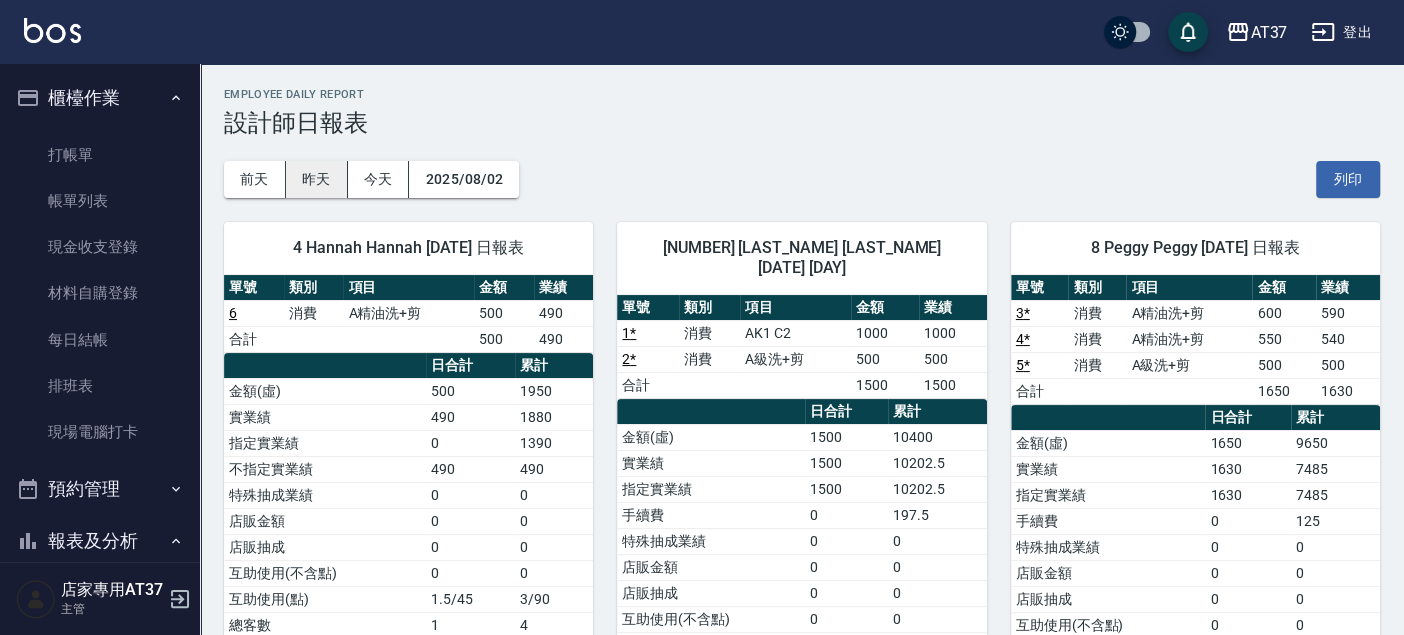 click on "昨天" at bounding box center [317, 179] 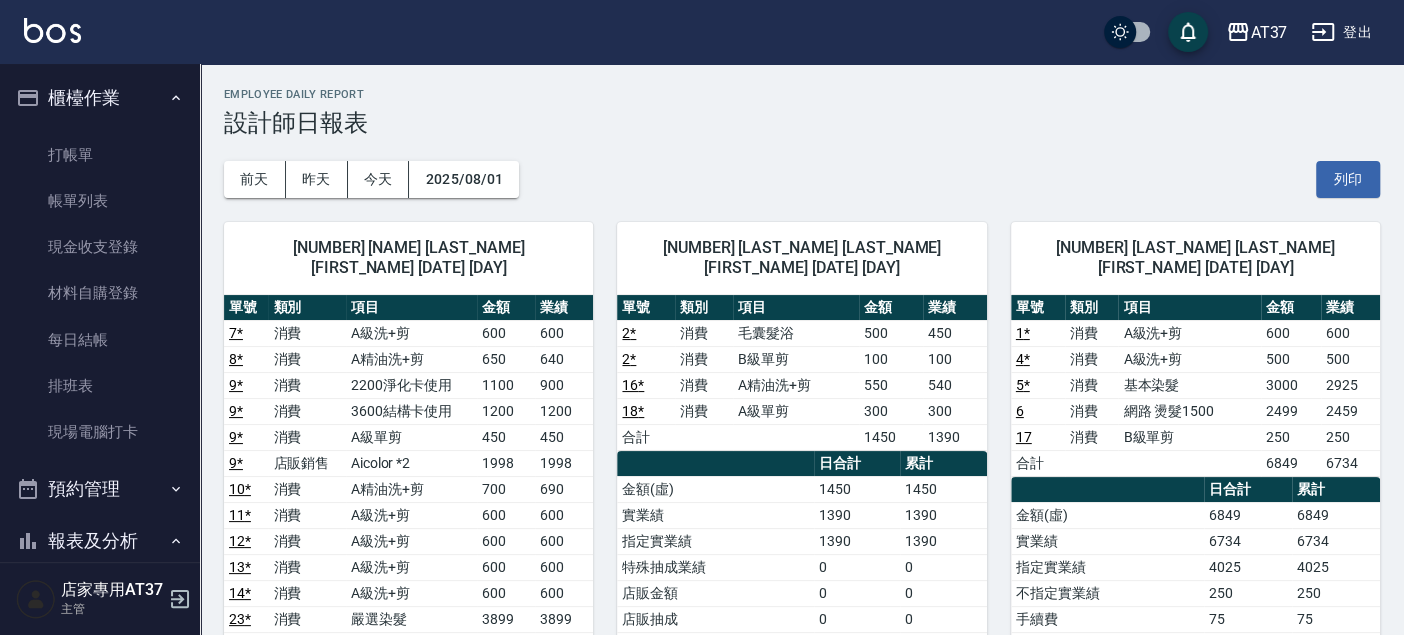 click on "16 *" at bounding box center (633, 385) 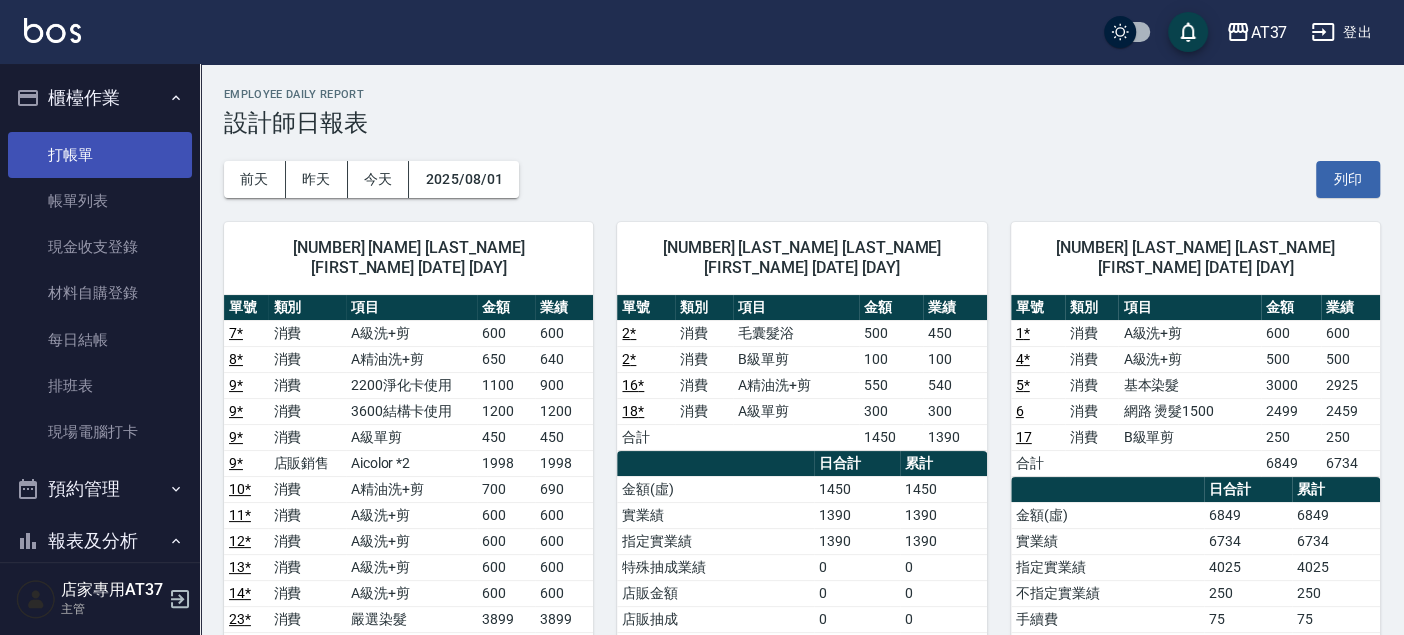click on "打帳單" at bounding box center [100, 155] 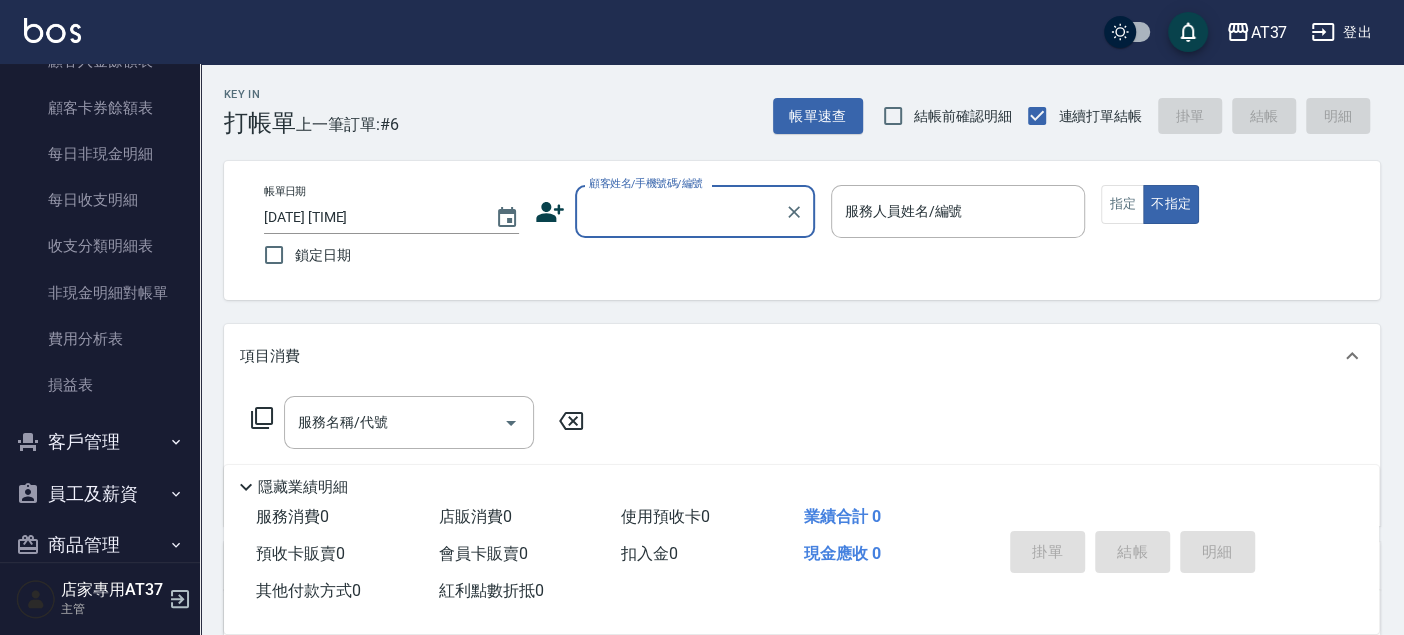 scroll, scrollTop: 1728, scrollLeft: 0, axis: vertical 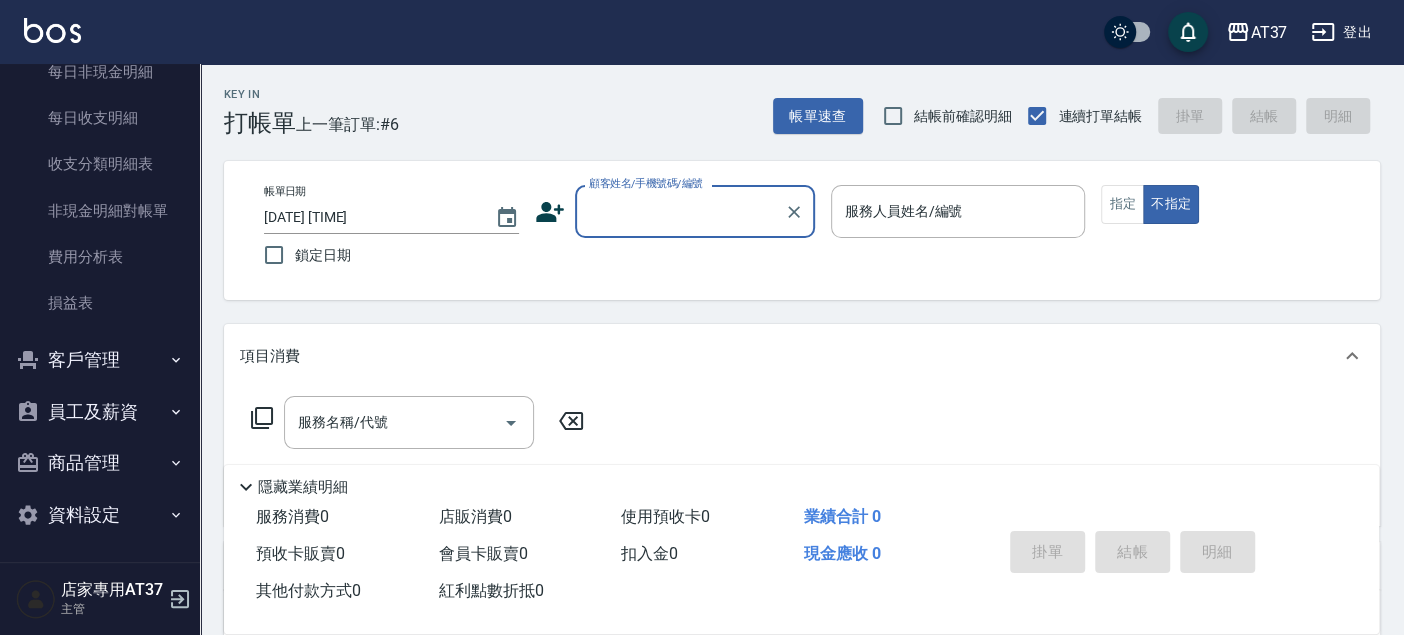 click on "客戶管理" at bounding box center (100, 360) 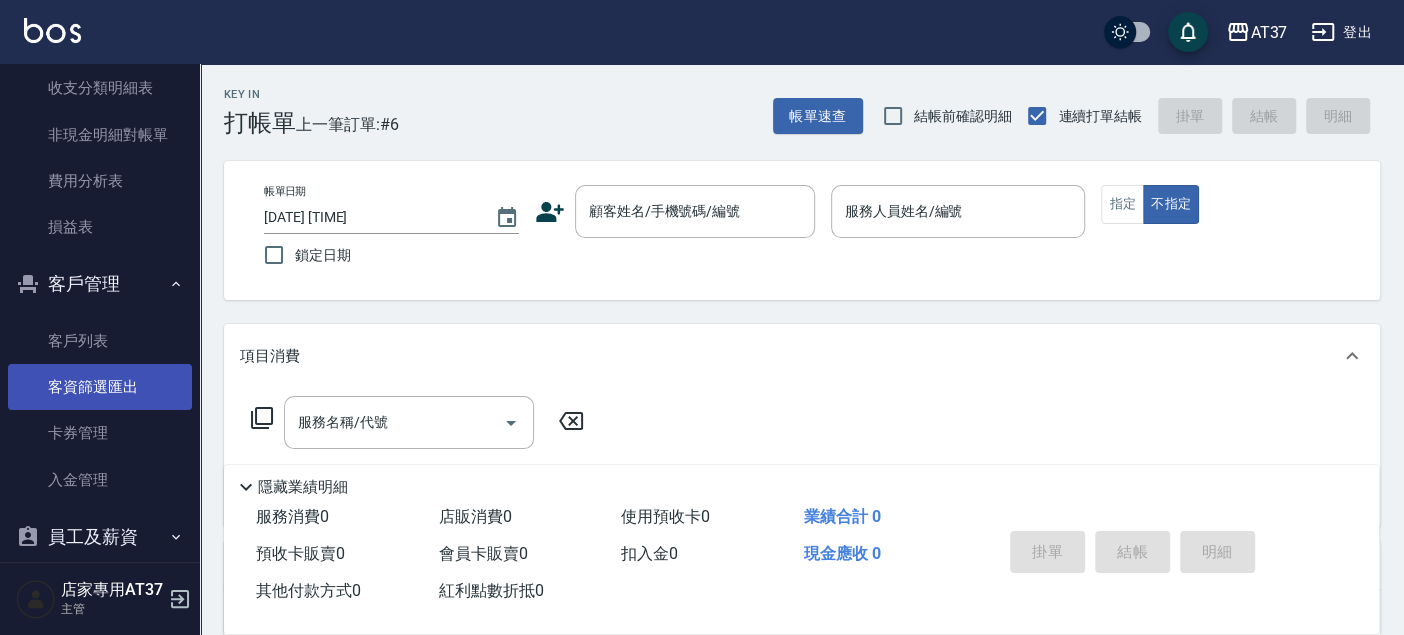 scroll, scrollTop: 1839, scrollLeft: 0, axis: vertical 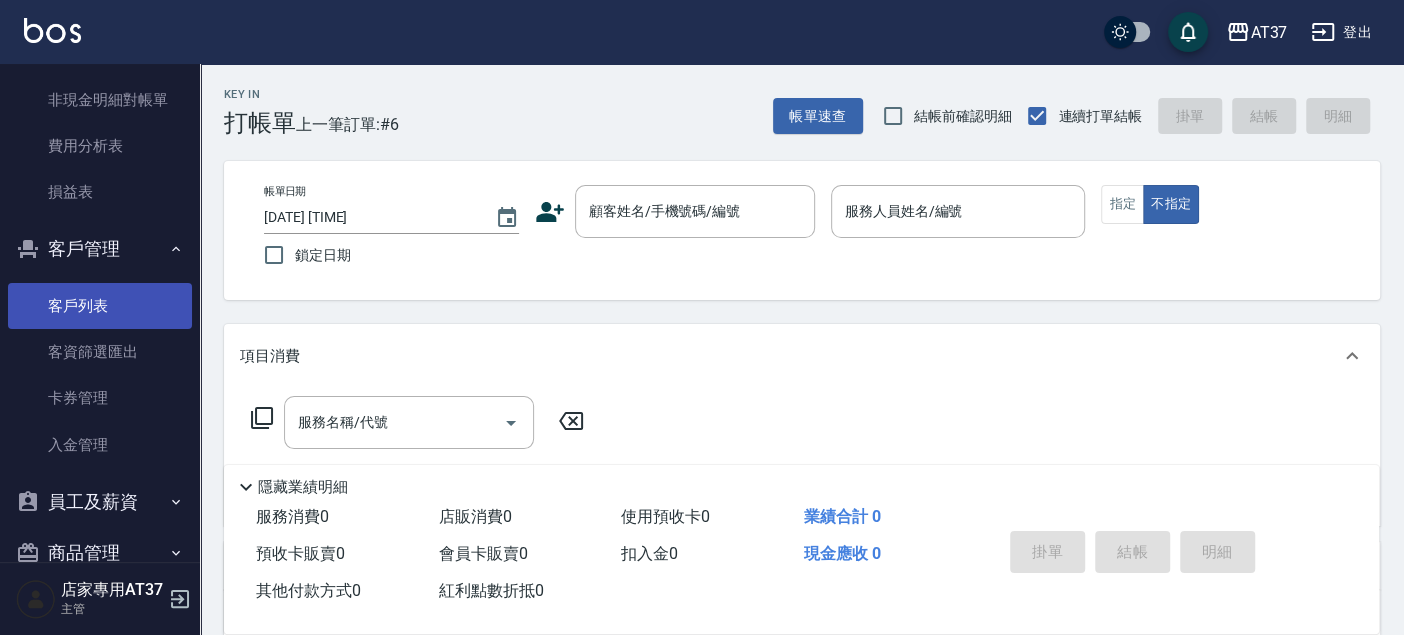 click on "客戶列表" at bounding box center [100, 306] 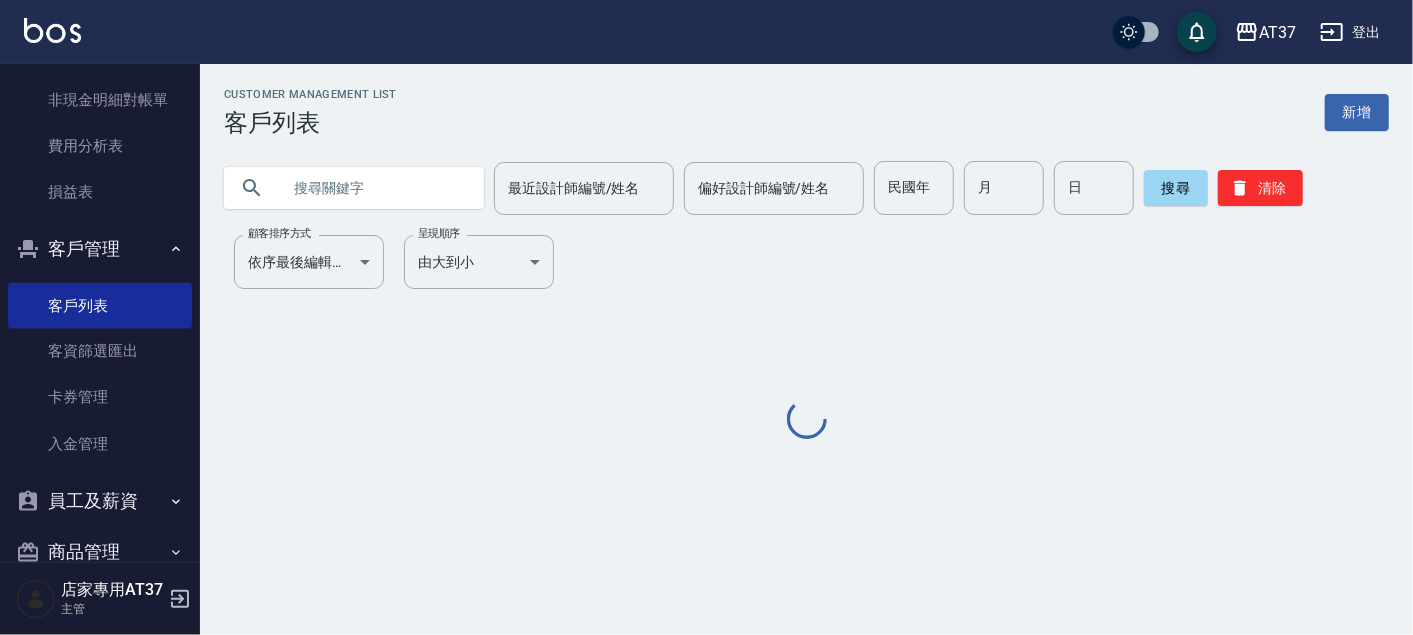 click at bounding box center (374, 188) 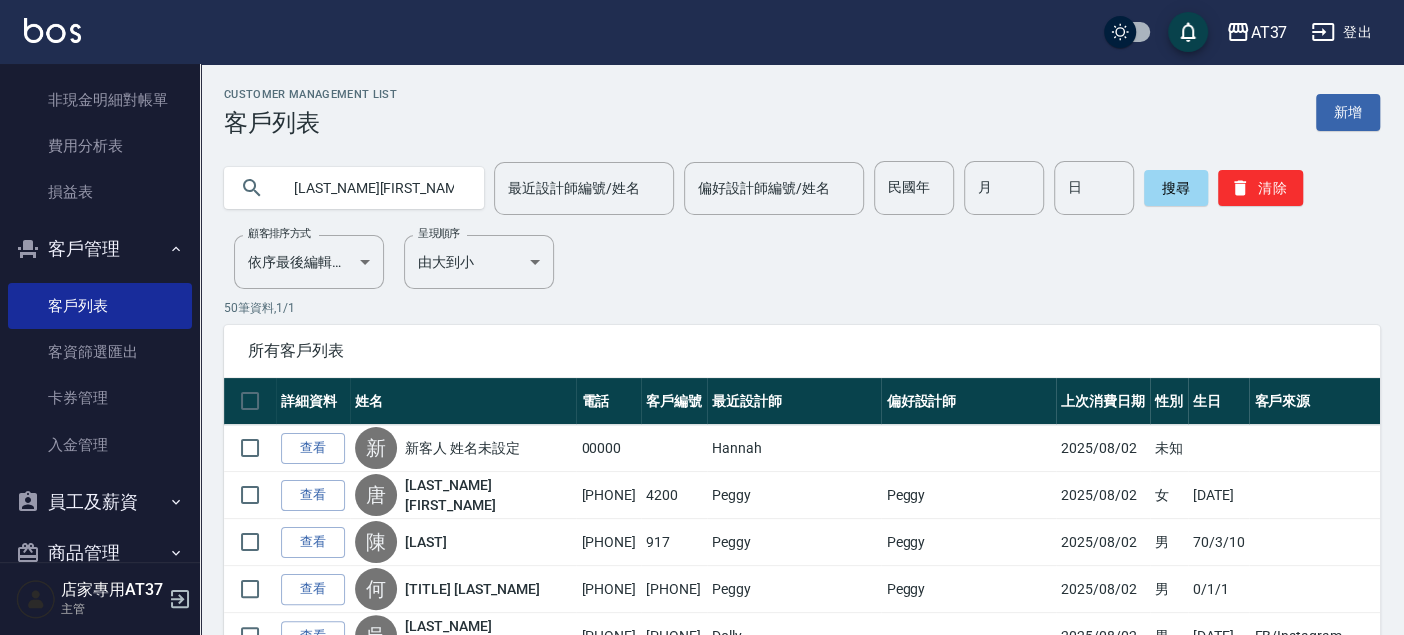 type on "[LAST_NAME][FIRST_NAME]" 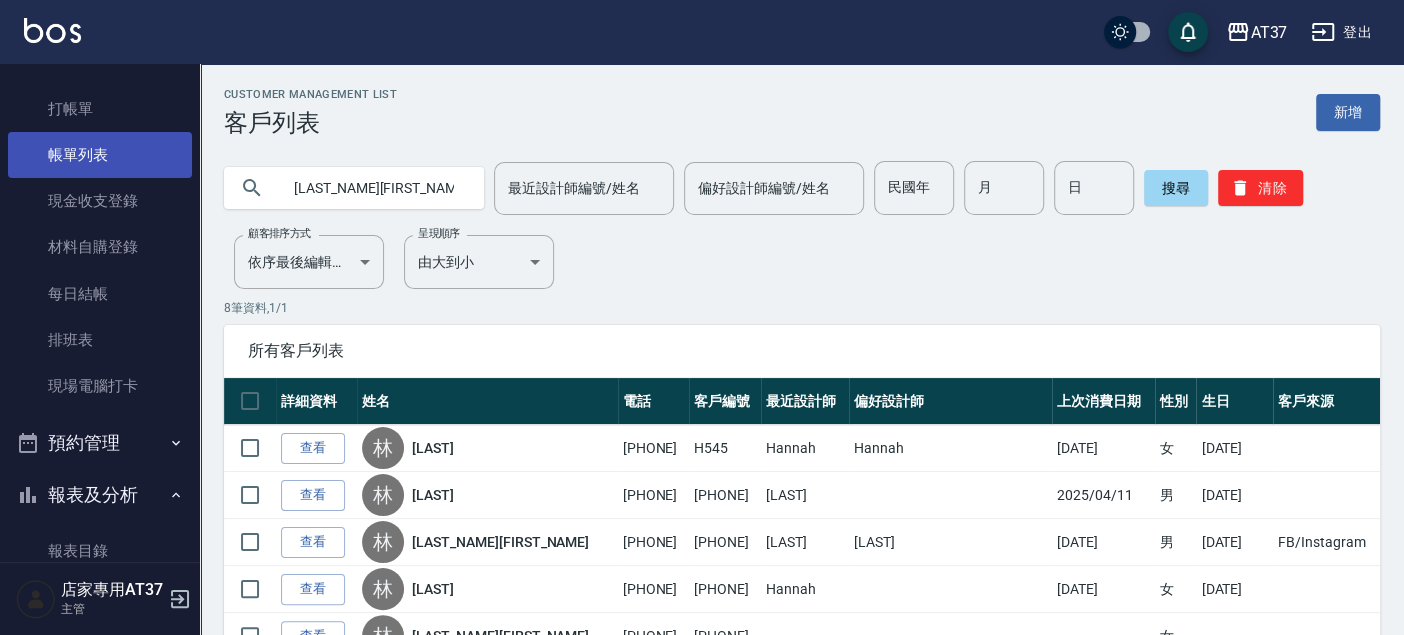 scroll, scrollTop: 0, scrollLeft: 0, axis: both 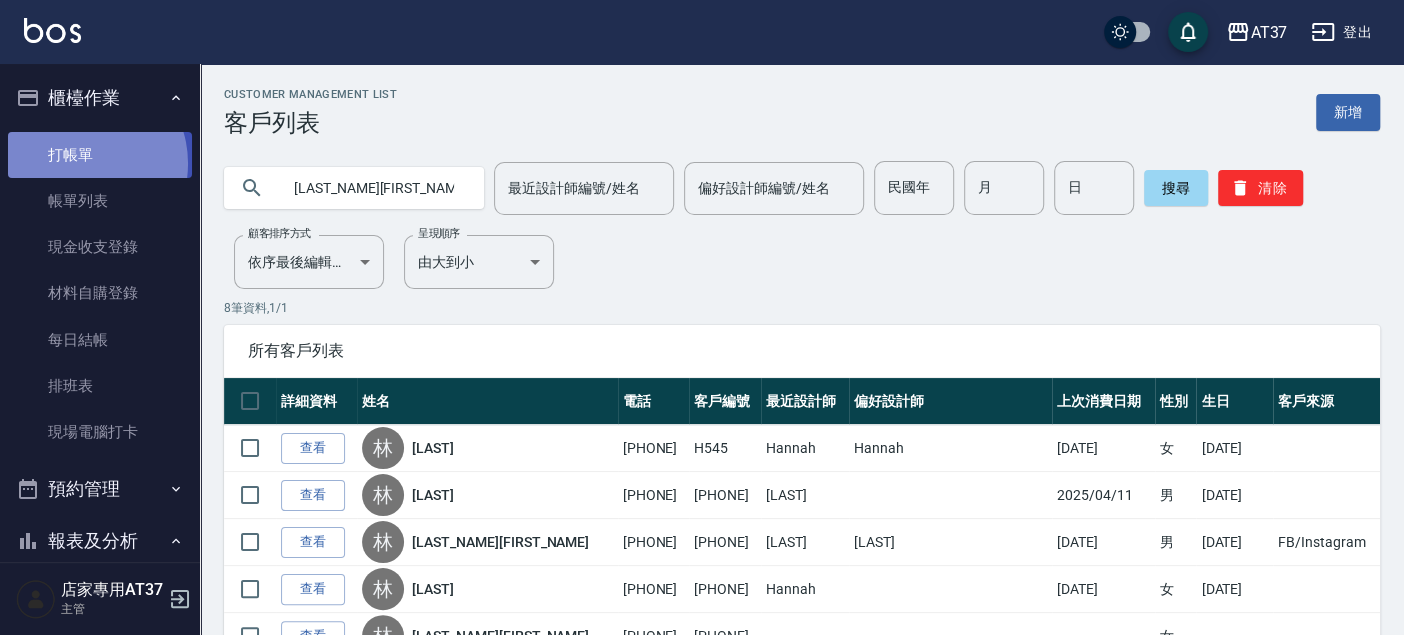 click on "打帳單" at bounding box center (100, 155) 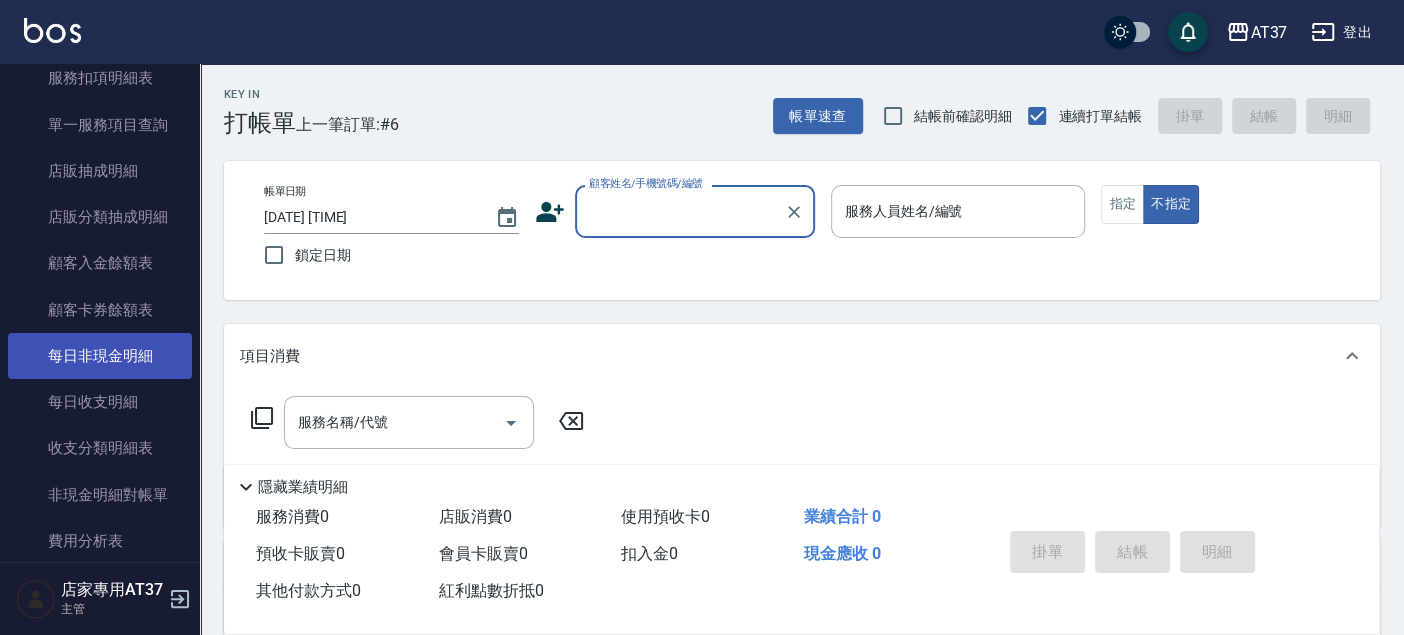 scroll, scrollTop: 1928, scrollLeft: 0, axis: vertical 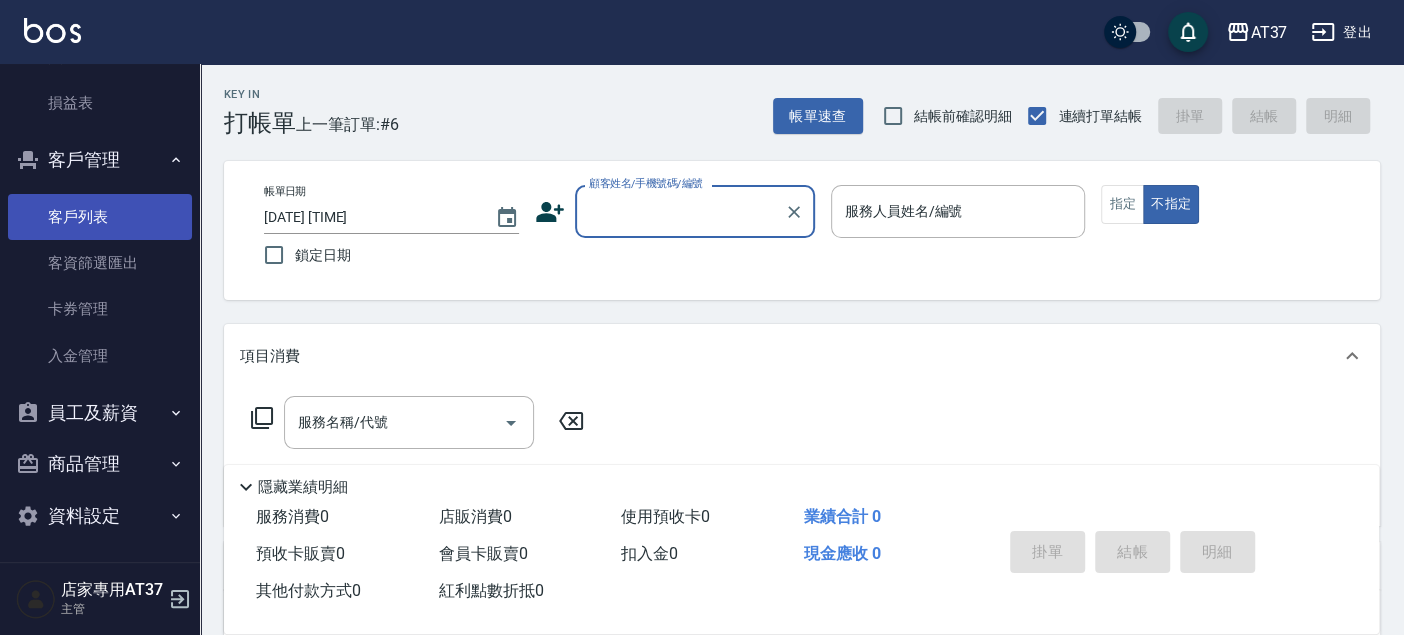 click on "客戶列表" at bounding box center [100, 217] 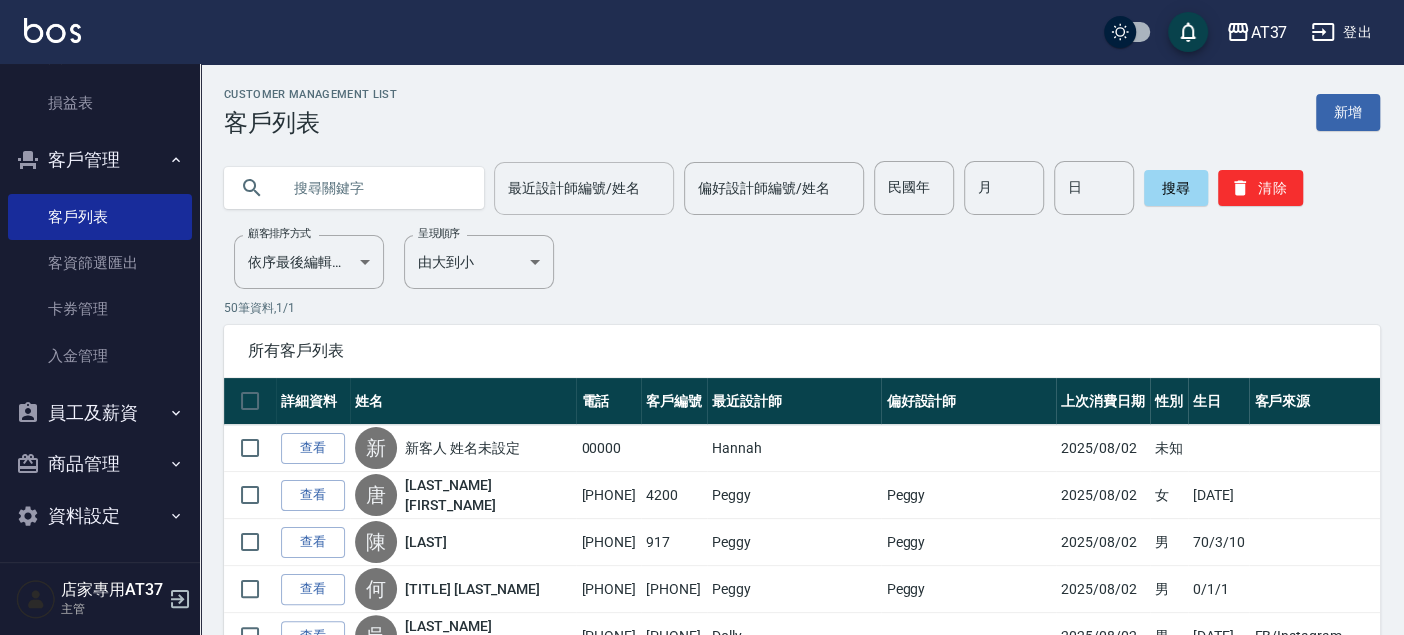 click on "最近設計師編號/姓名" at bounding box center (584, 188) 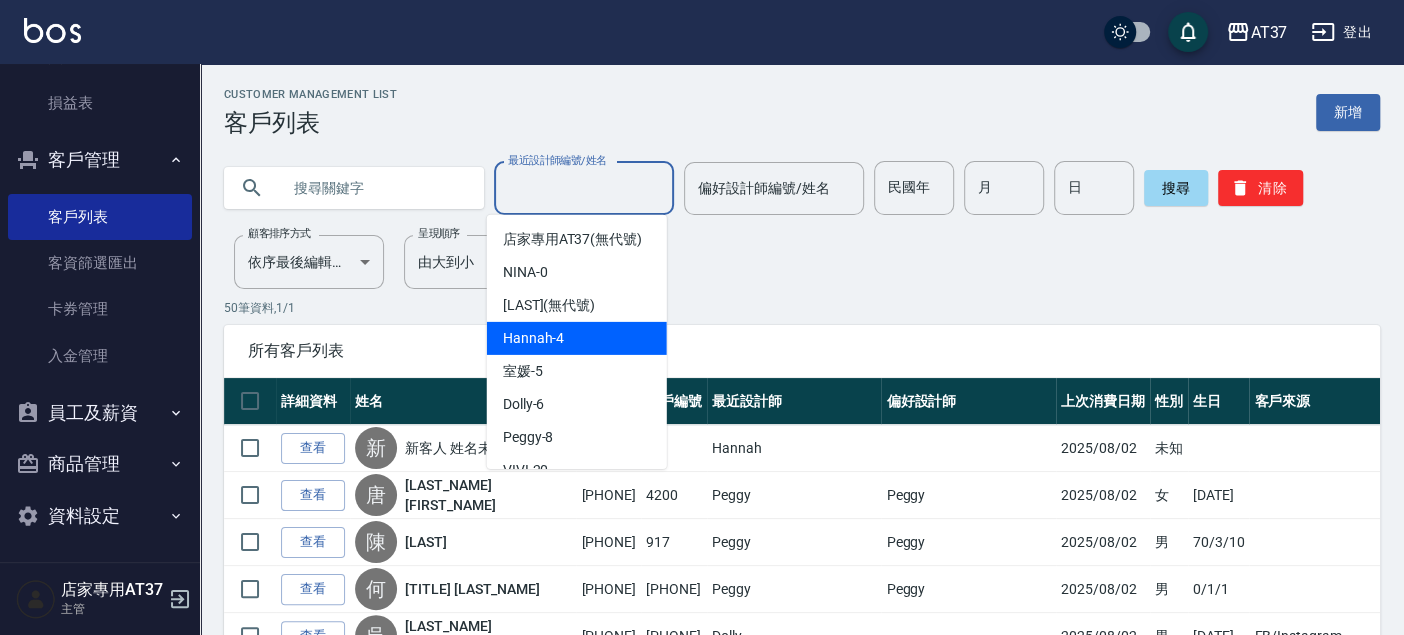 click on "[LAST_NAME]-4" at bounding box center [534, 338] 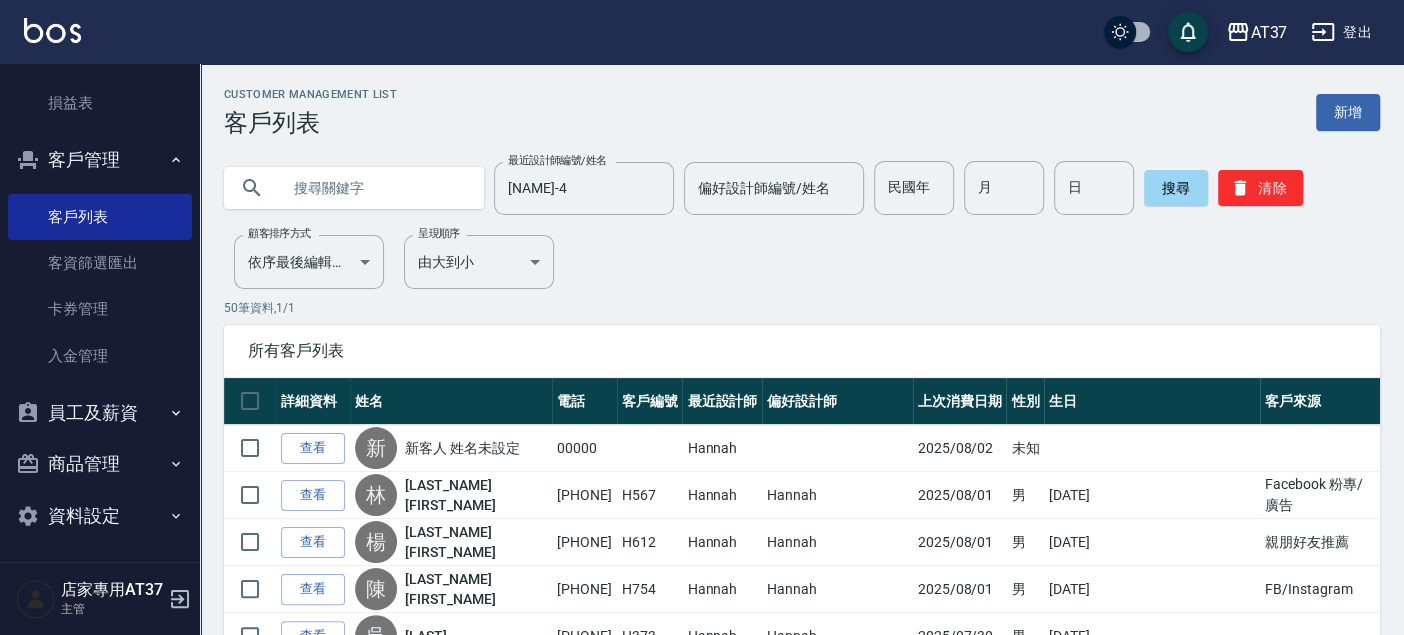click at bounding box center (374, 188) 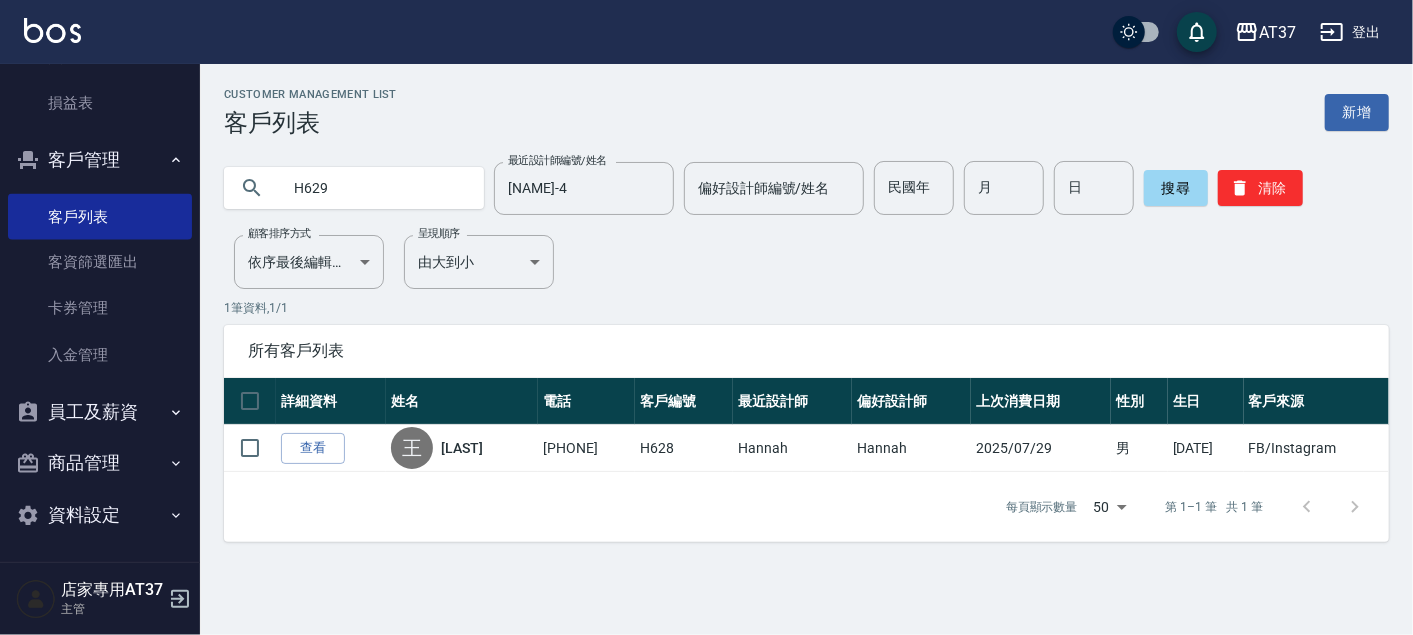 type on "H629" 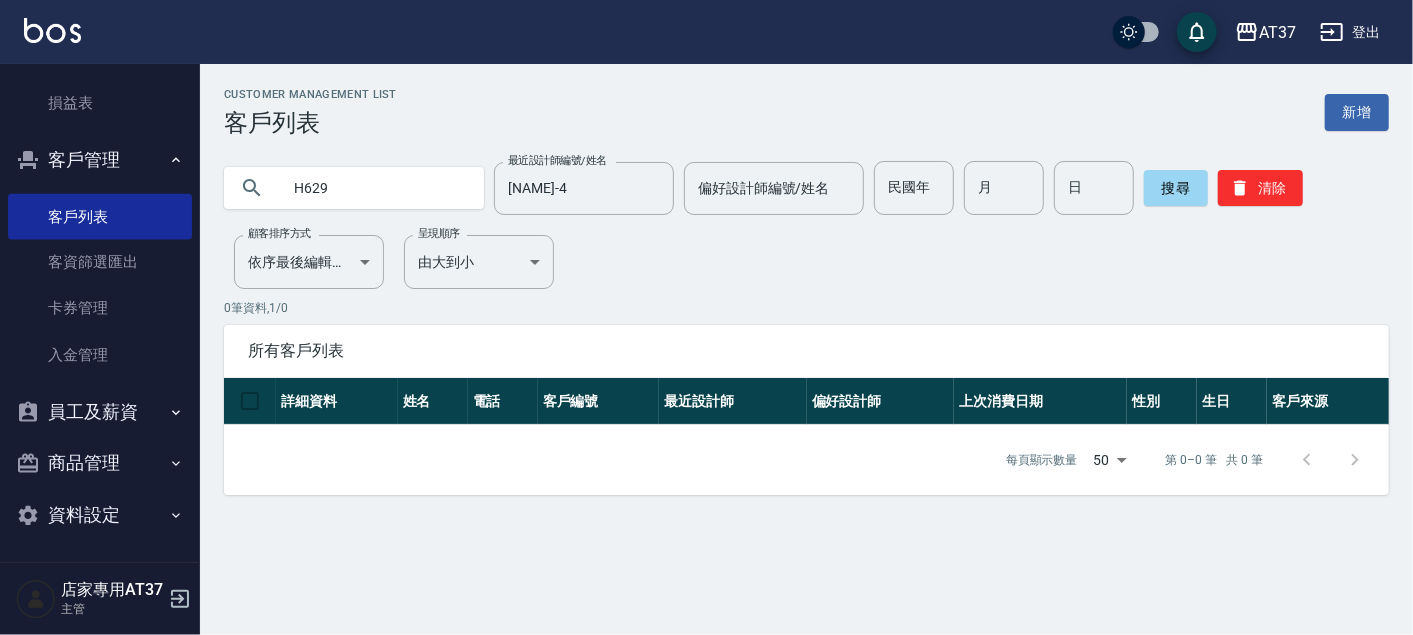 drag, startPoint x: 377, startPoint y: 184, endPoint x: 231, endPoint y: 214, distance: 149.05032 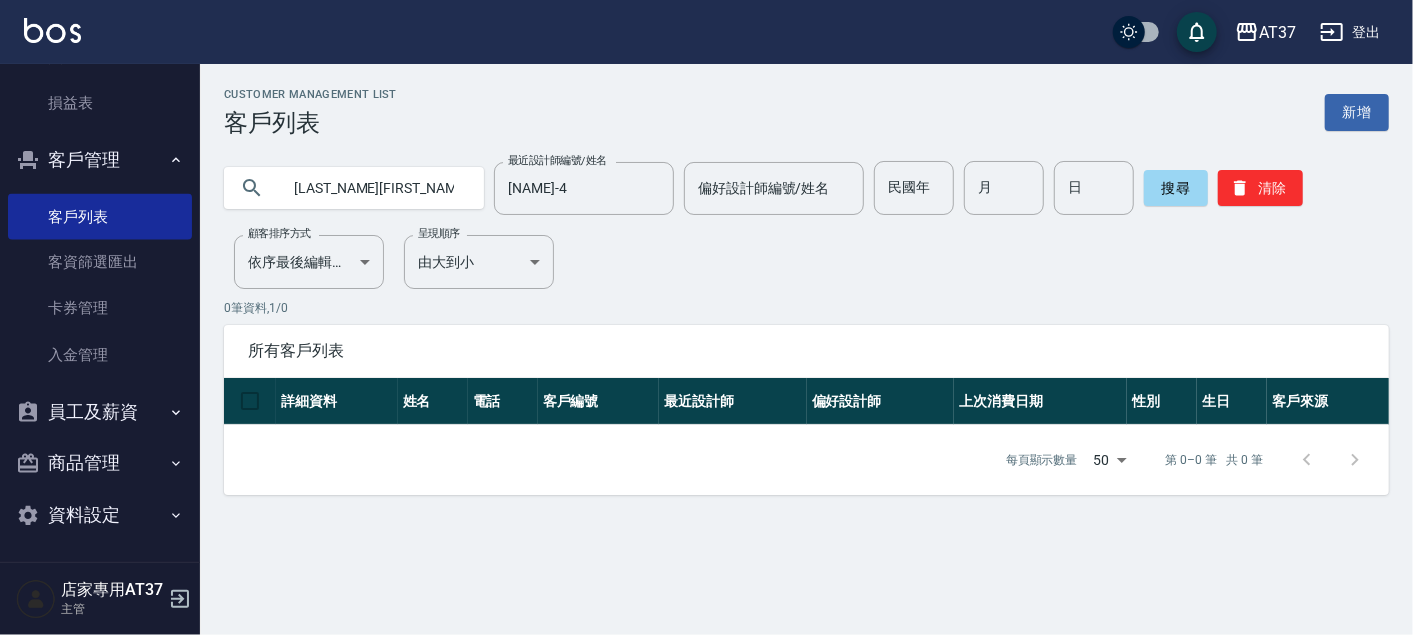 type on "[LAST_NAME][FIRST_NAME]" 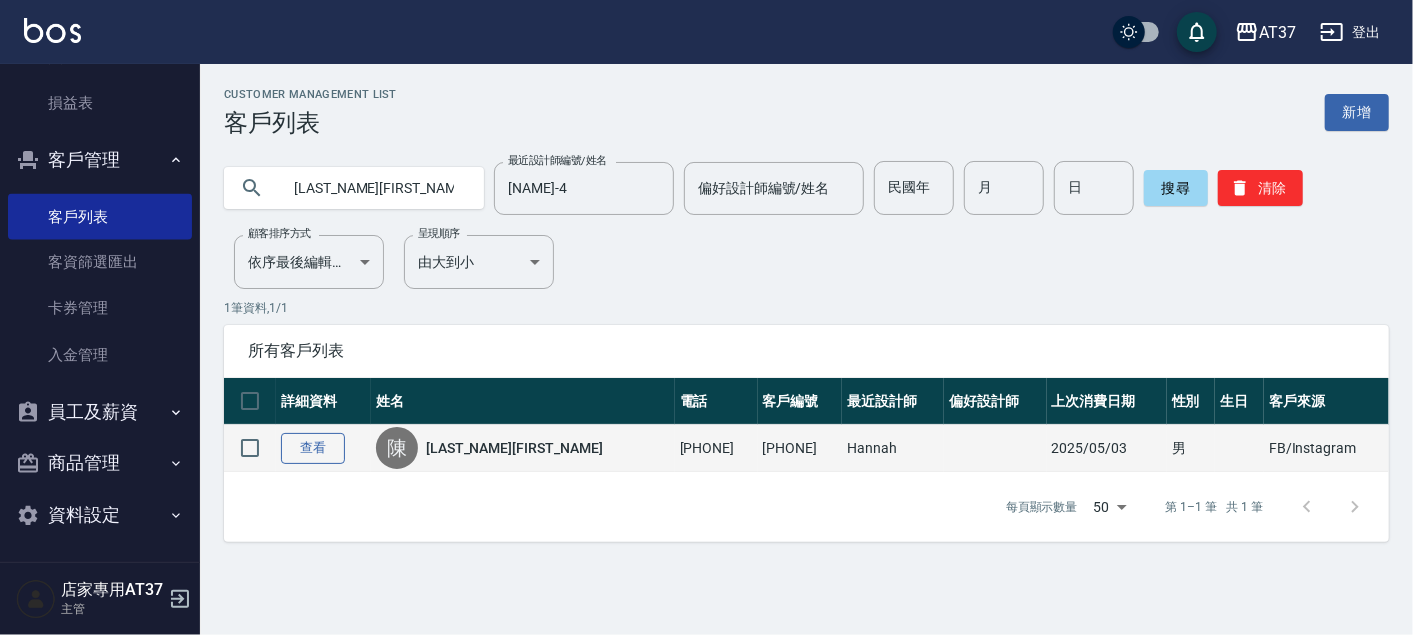 click on "查看" at bounding box center (313, 448) 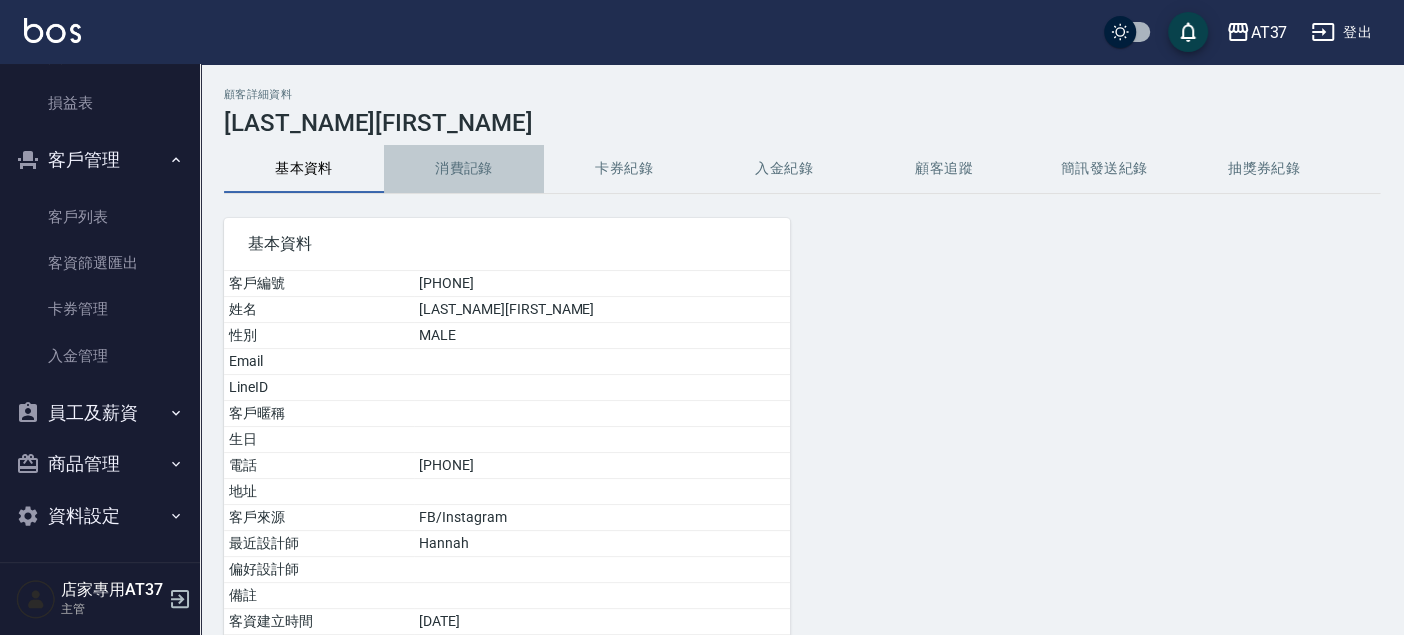 click on "消費記錄" at bounding box center [464, 169] 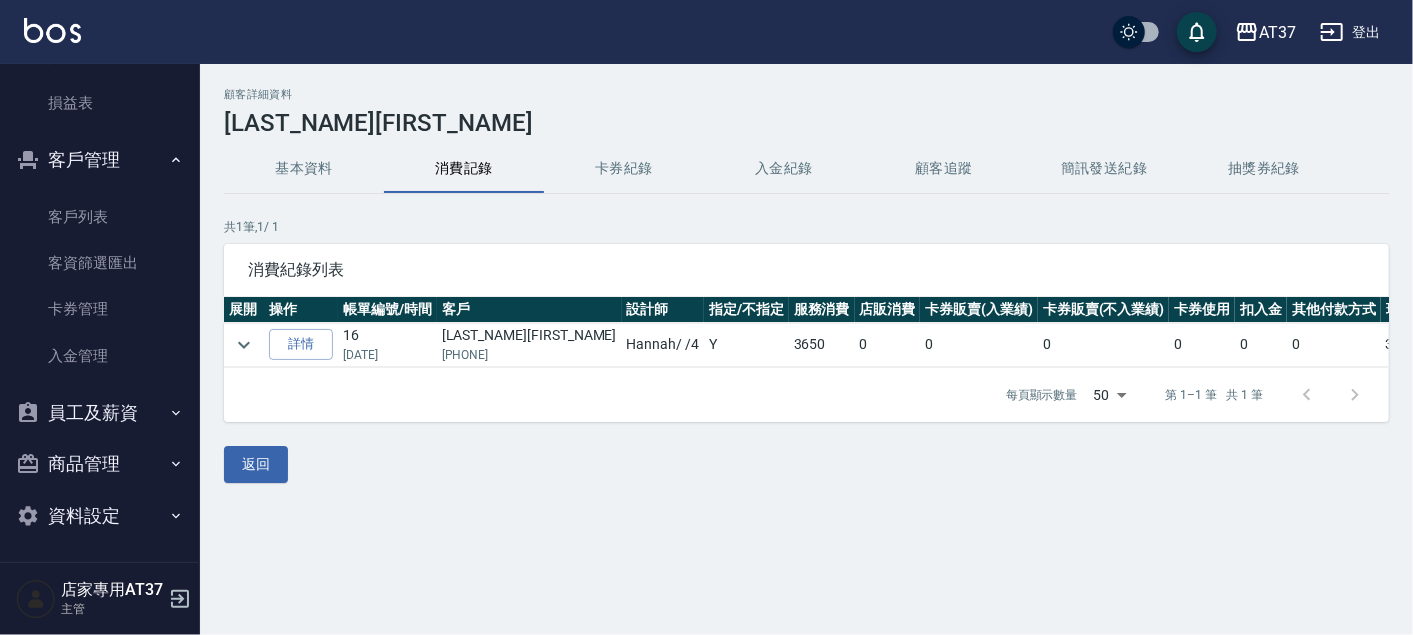 click on "基本資料" at bounding box center (304, 169) 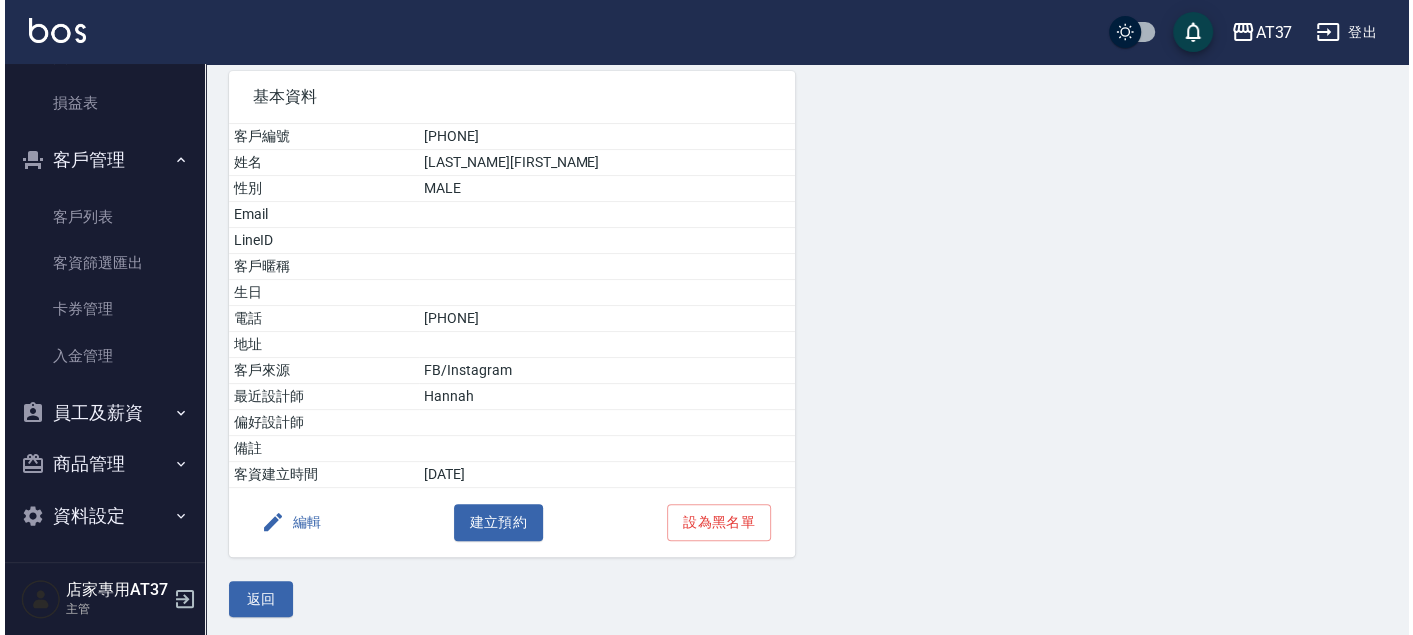 scroll, scrollTop: 148, scrollLeft: 0, axis: vertical 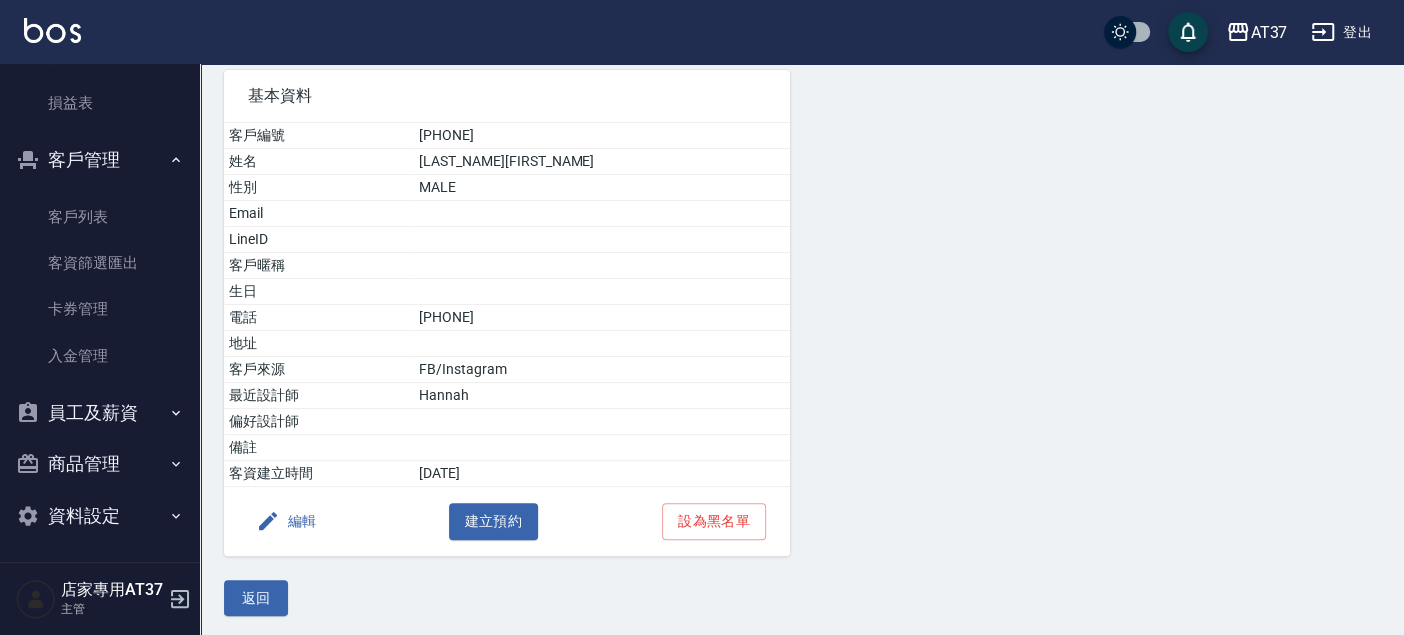 click on "編輯" at bounding box center [286, 521] 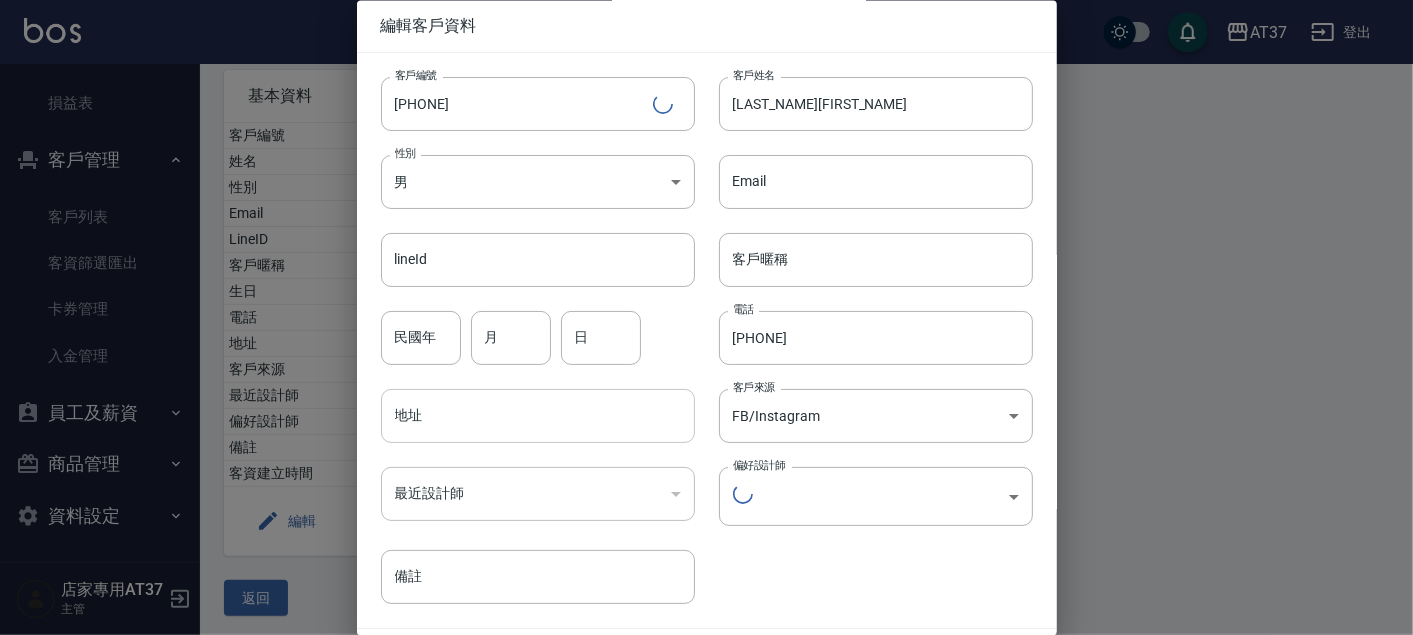 type 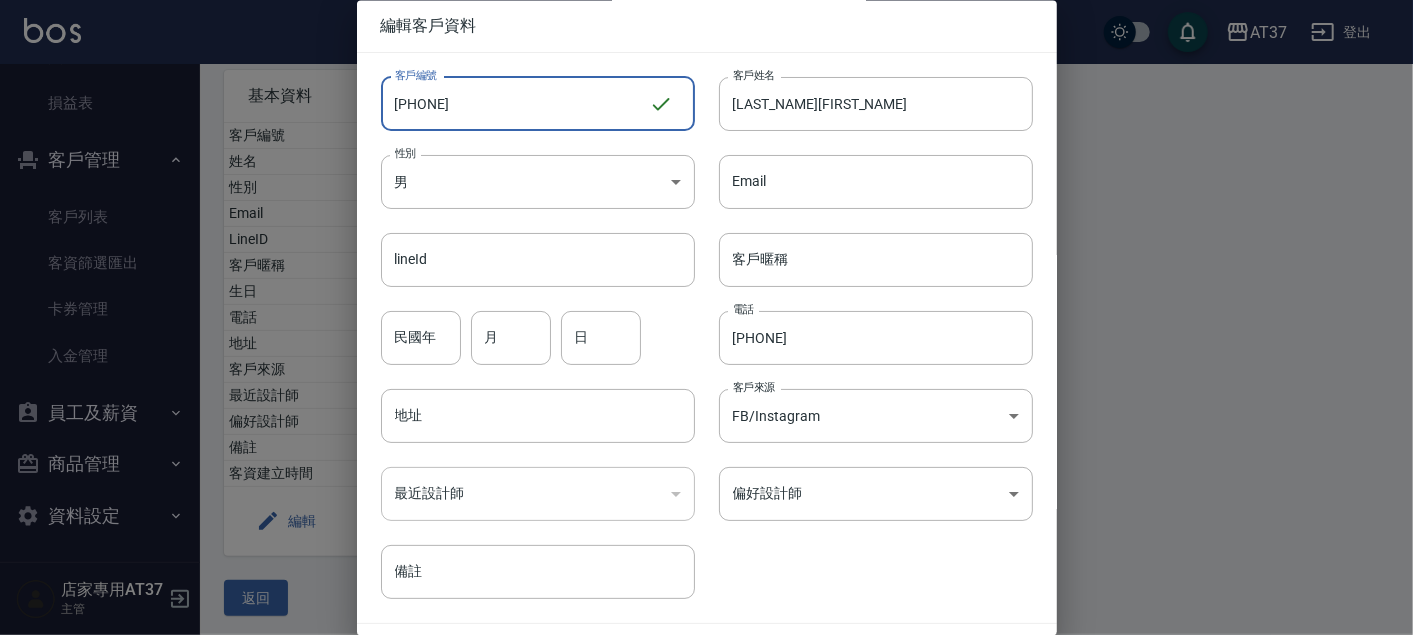 drag, startPoint x: 579, startPoint y: 127, endPoint x: 303, endPoint y: 137, distance: 276.1811 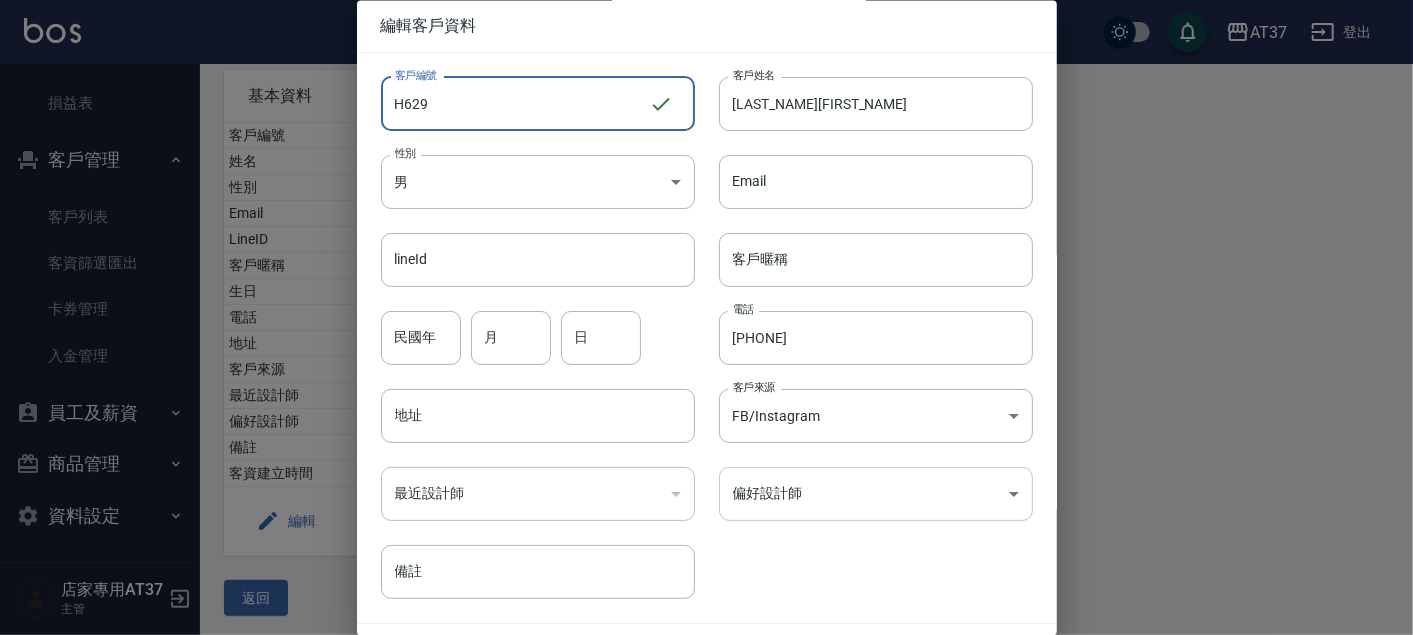 type on "H629" 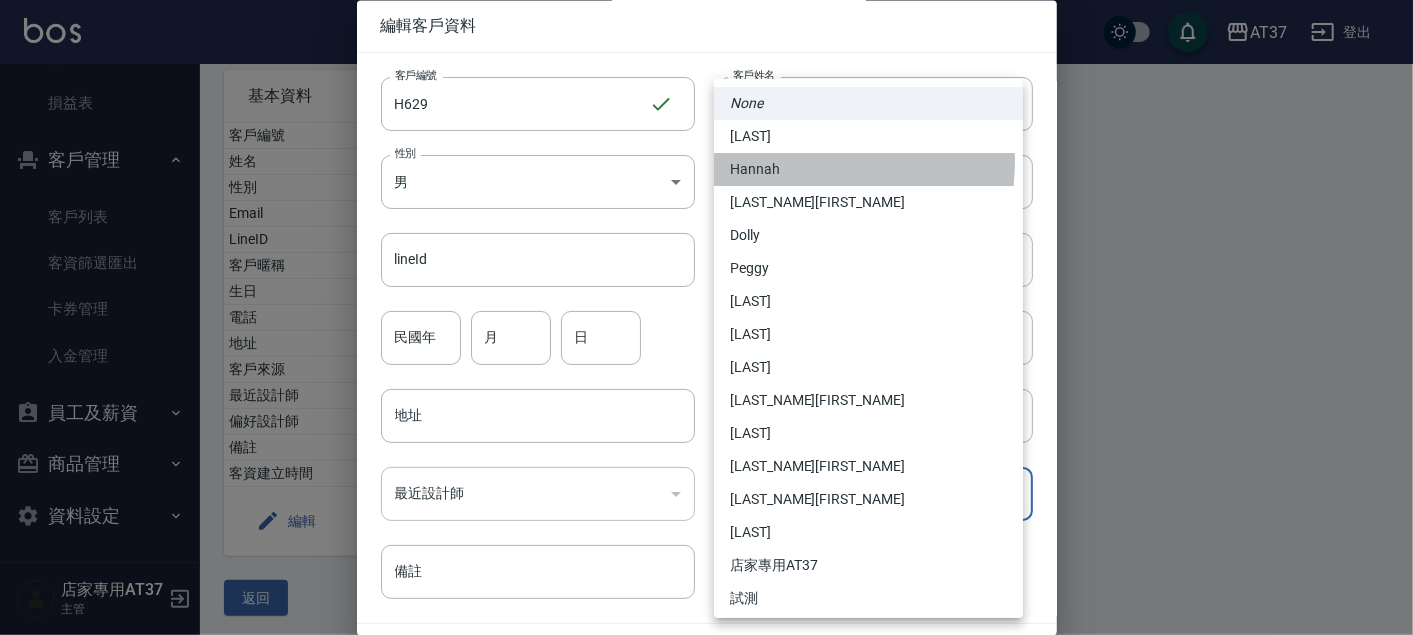 click on "Hannah" at bounding box center (868, 169) 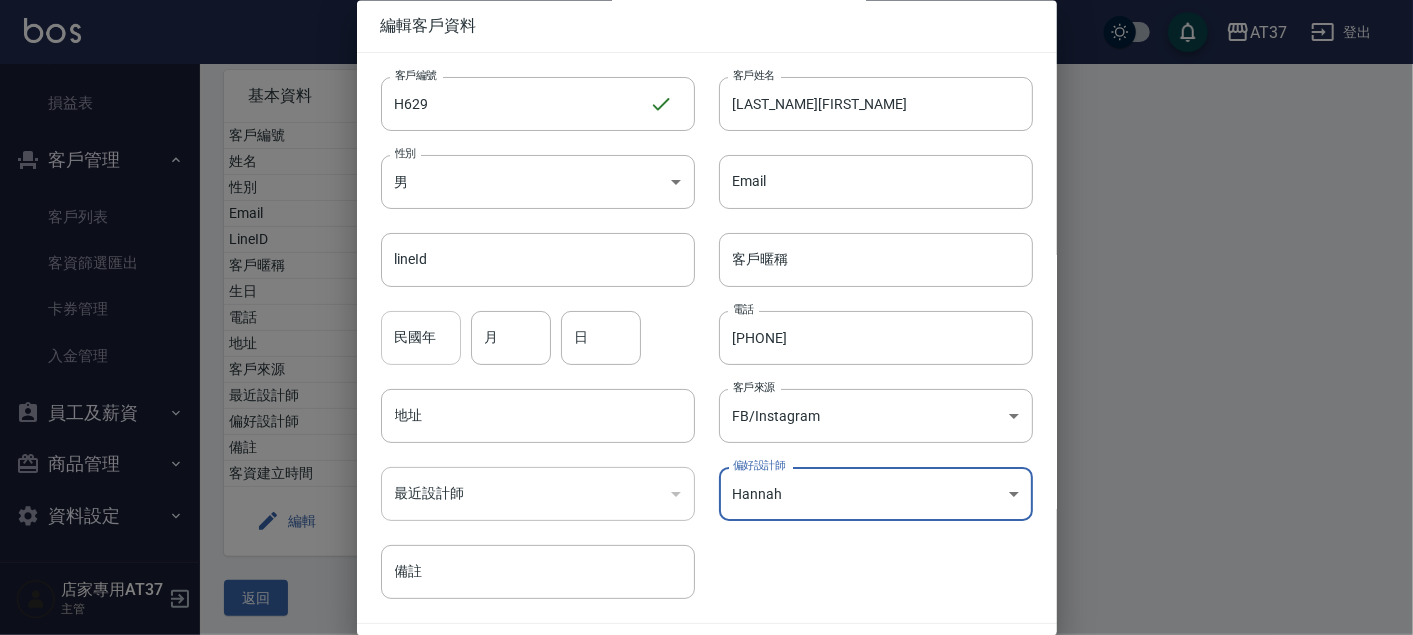 click on "民國年" at bounding box center (421, 338) 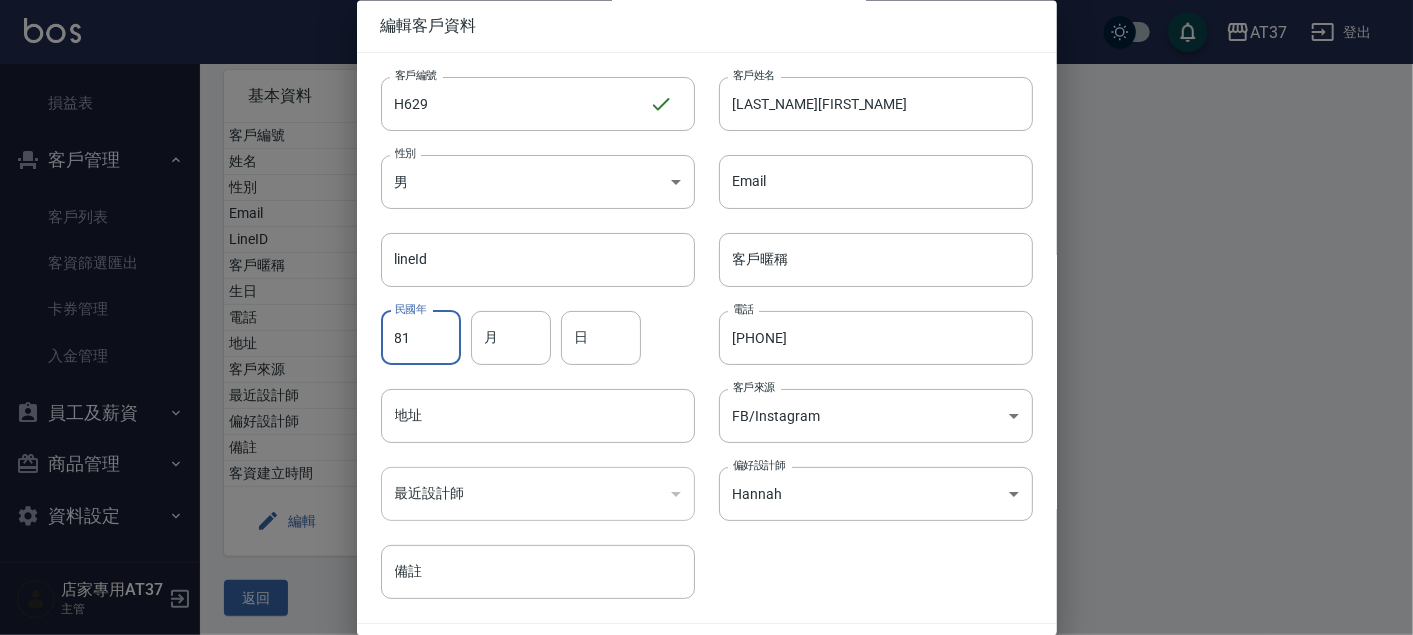 type on "81" 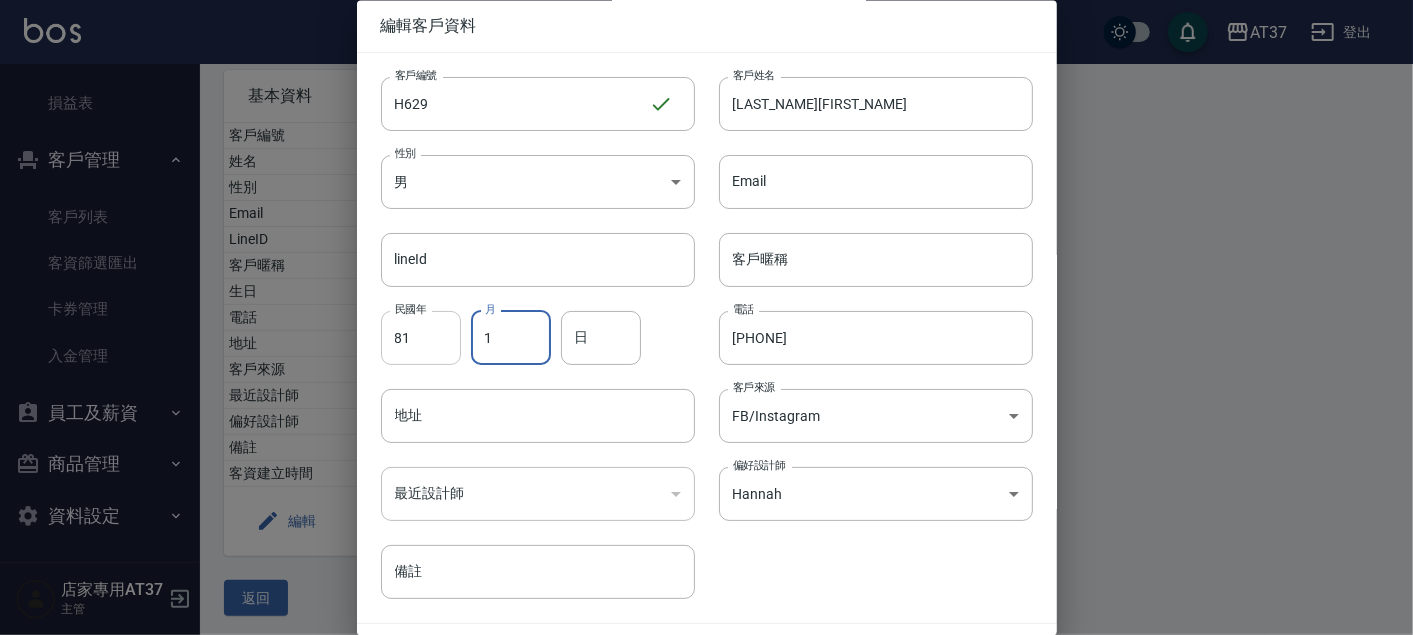type on "1" 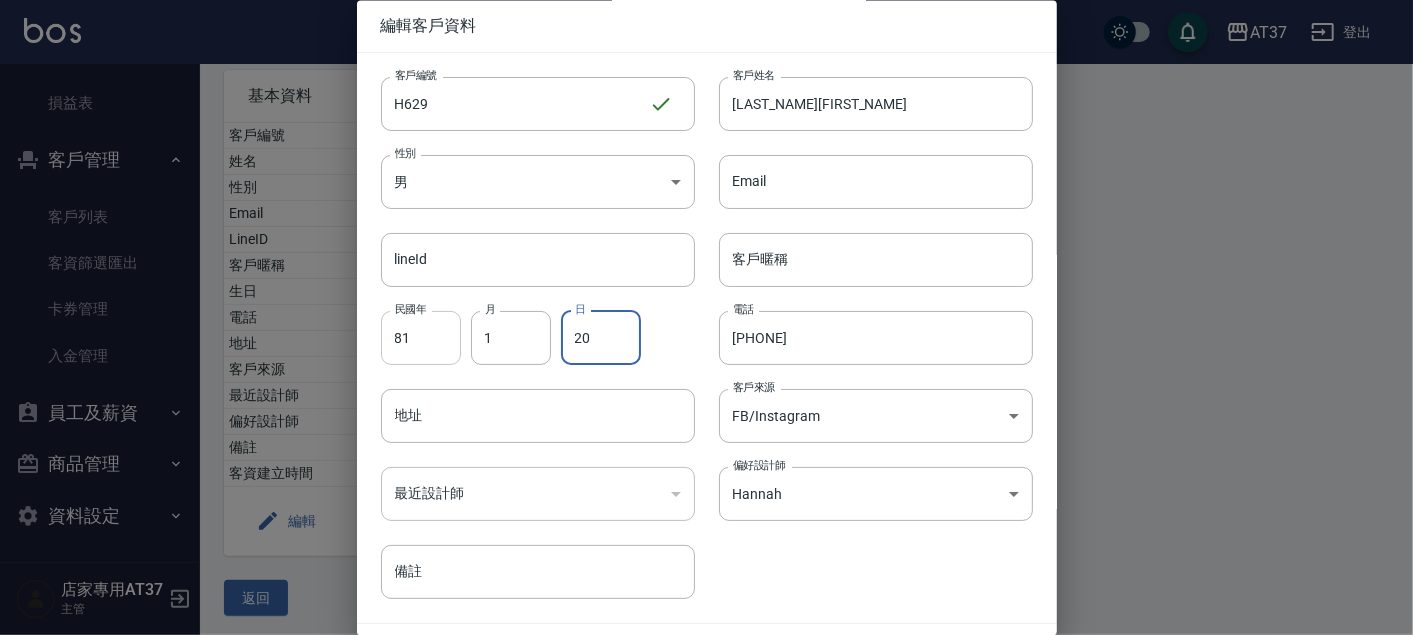 type on "20" 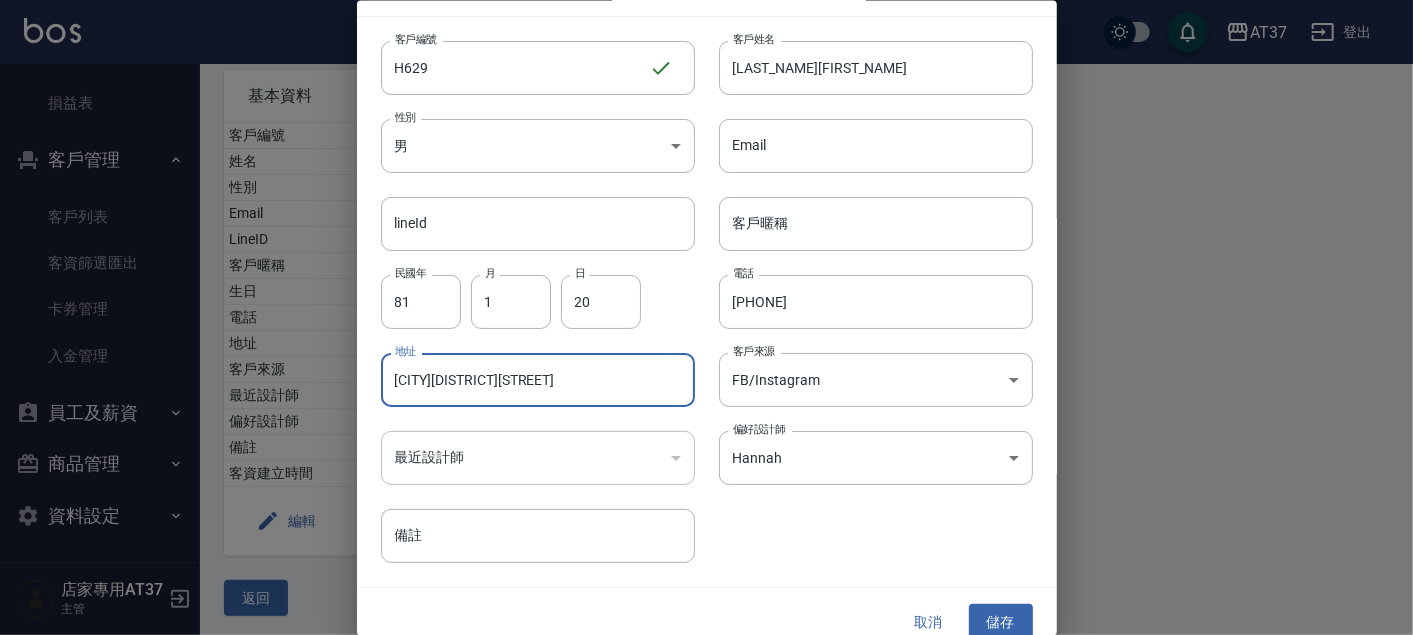 scroll, scrollTop: 57, scrollLeft: 0, axis: vertical 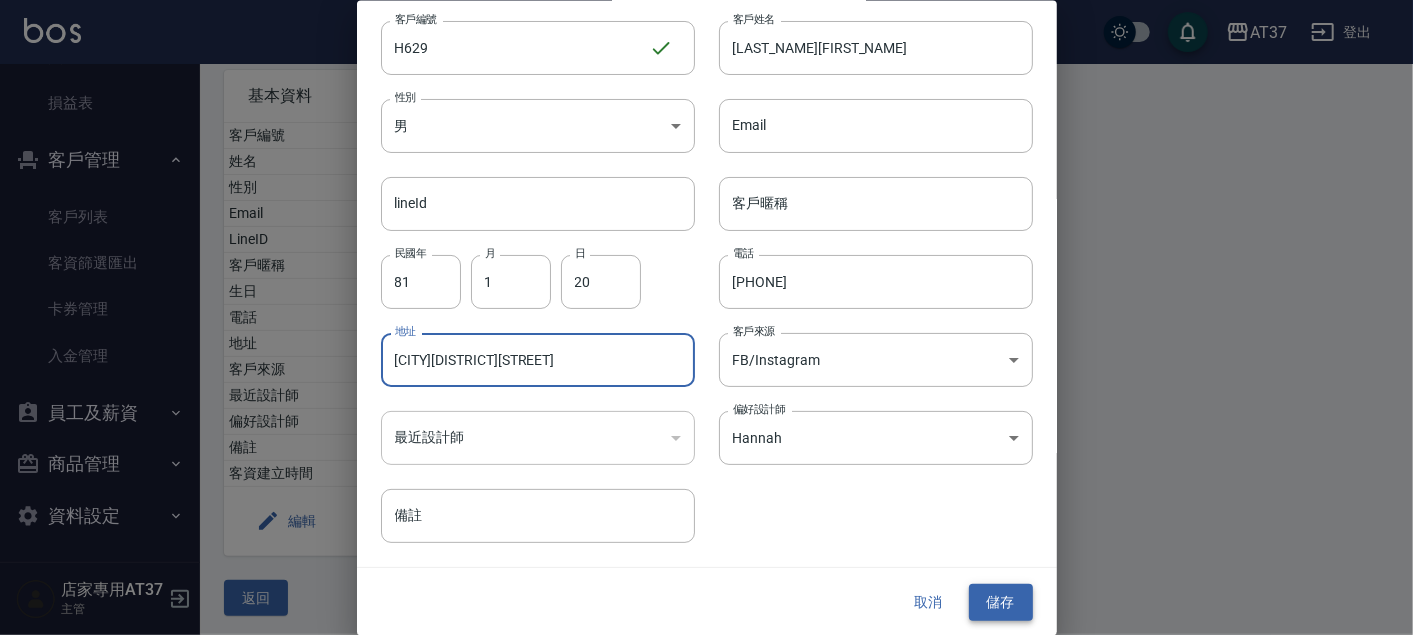 type on "[CITY][DISTRICT][STREET]" 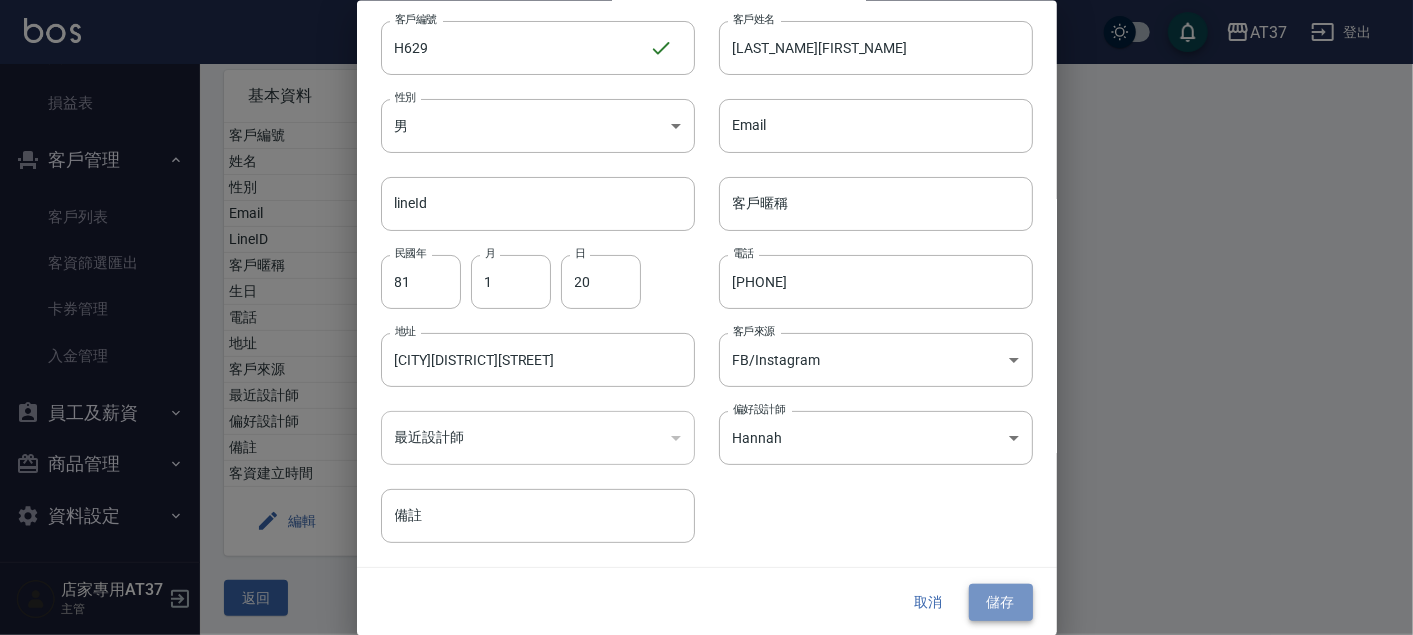 click on "儲存" at bounding box center (1001, 602) 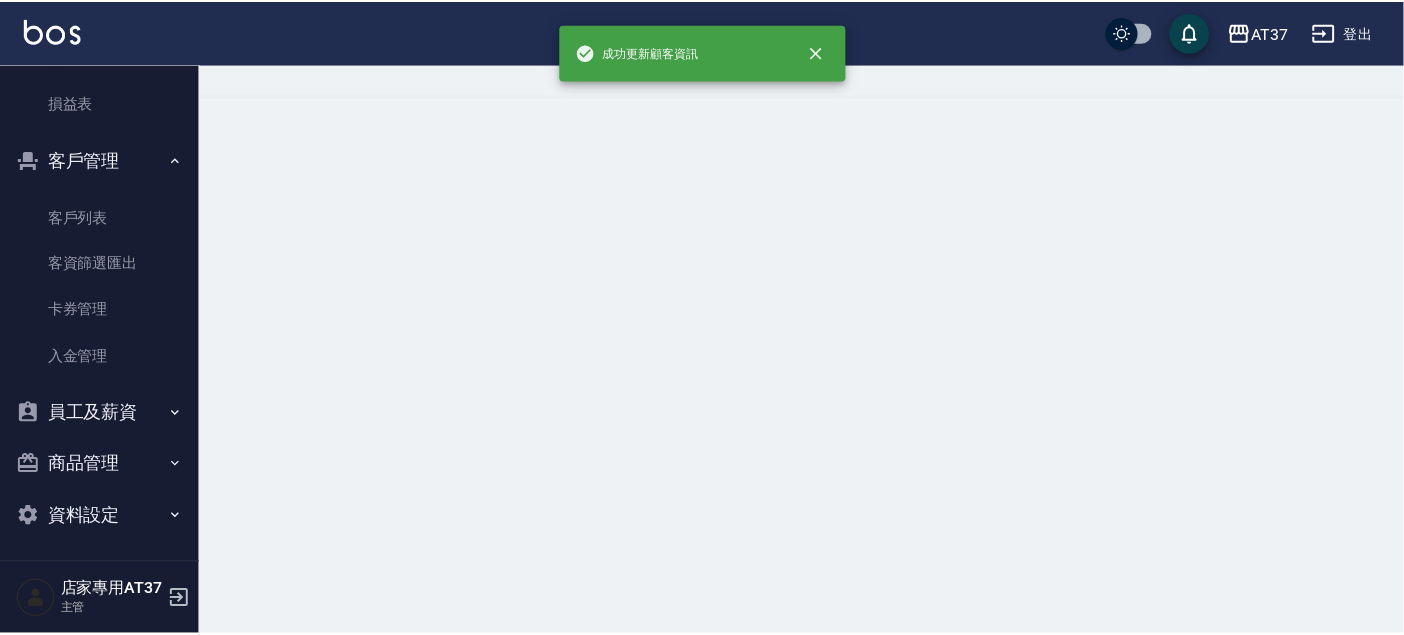 scroll, scrollTop: 0, scrollLeft: 0, axis: both 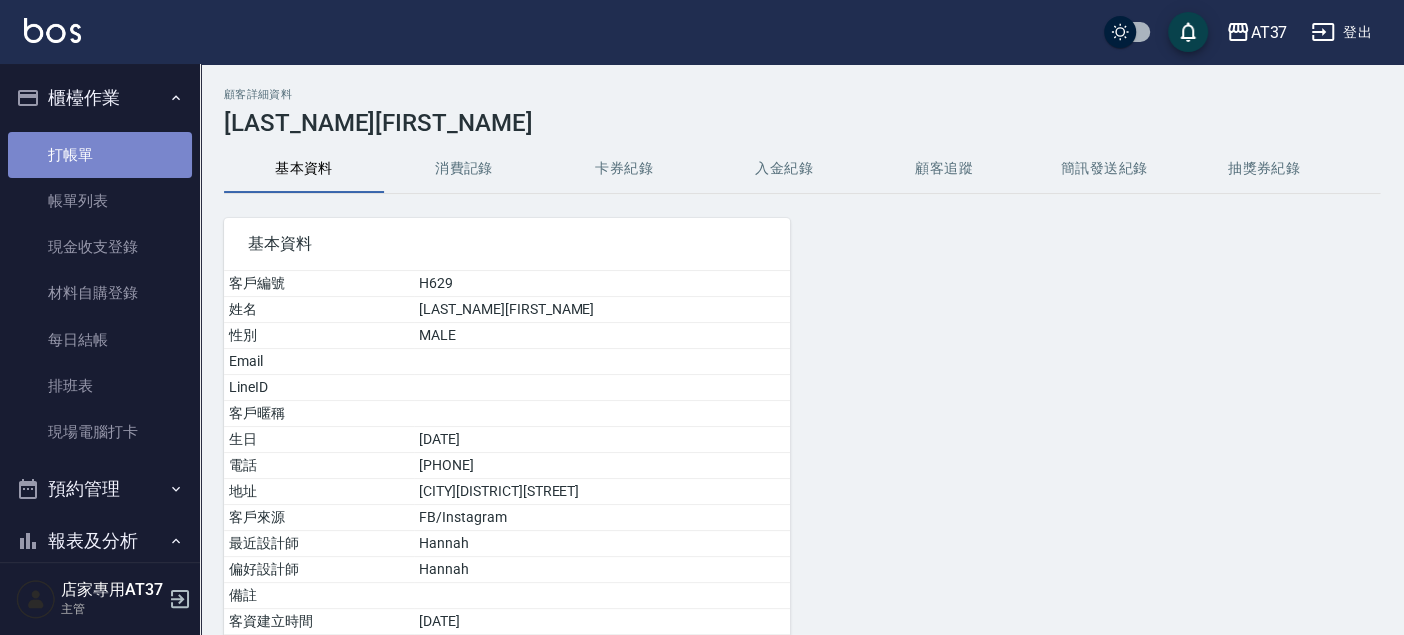 click on "打帳單" at bounding box center [100, 155] 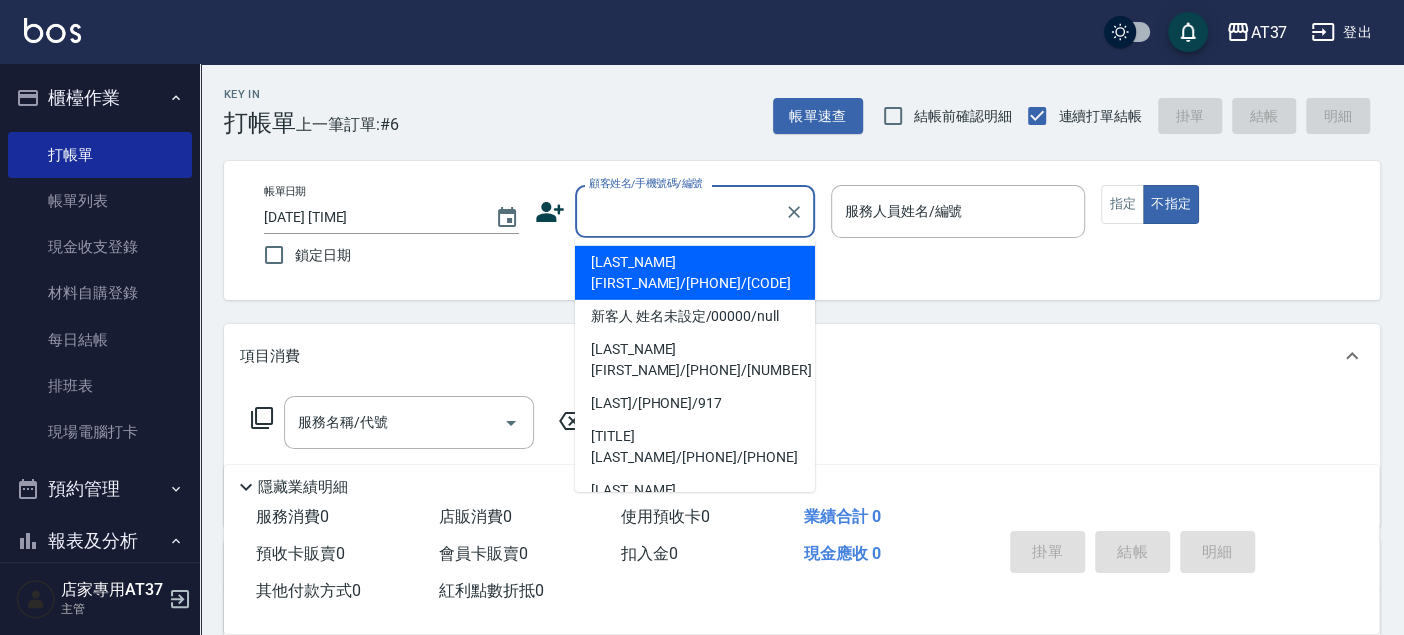 click on "顧客姓名/手機號碼/編號" at bounding box center [680, 211] 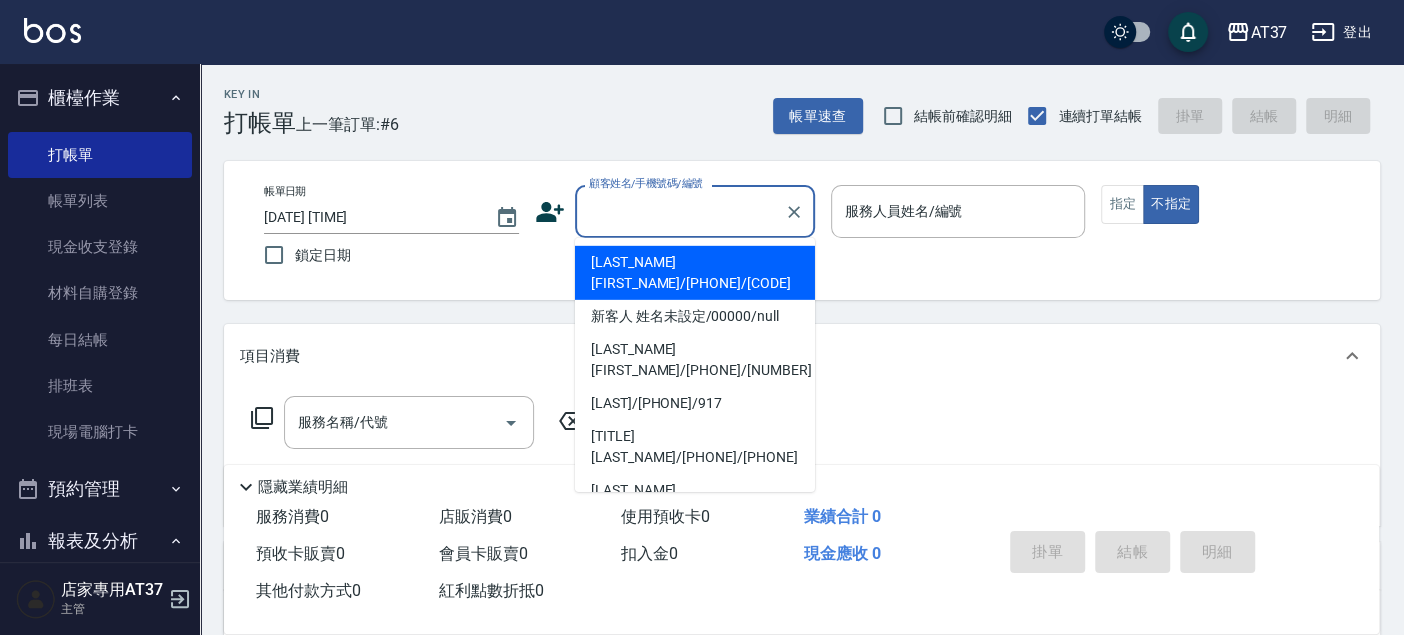 click on "[LAST_NAME][FIRST_NAME]/[PHONE]/[CODE]" at bounding box center [695, 273] 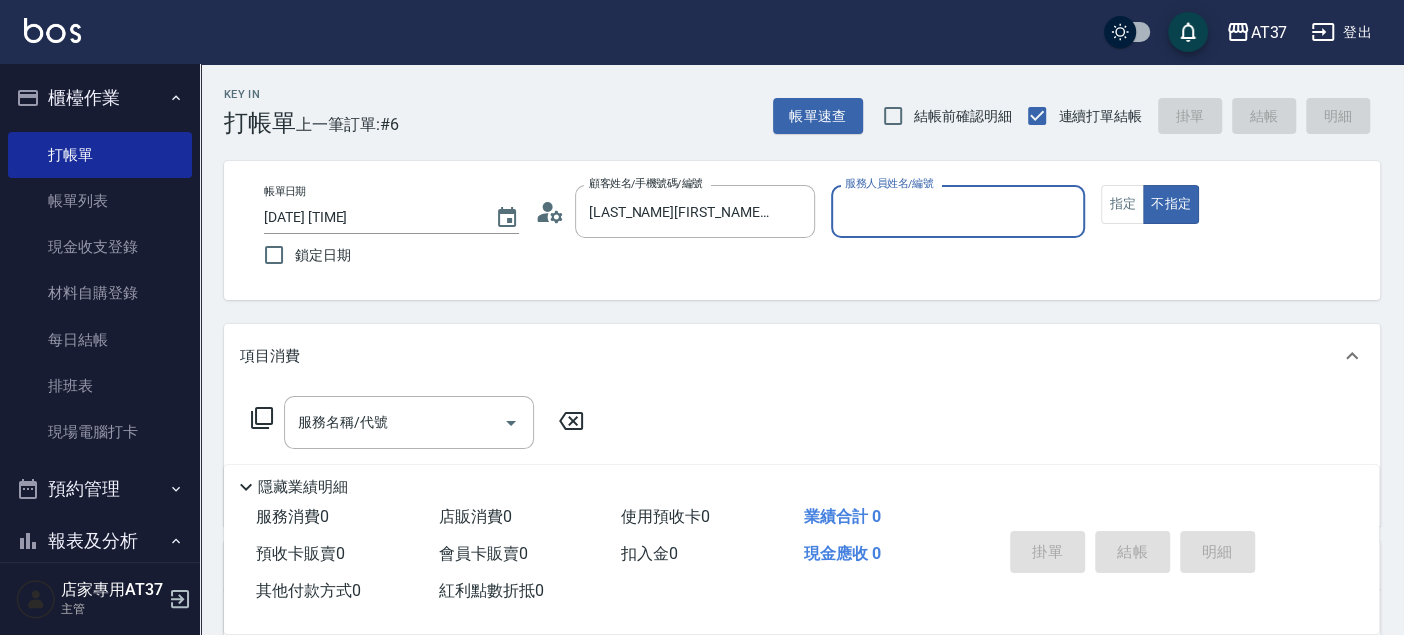 type on "[LAST_NAME][FIRST_NAME]/[PHONE]/[CODE]" 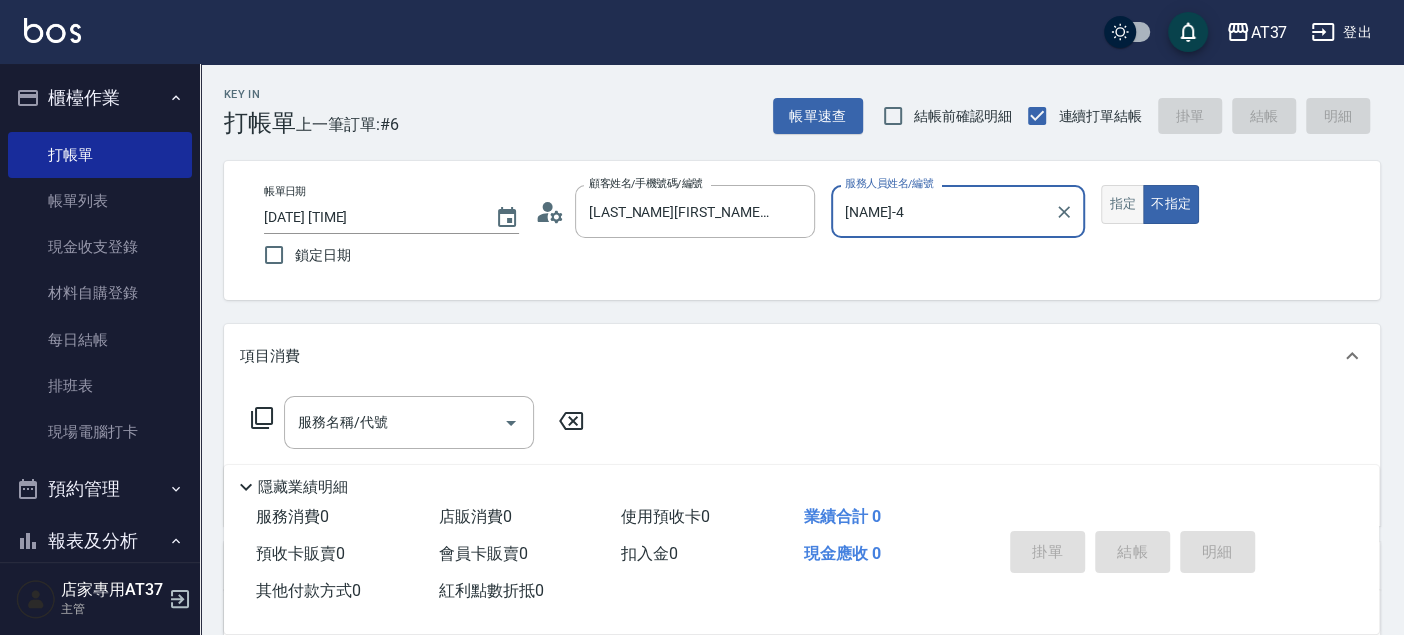click on "指定" at bounding box center [1122, 204] 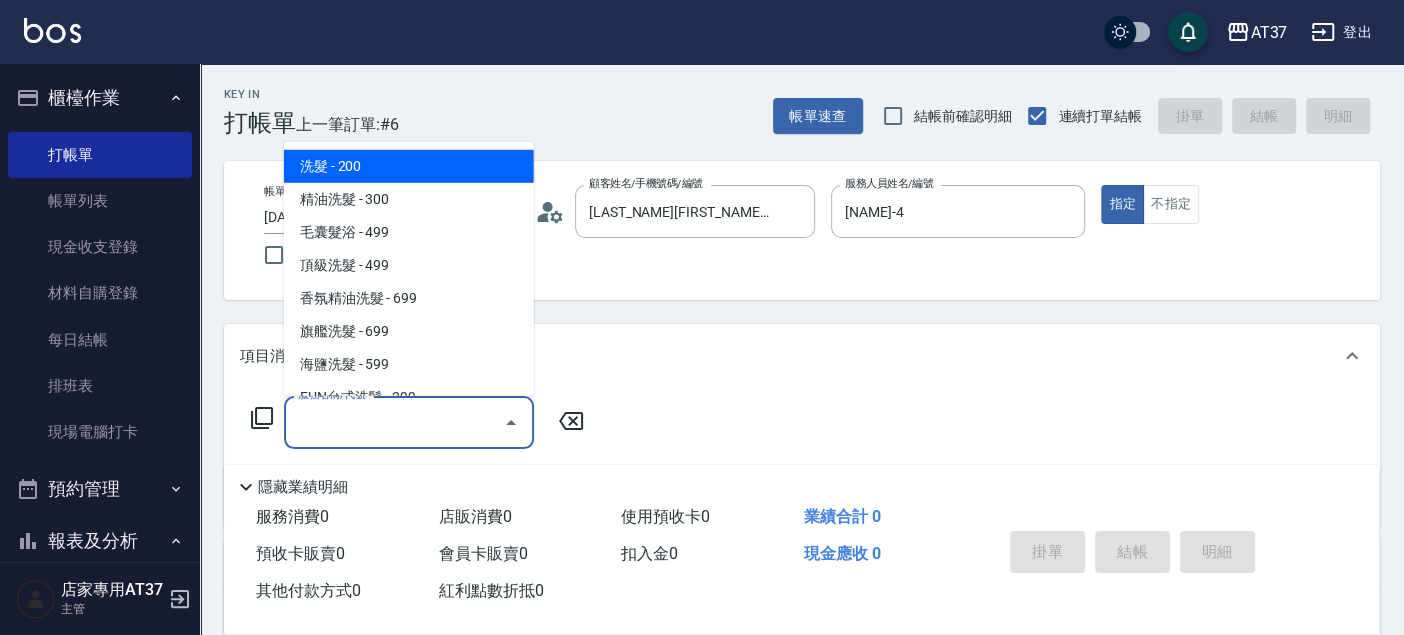click on "服務名稱/代號" at bounding box center [394, 422] 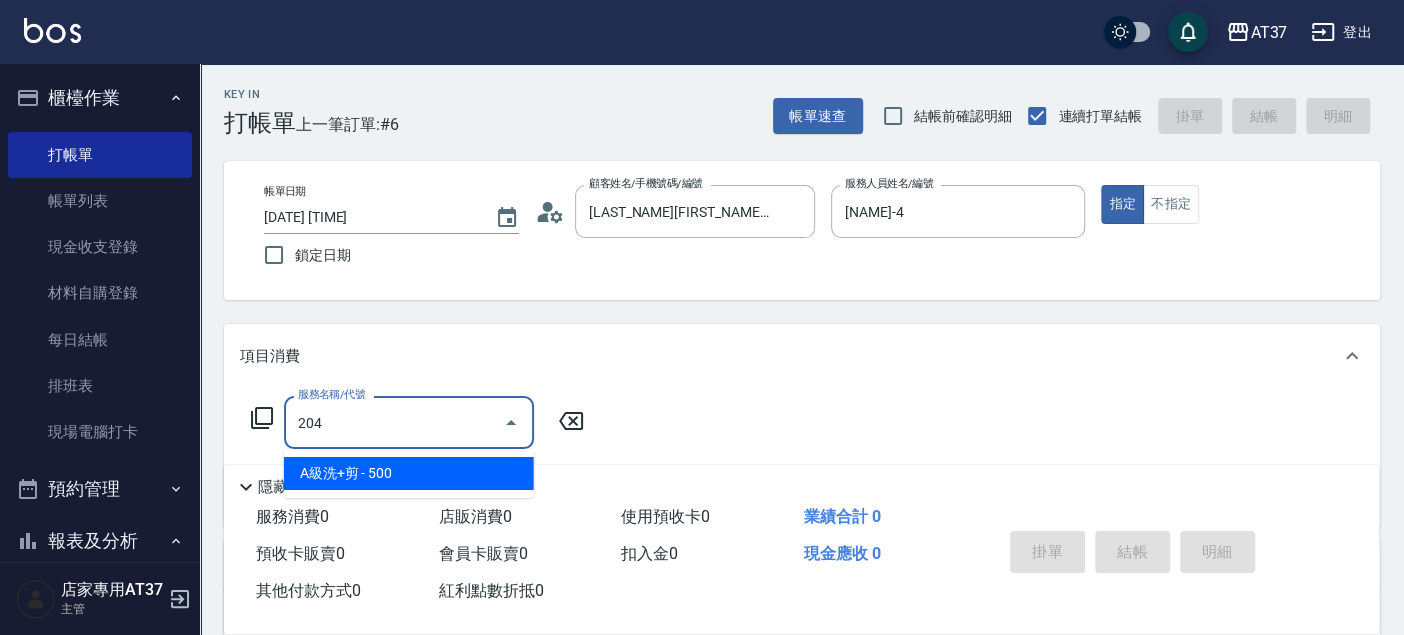 type on "A級洗+剪(204)" 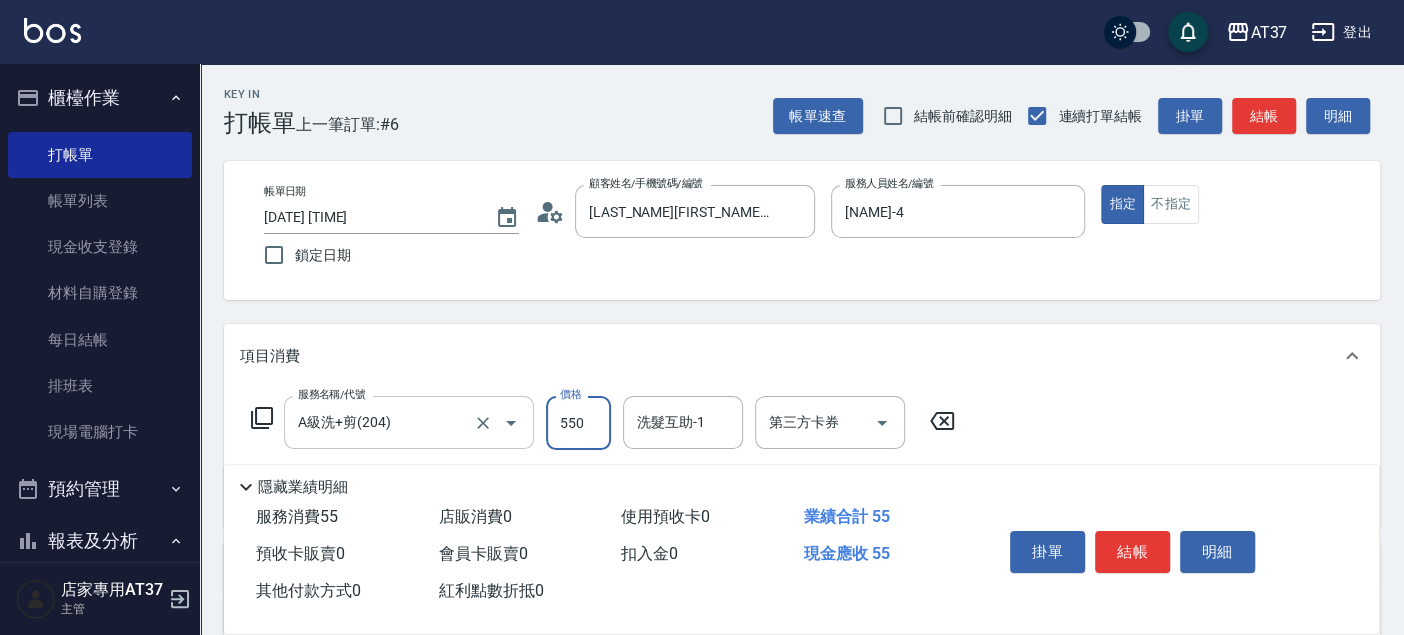 type on "550" 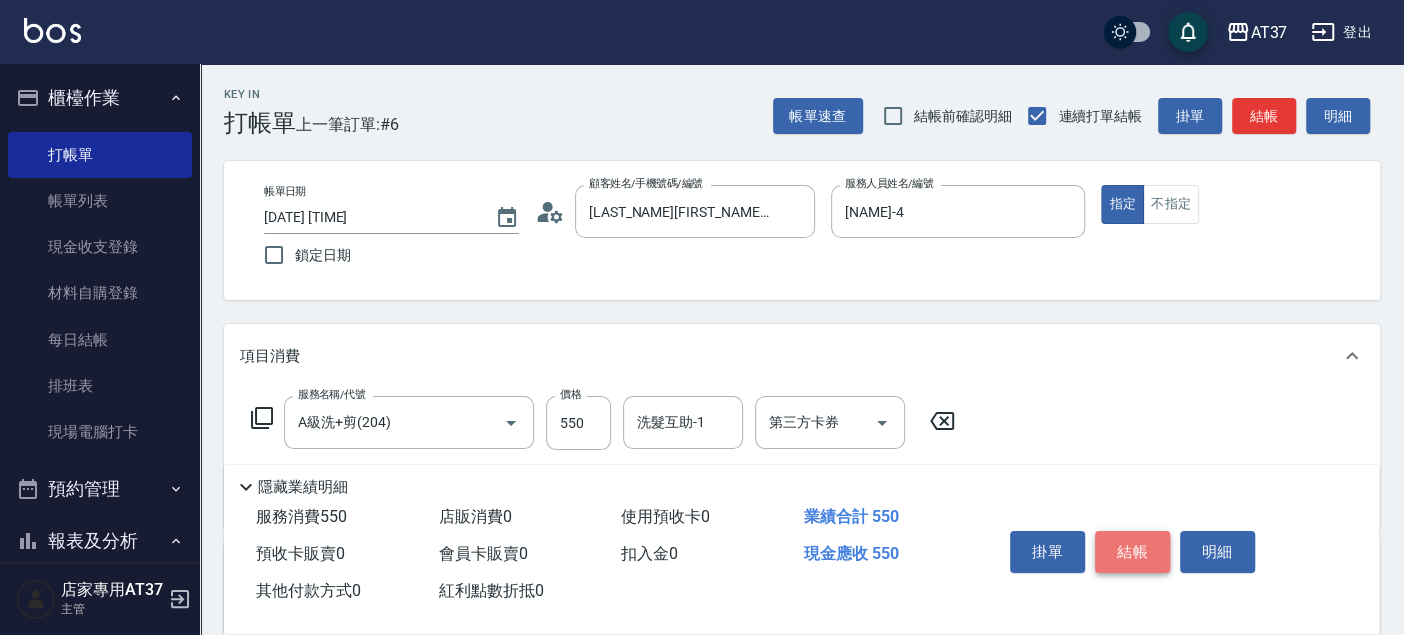 click on "結帳" at bounding box center [1132, 552] 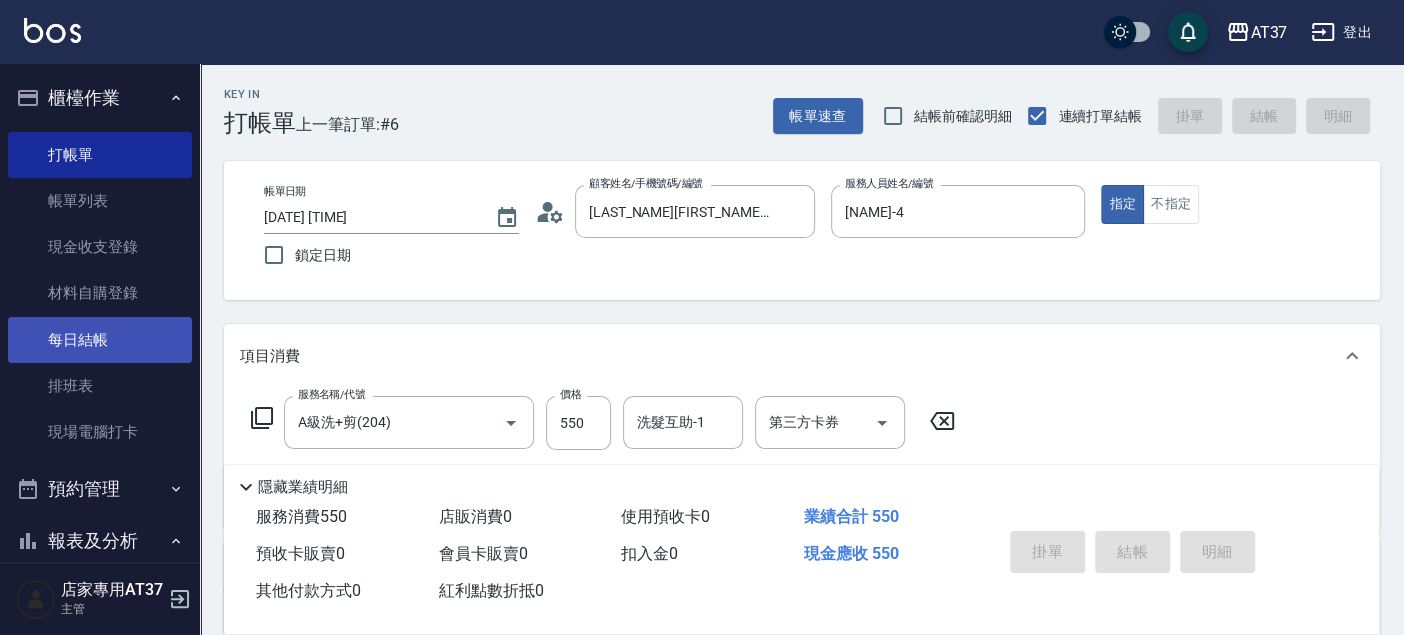 type 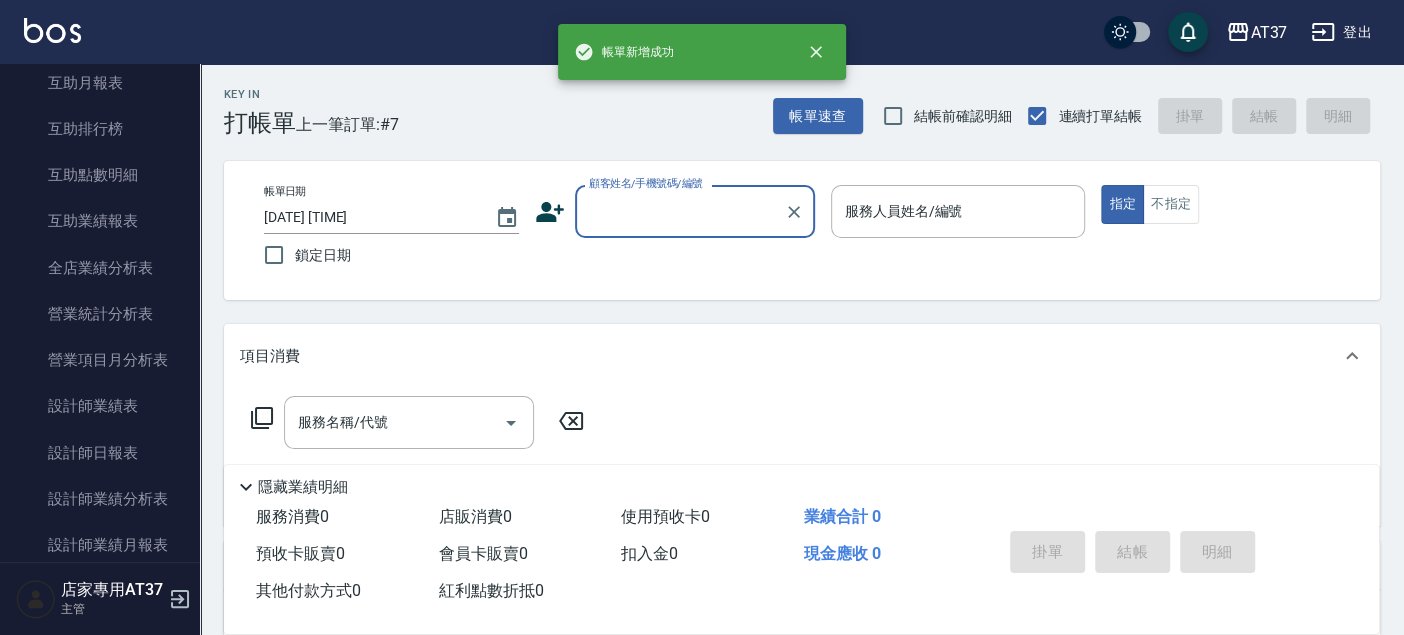 scroll, scrollTop: 777, scrollLeft: 0, axis: vertical 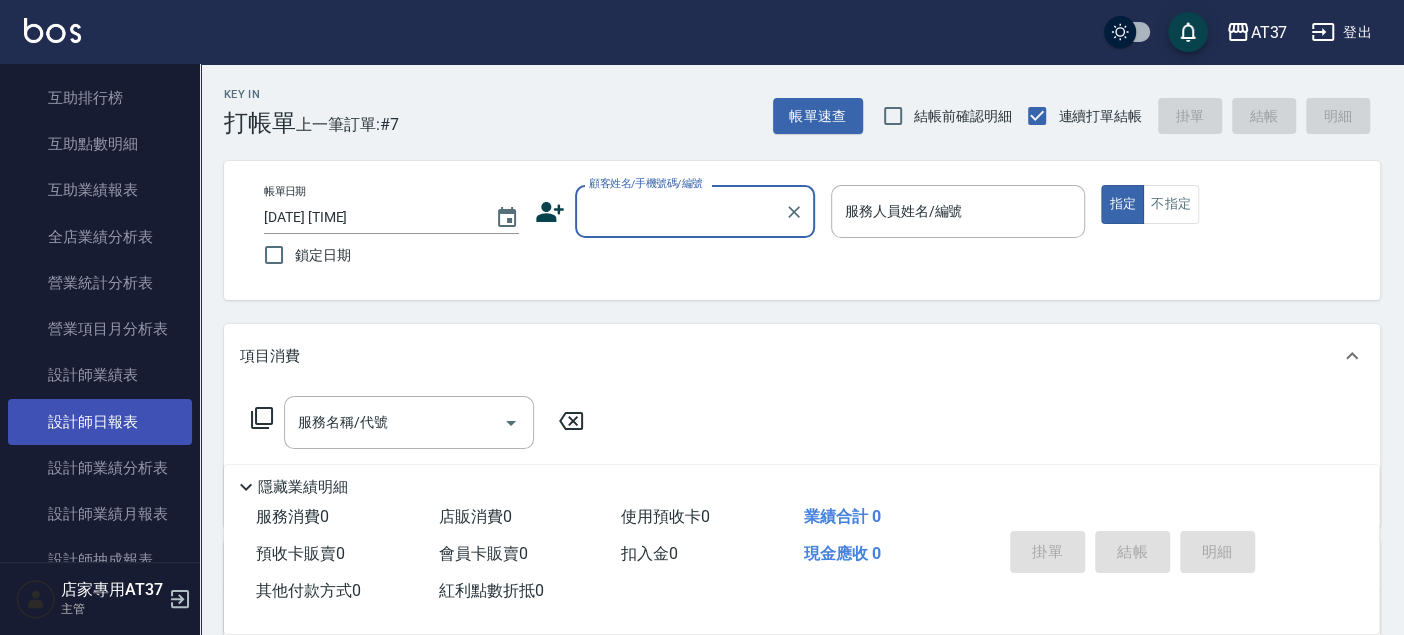 click on "設計師日報表" at bounding box center (100, 422) 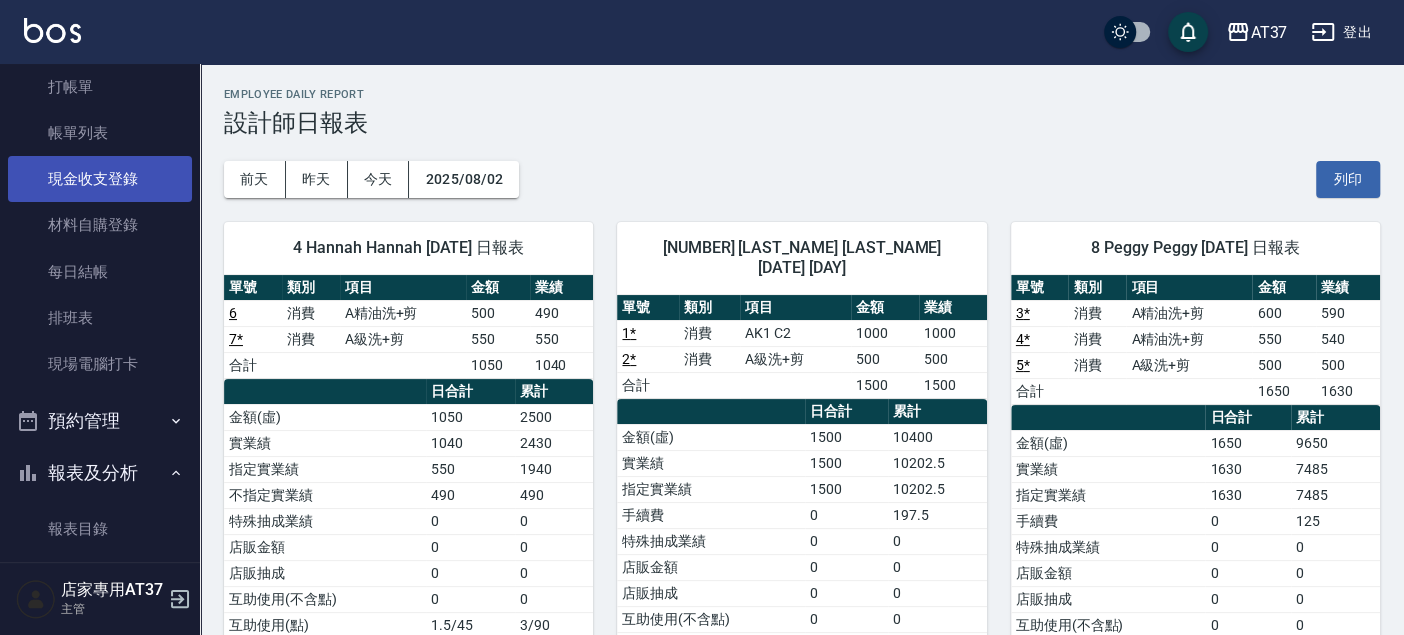 scroll, scrollTop: 0, scrollLeft: 0, axis: both 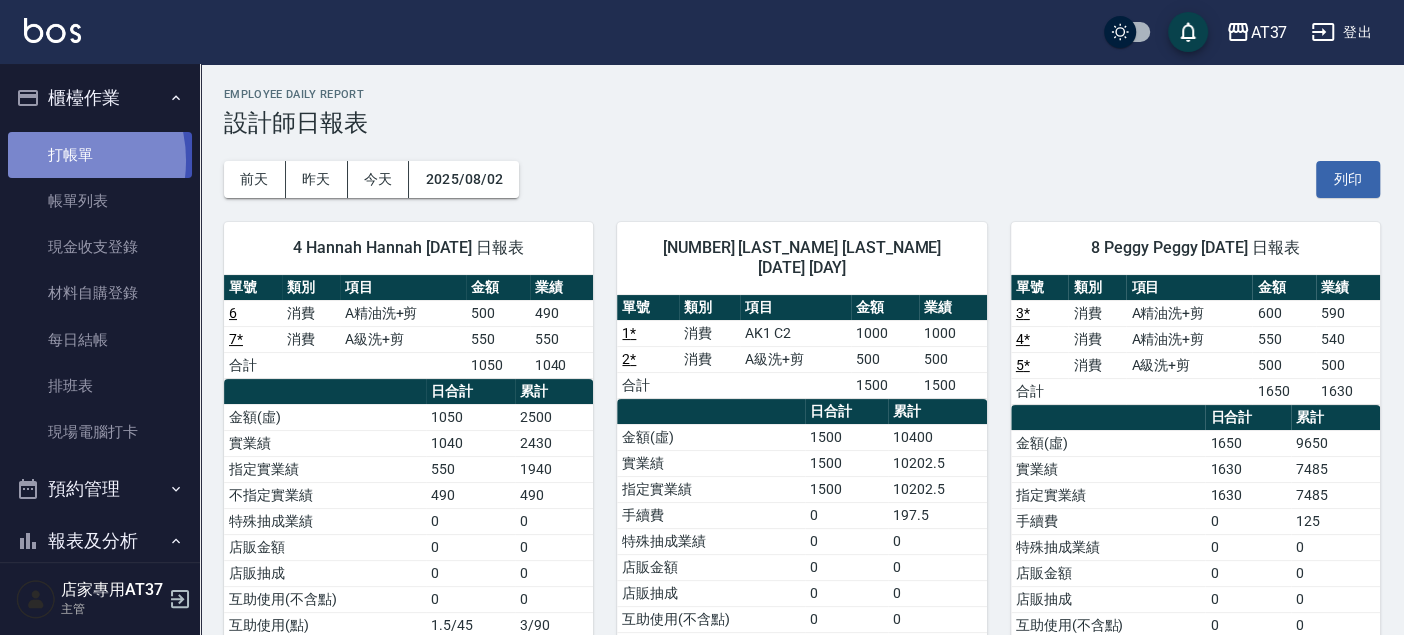 click on "打帳單" at bounding box center [100, 155] 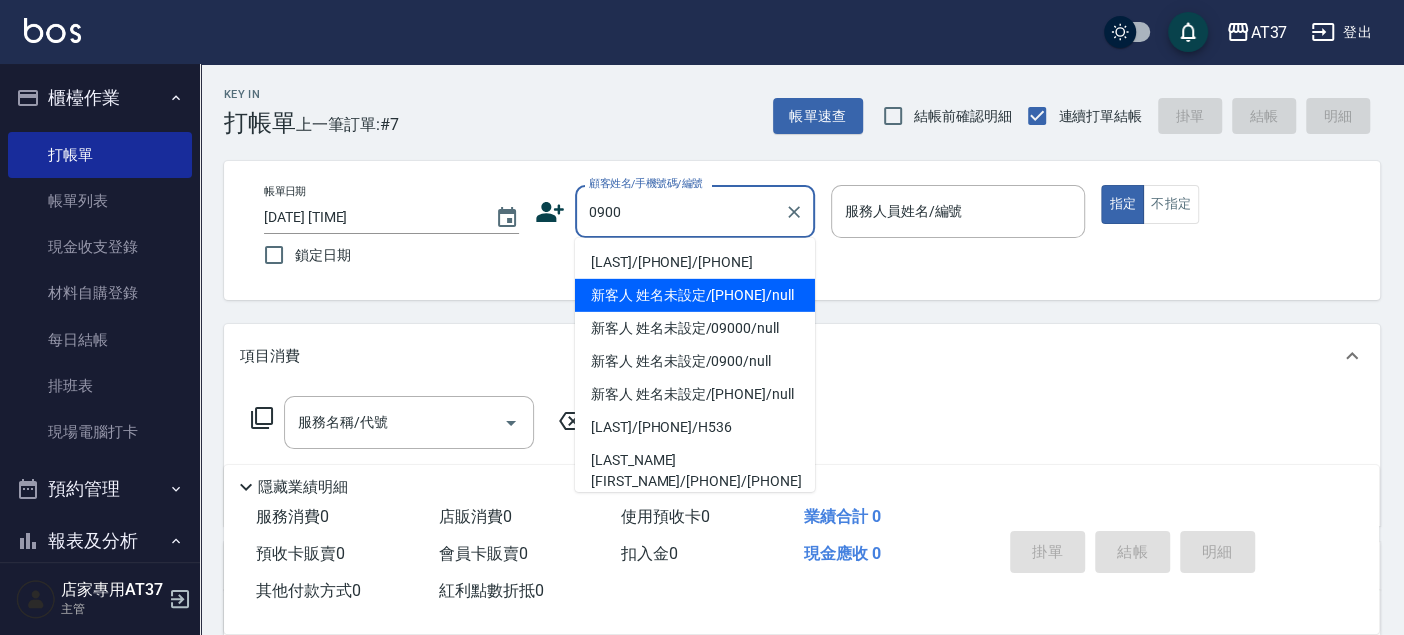 click on "新客人 姓名未設定/[PHONE]/null" at bounding box center [695, 295] 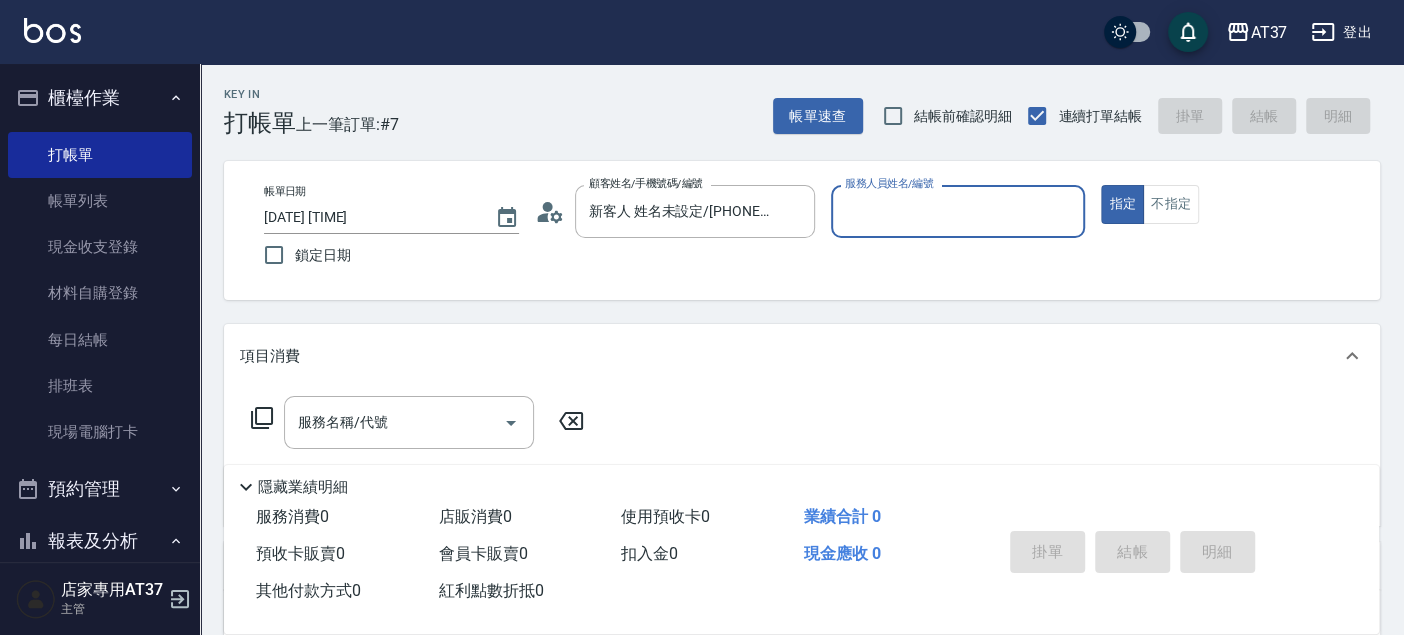 click on "服務人員姓名/編號" at bounding box center [958, 211] 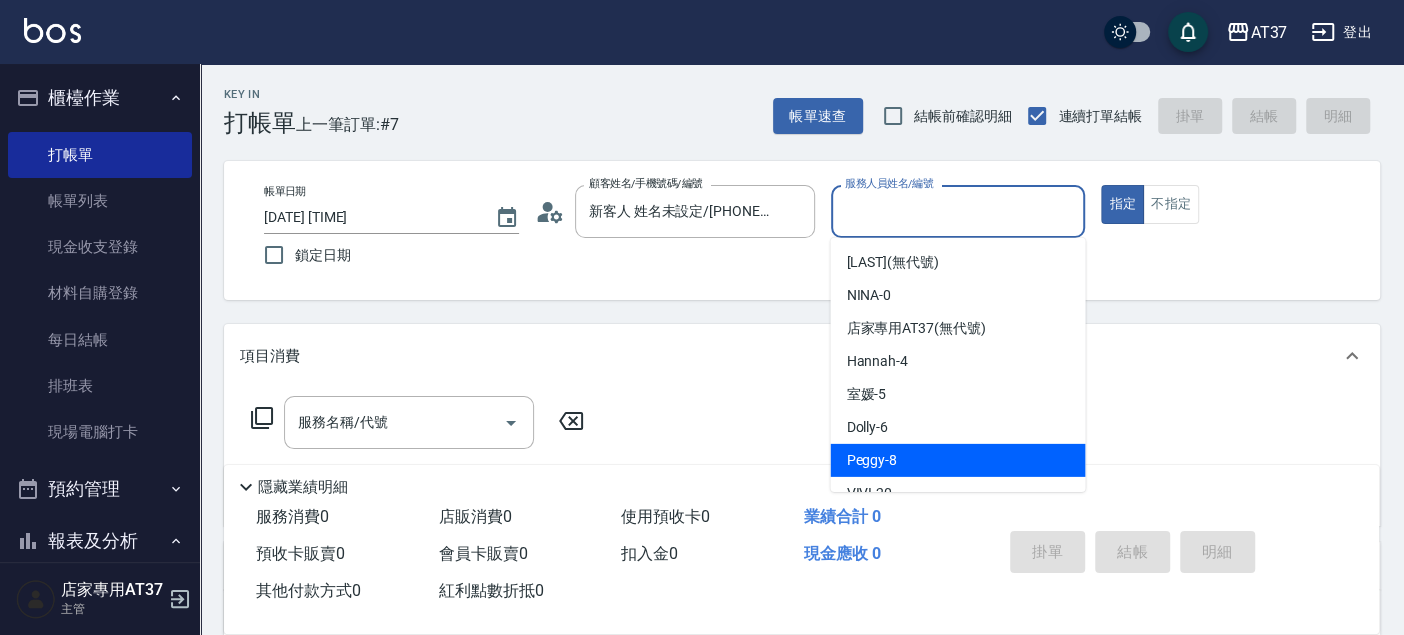 click on "Peggy -8" at bounding box center [871, 460] 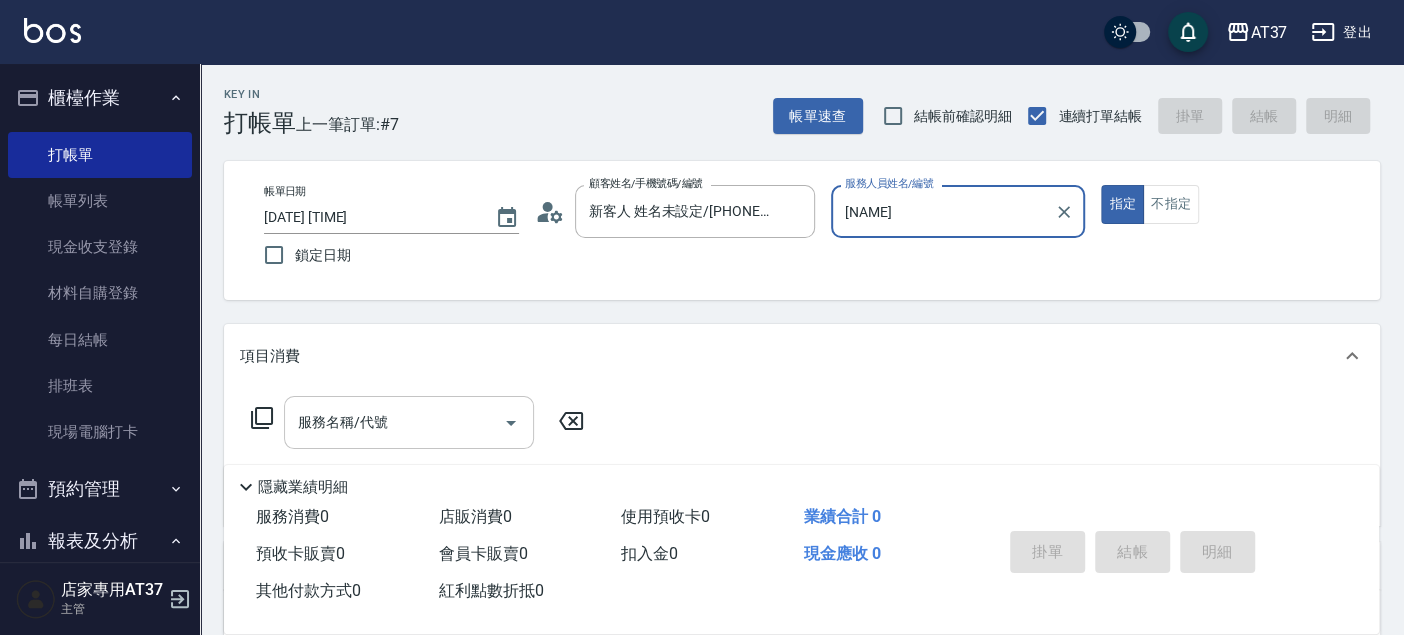 click on "服務名稱/代號 服務名稱/代號" at bounding box center (409, 422) 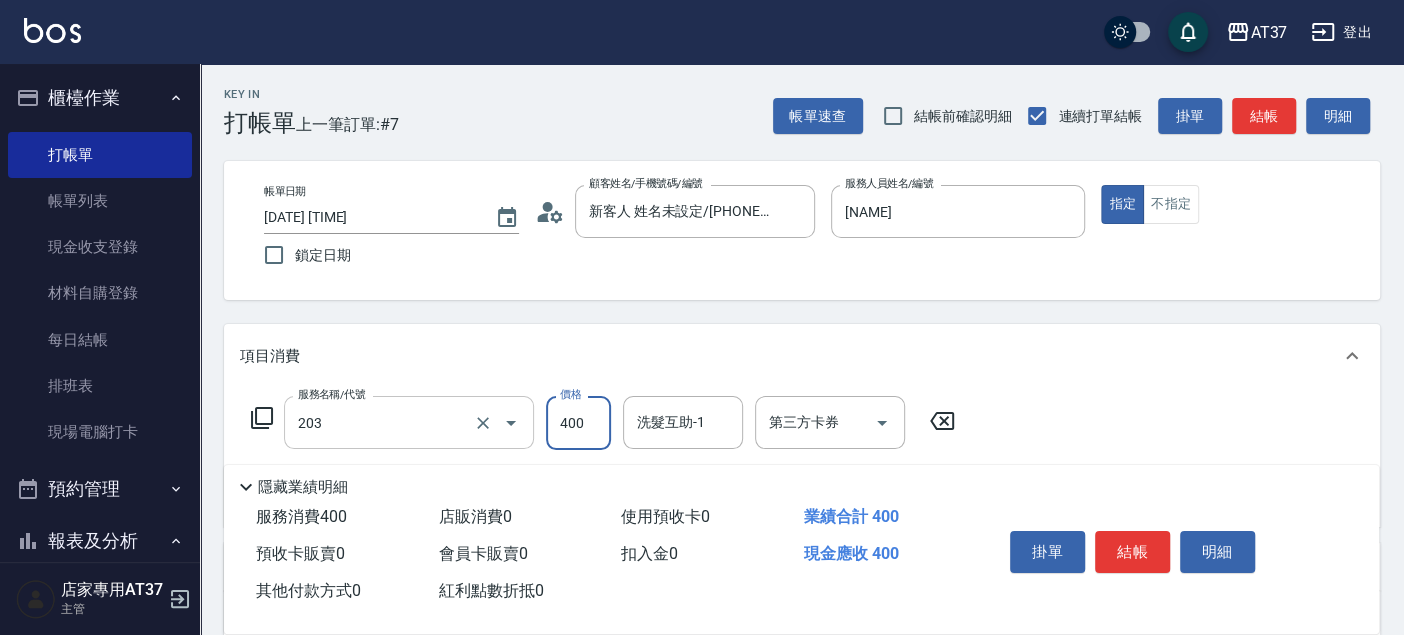type on "B級洗+剪(203)" 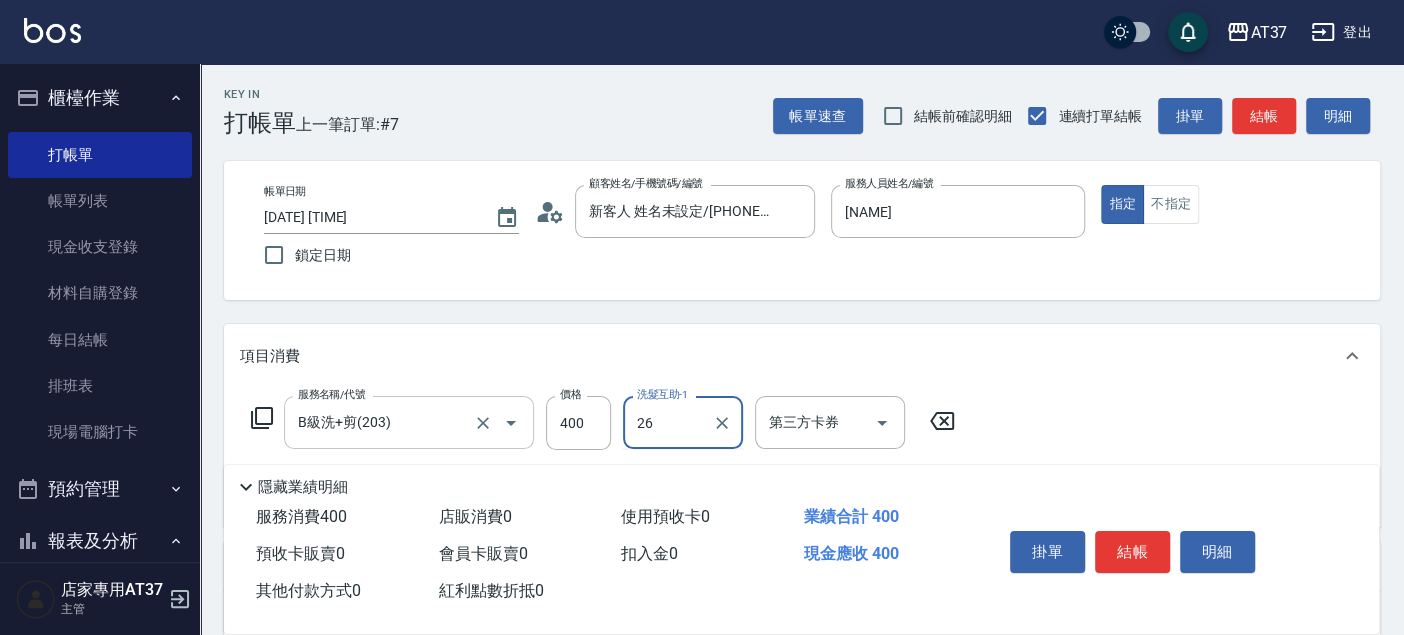 type on "[LAST]-[NUMBER]" 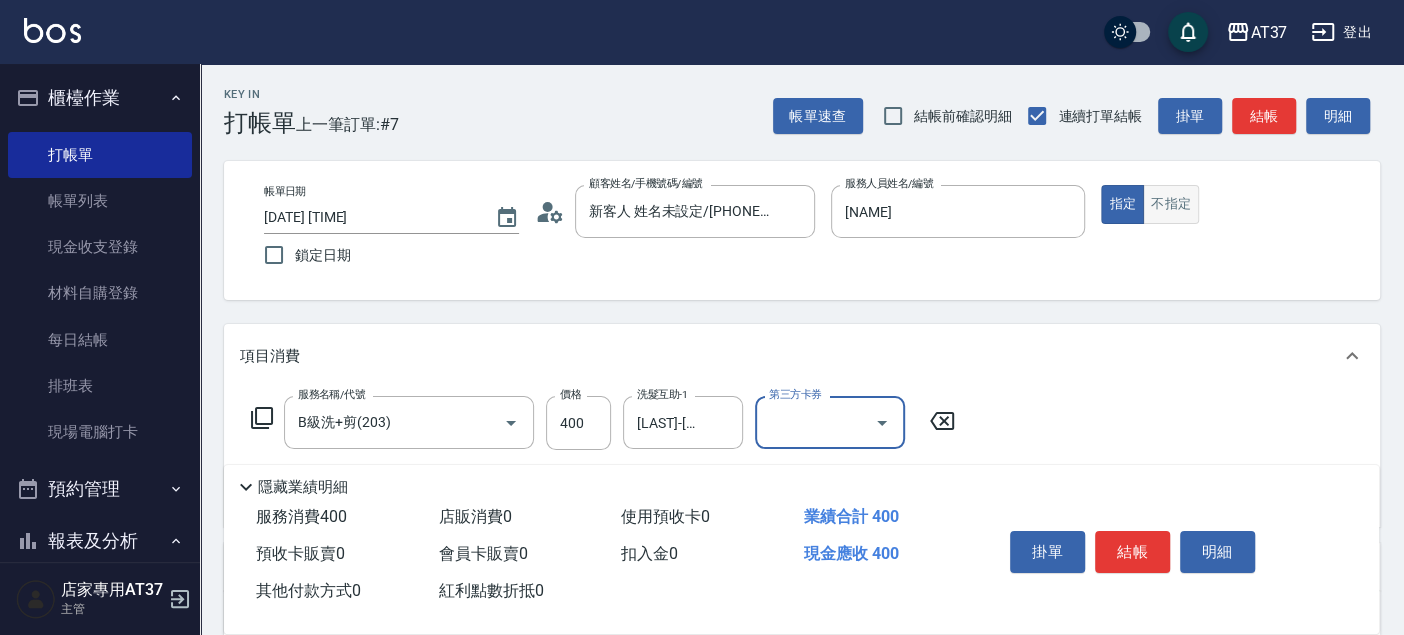 click on "不指定" at bounding box center (1171, 204) 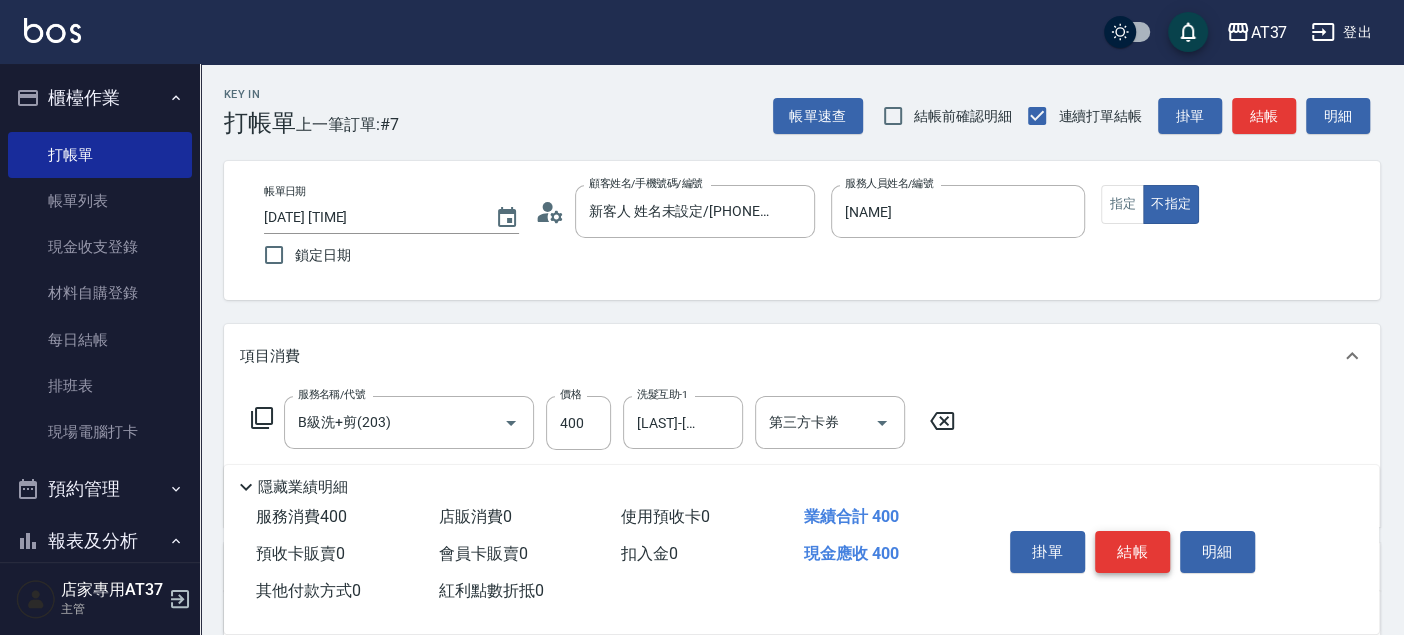 click on "結帳" at bounding box center [1132, 552] 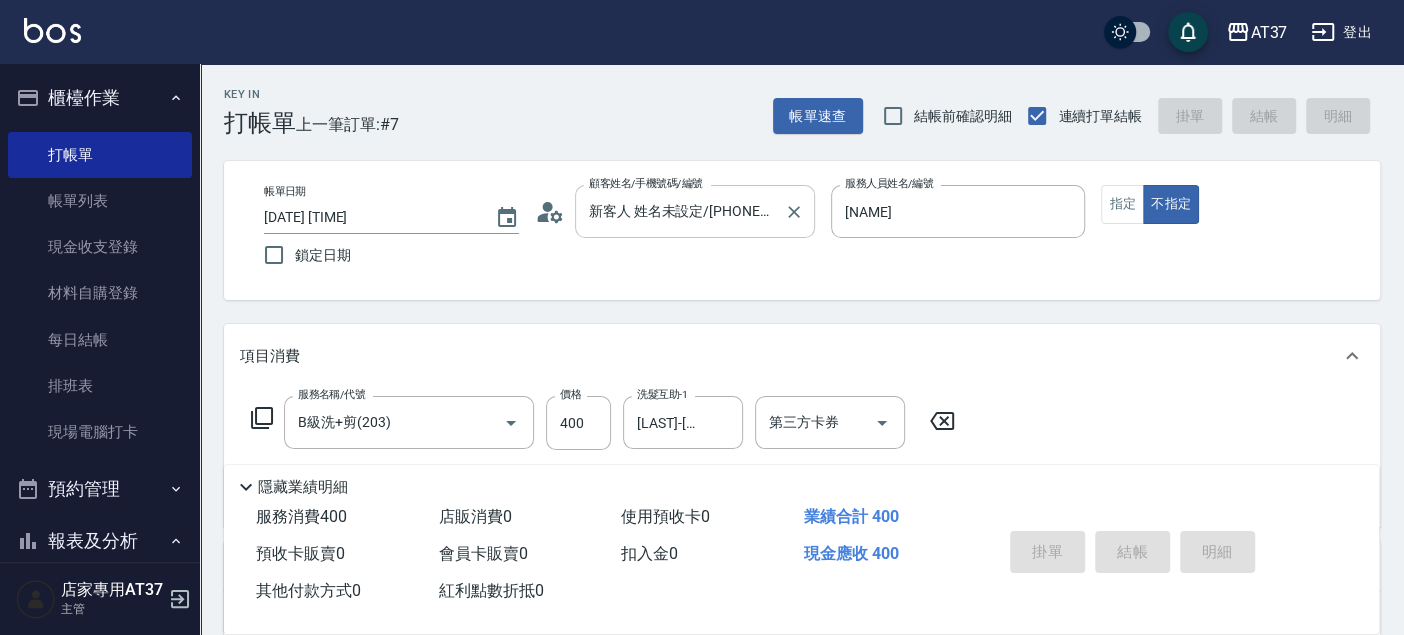 type on "2025/08/02 14:15" 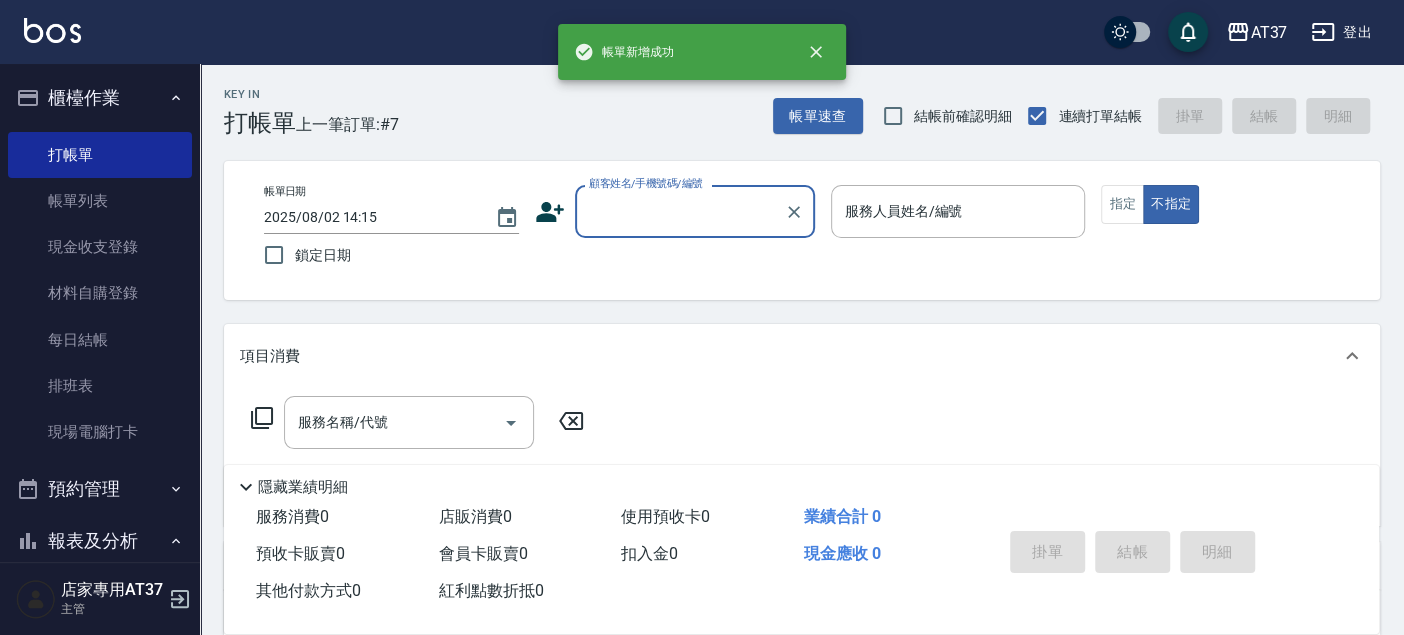 scroll, scrollTop: 0, scrollLeft: 0, axis: both 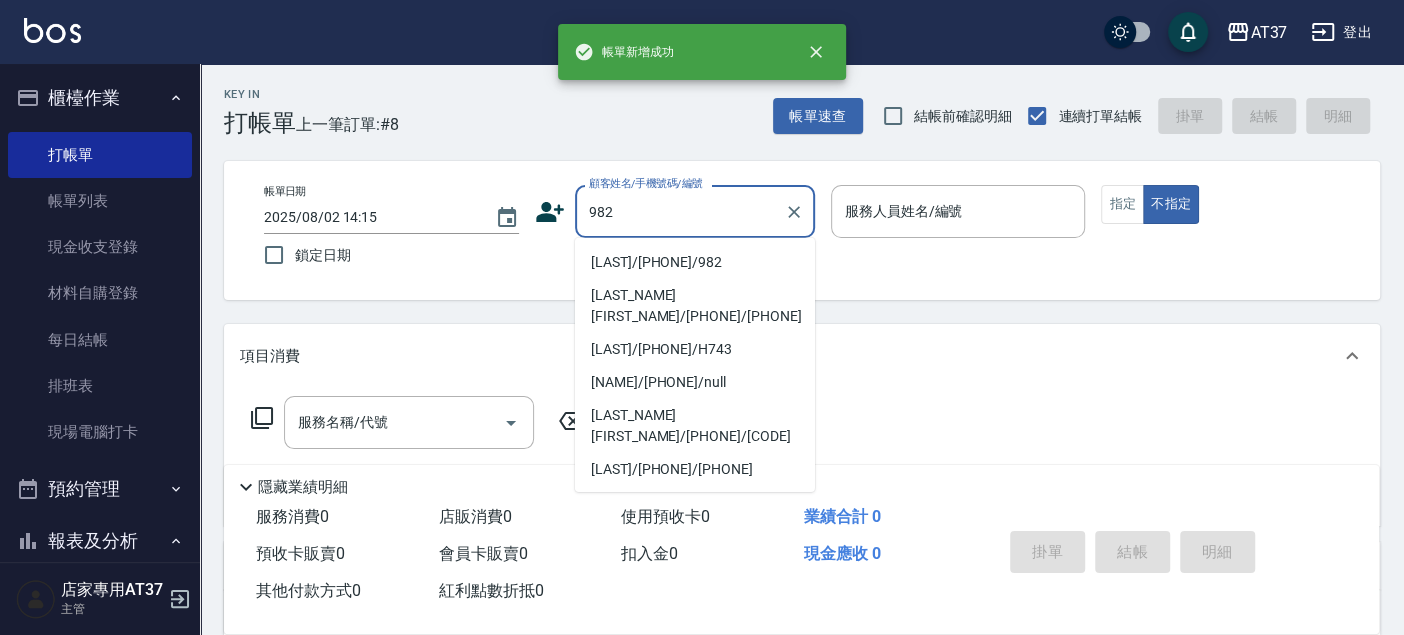 click on "[LAST]/[PHONE]/982" at bounding box center [695, 262] 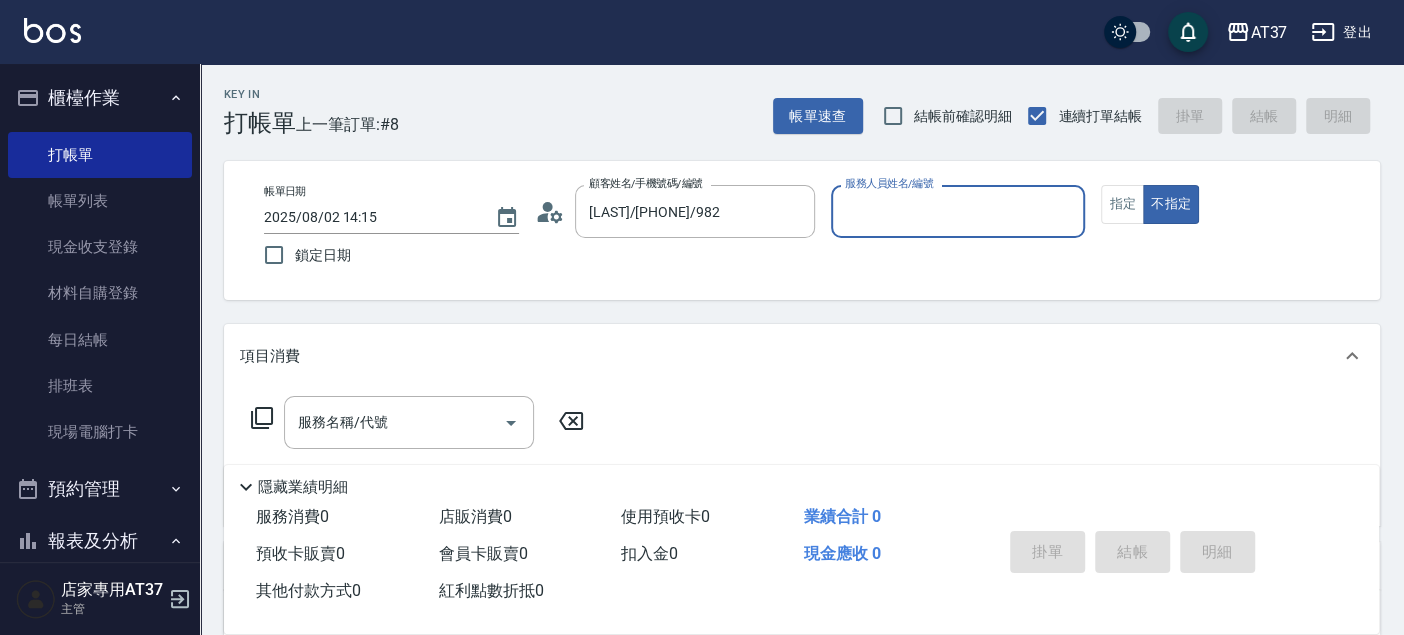 type on "[NAME]" 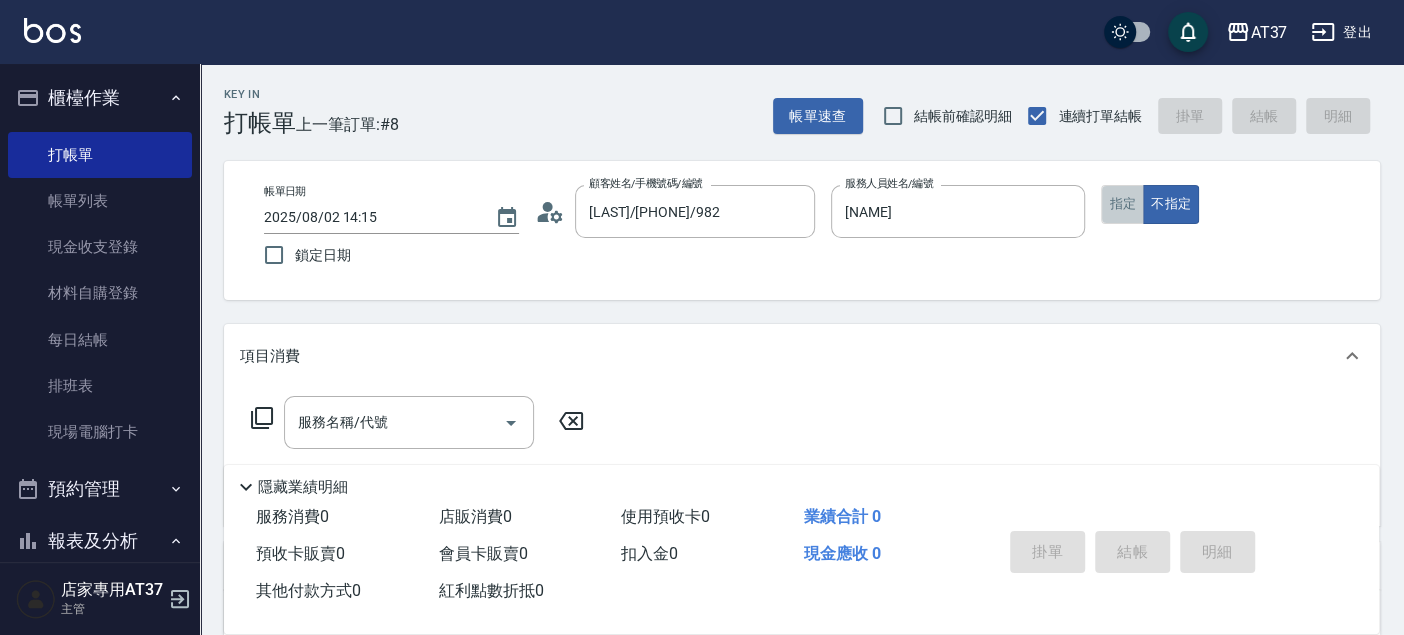 click on "指定" at bounding box center (1122, 204) 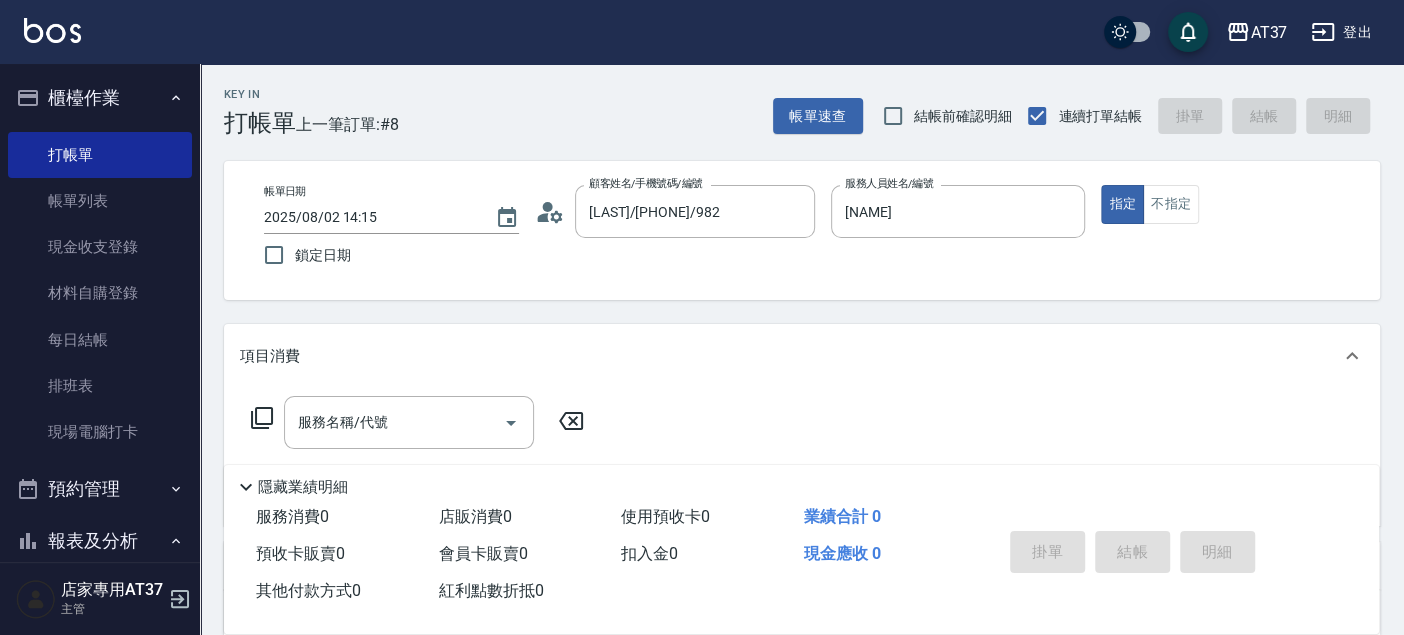 click on "服務名稱/代號 服務名稱/代號" at bounding box center [409, 422] 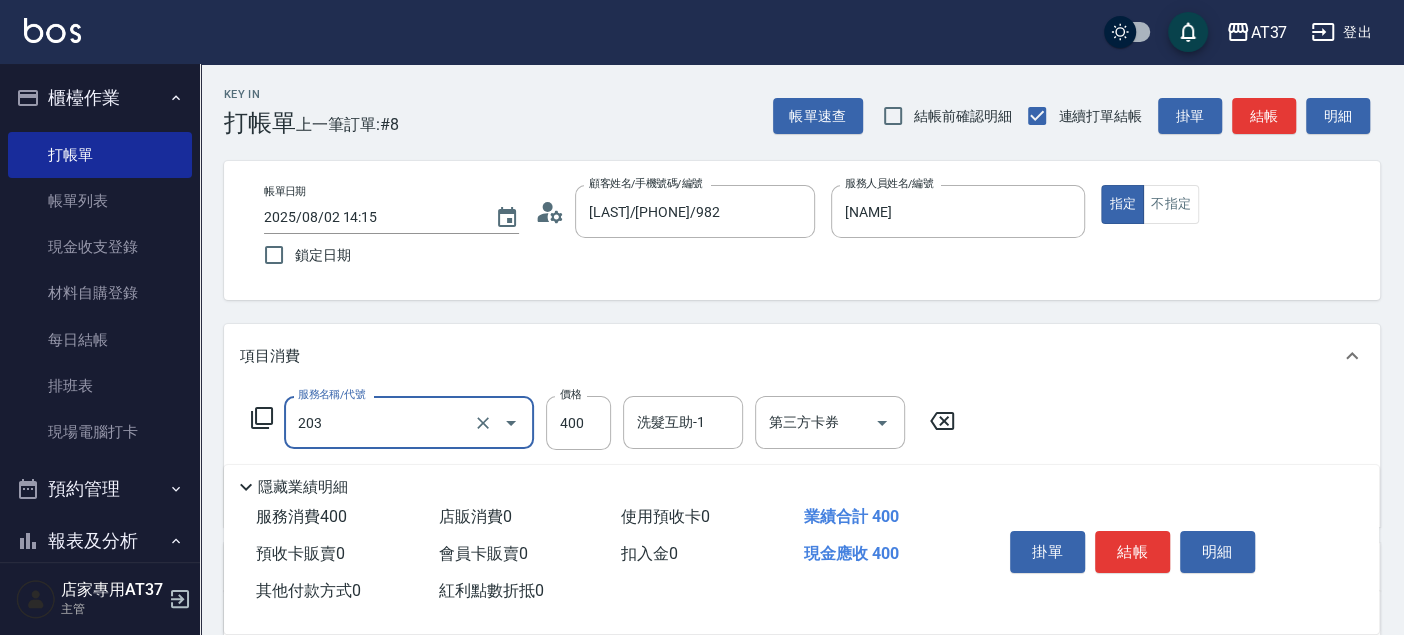 type on "B級洗+剪(203)" 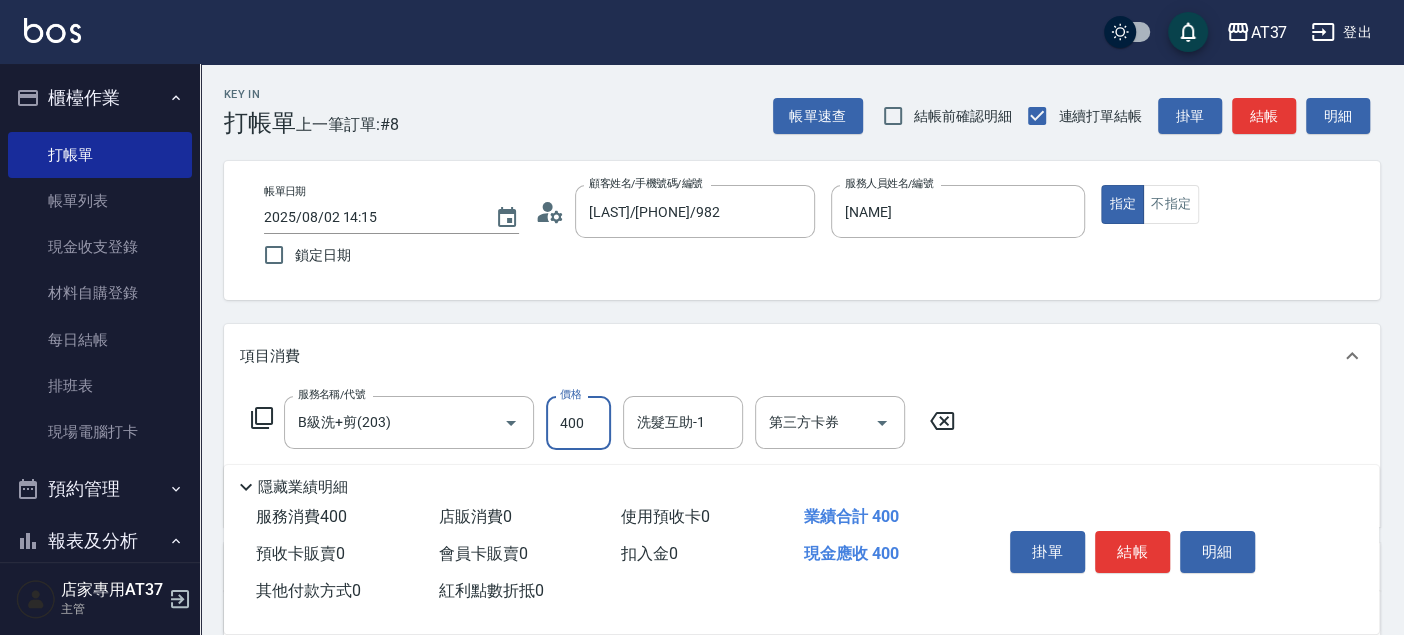 click on "結帳" at bounding box center (1132, 552) 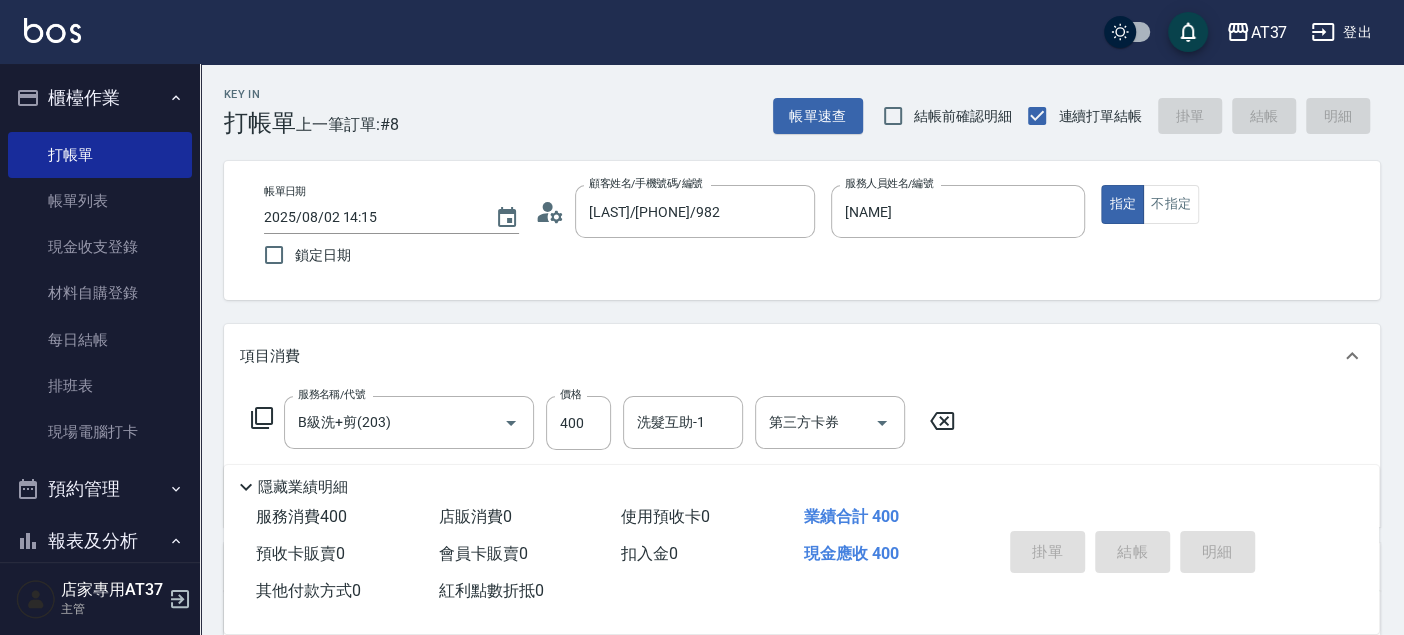 type on "2025/08/02 14:16" 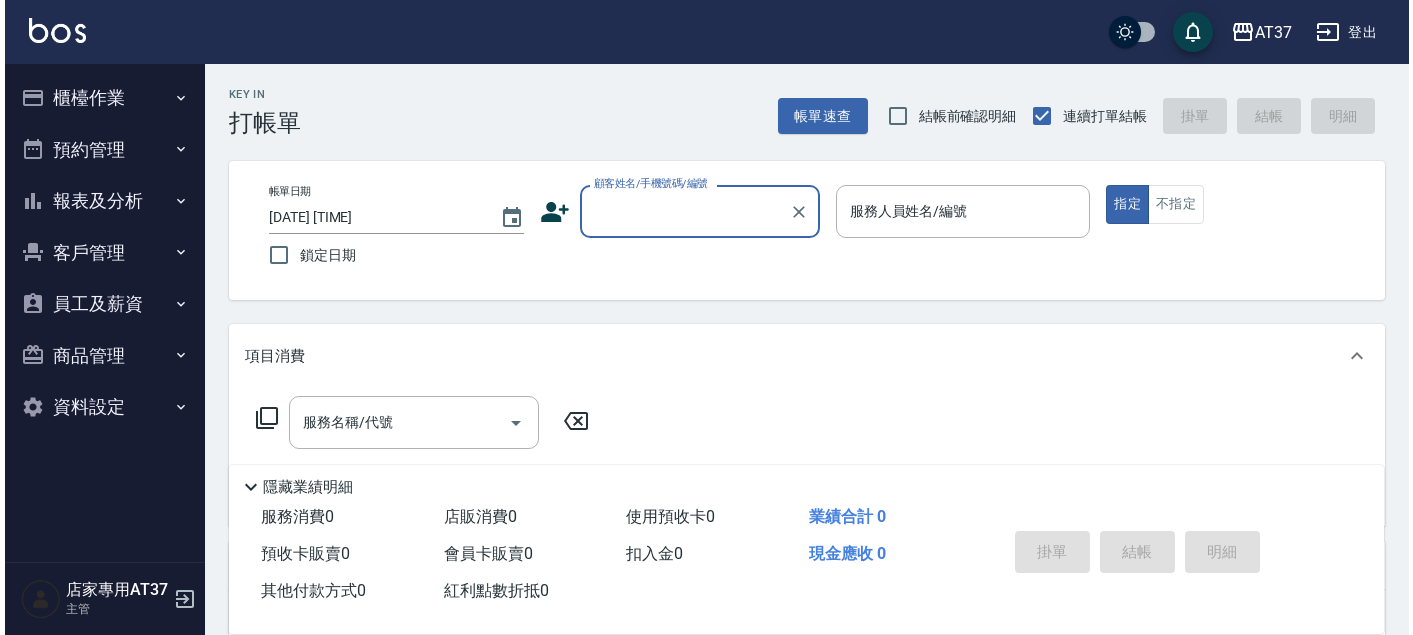 scroll, scrollTop: 0, scrollLeft: 0, axis: both 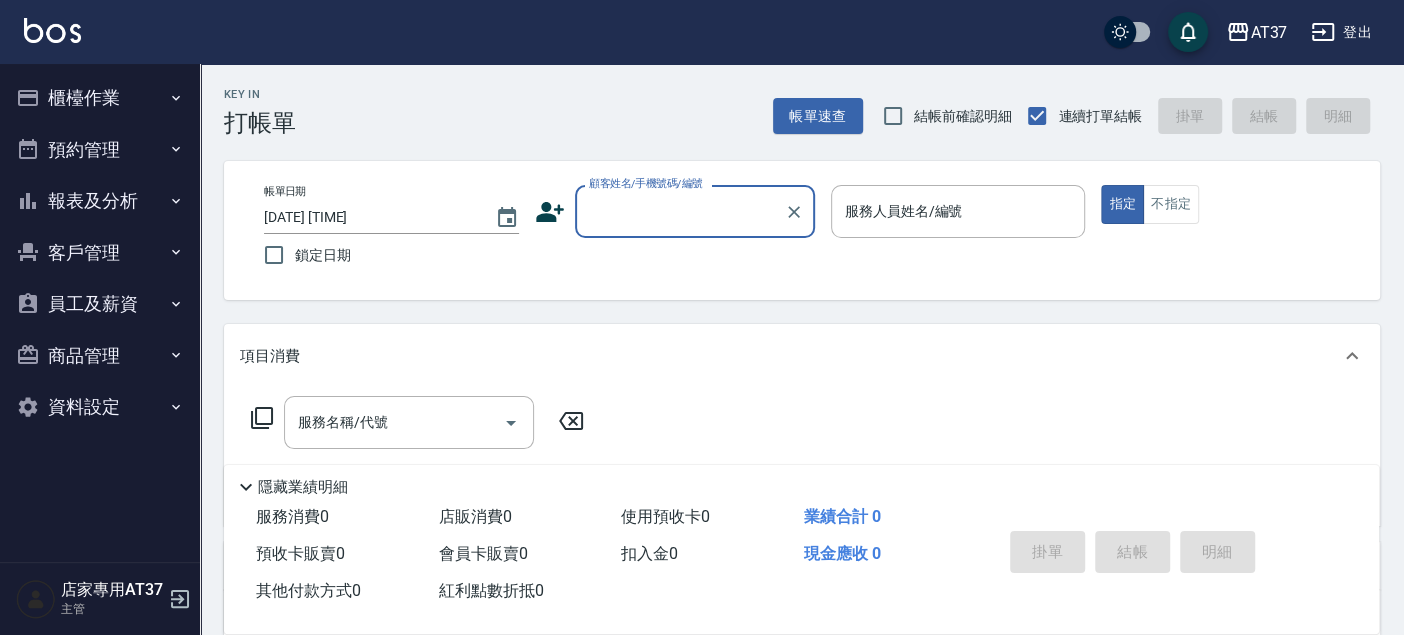 click on "櫃檯作業" at bounding box center (100, 98) 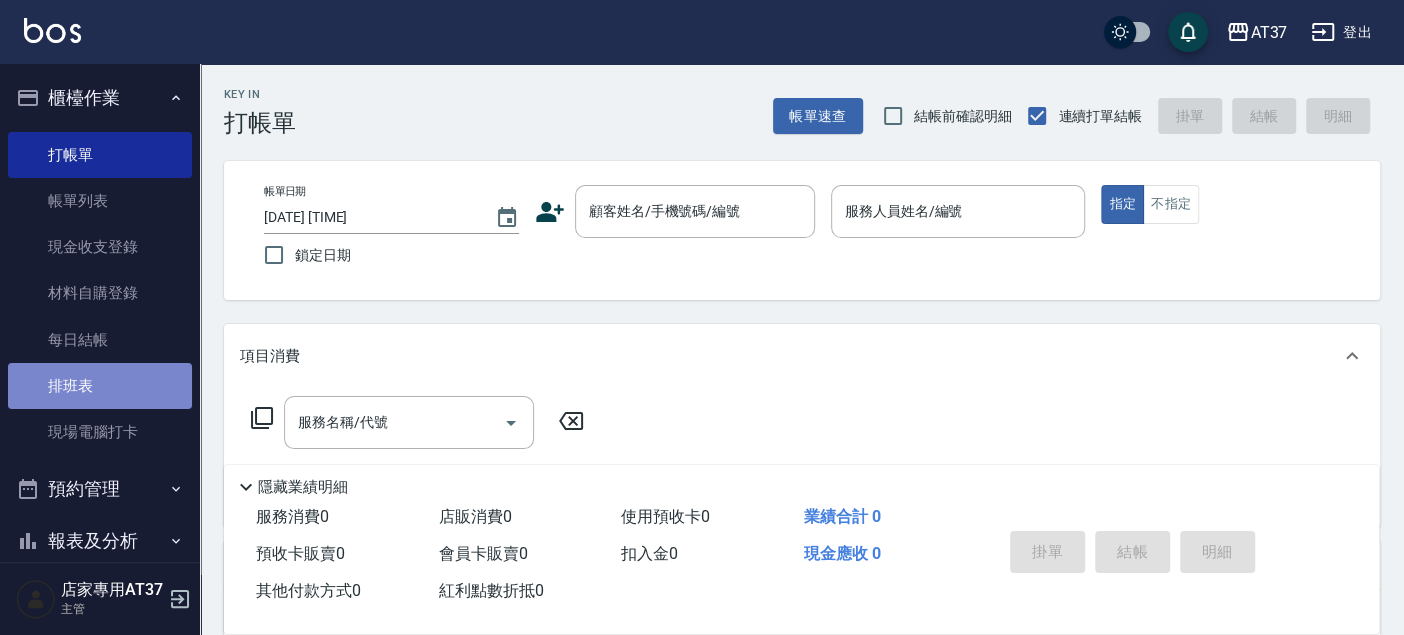 click on "排班表" at bounding box center (100, 386) 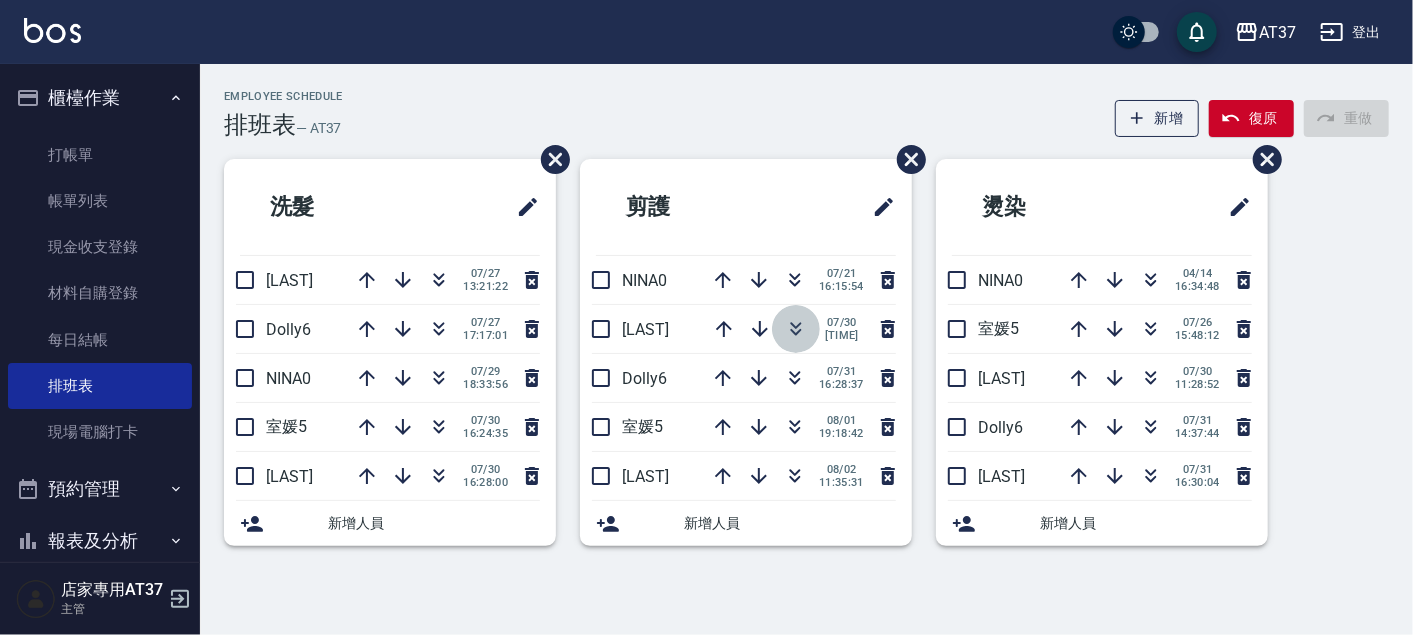 click 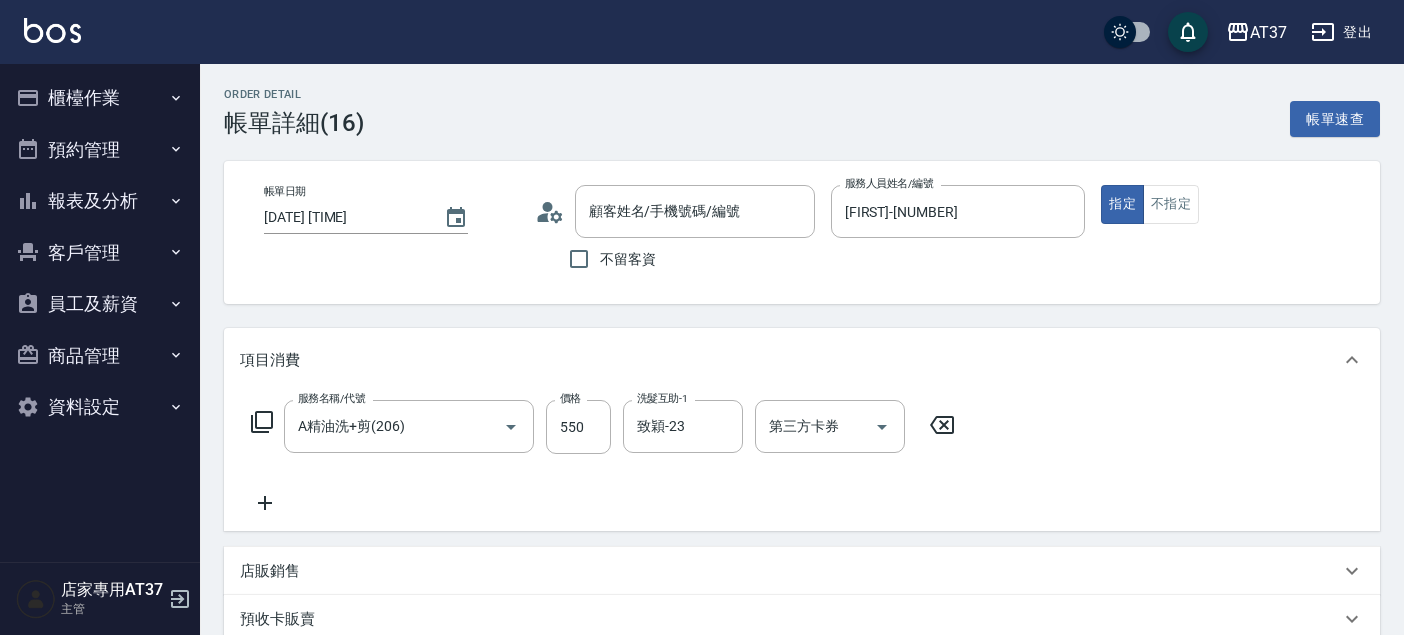 type on "[CHINESE_NAME]/[PHONE]/[ALPHANUMERIC]" 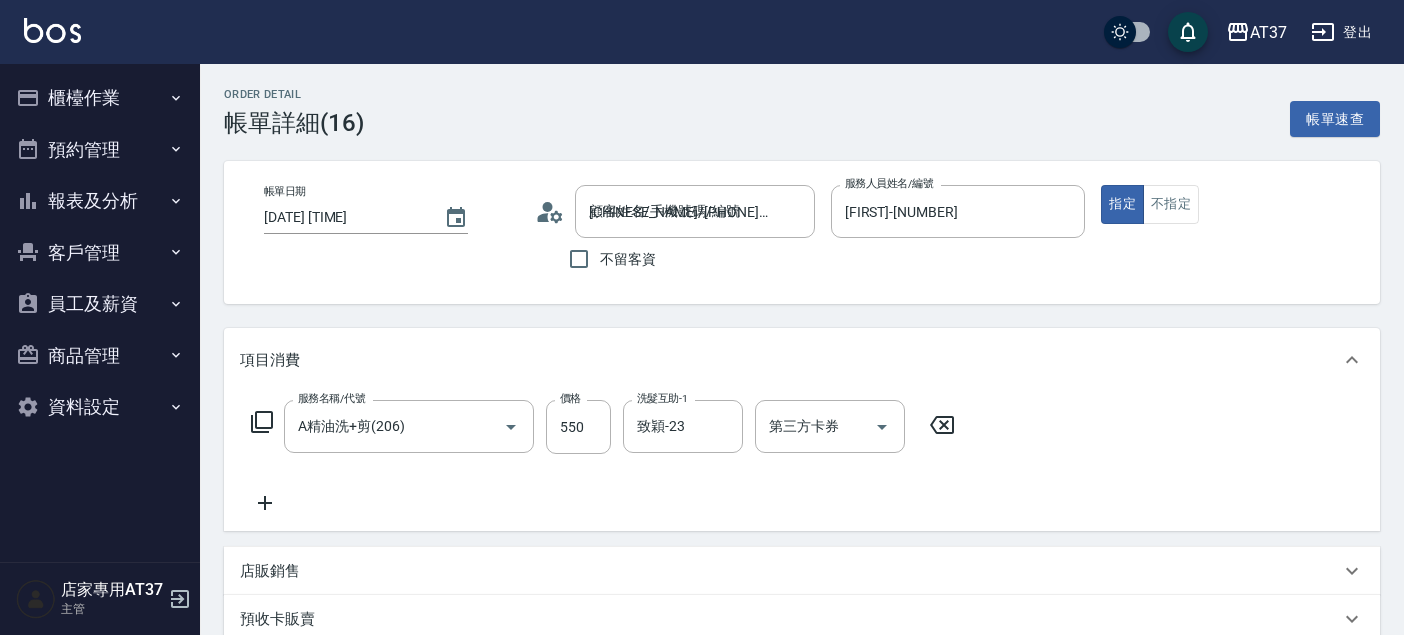 scroll, scrollTop: 0, scrollLeft: 0, axis: both 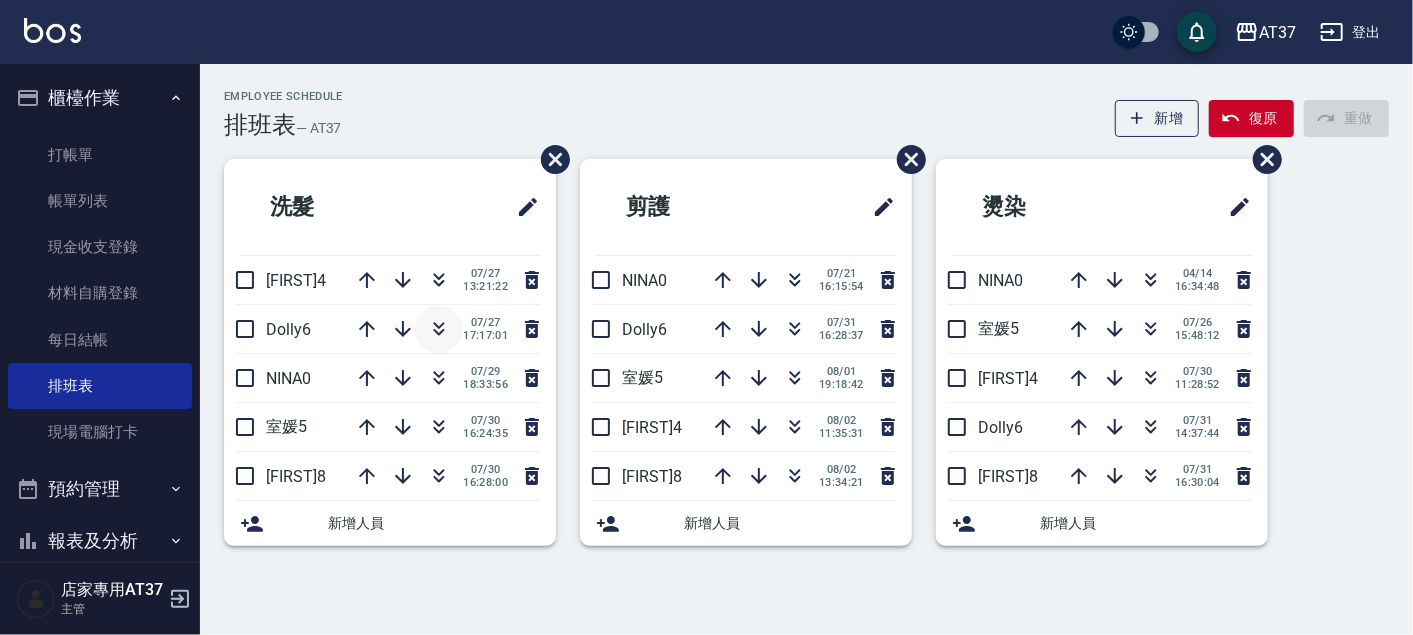 click 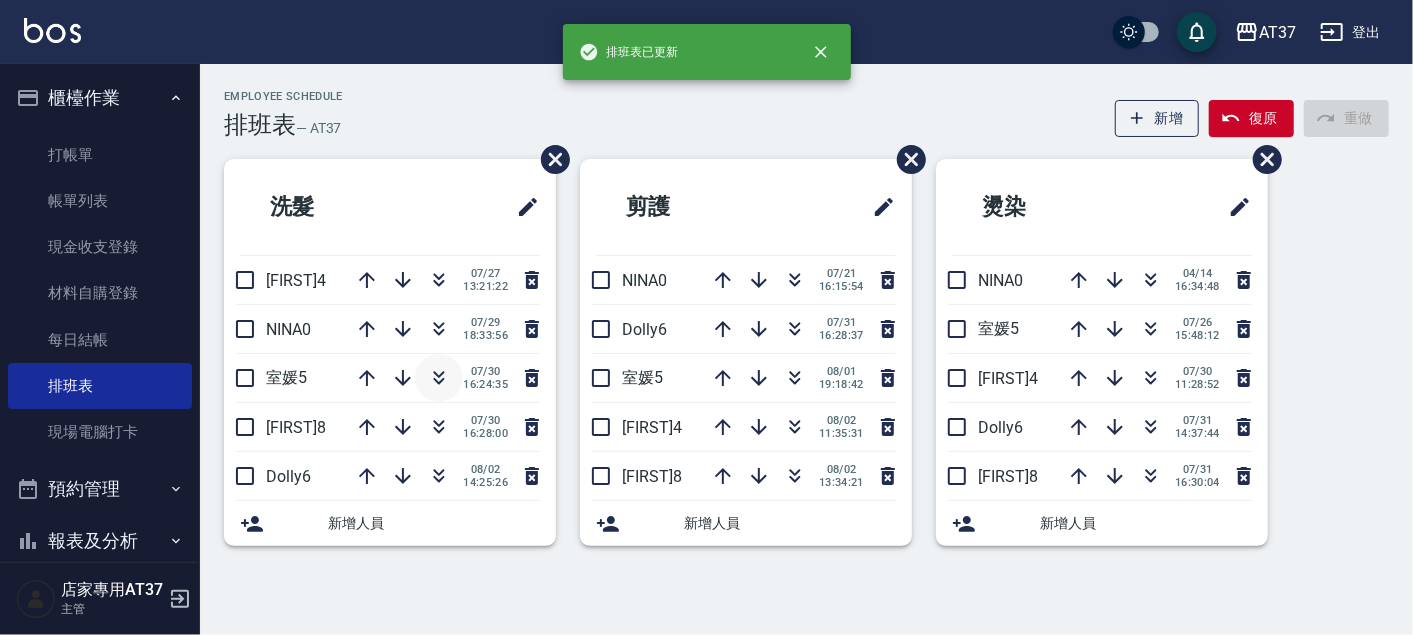 click 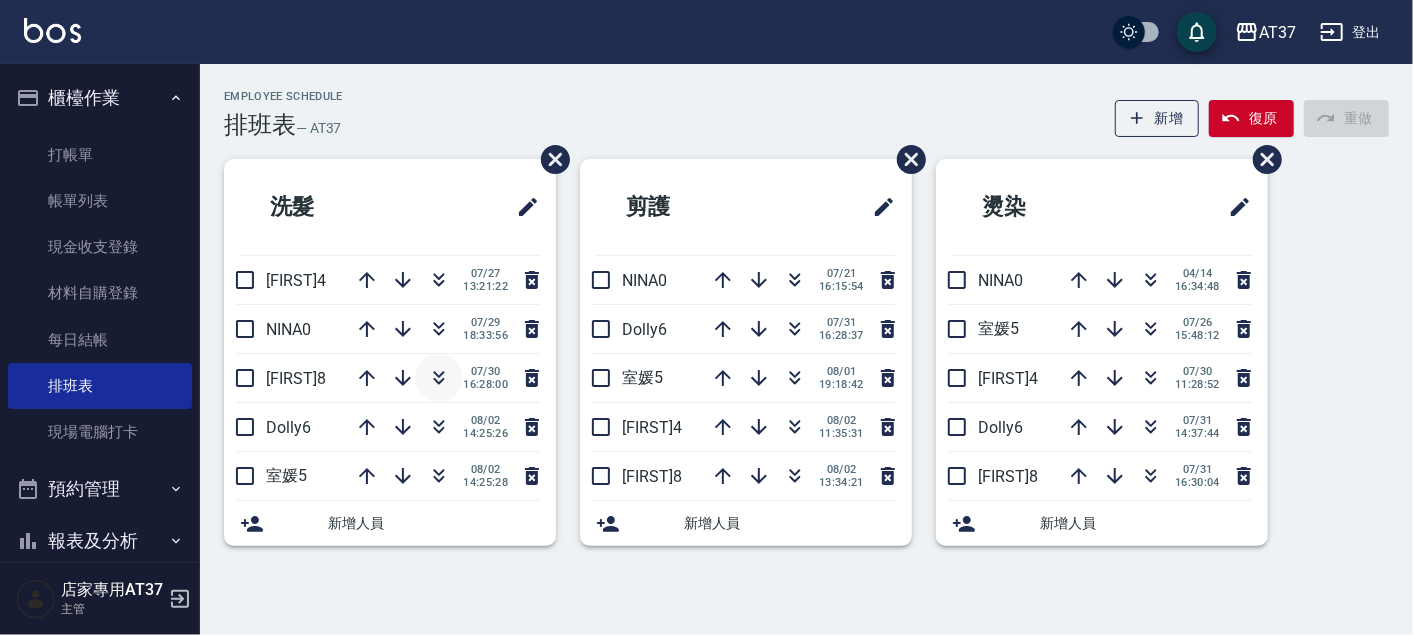 click 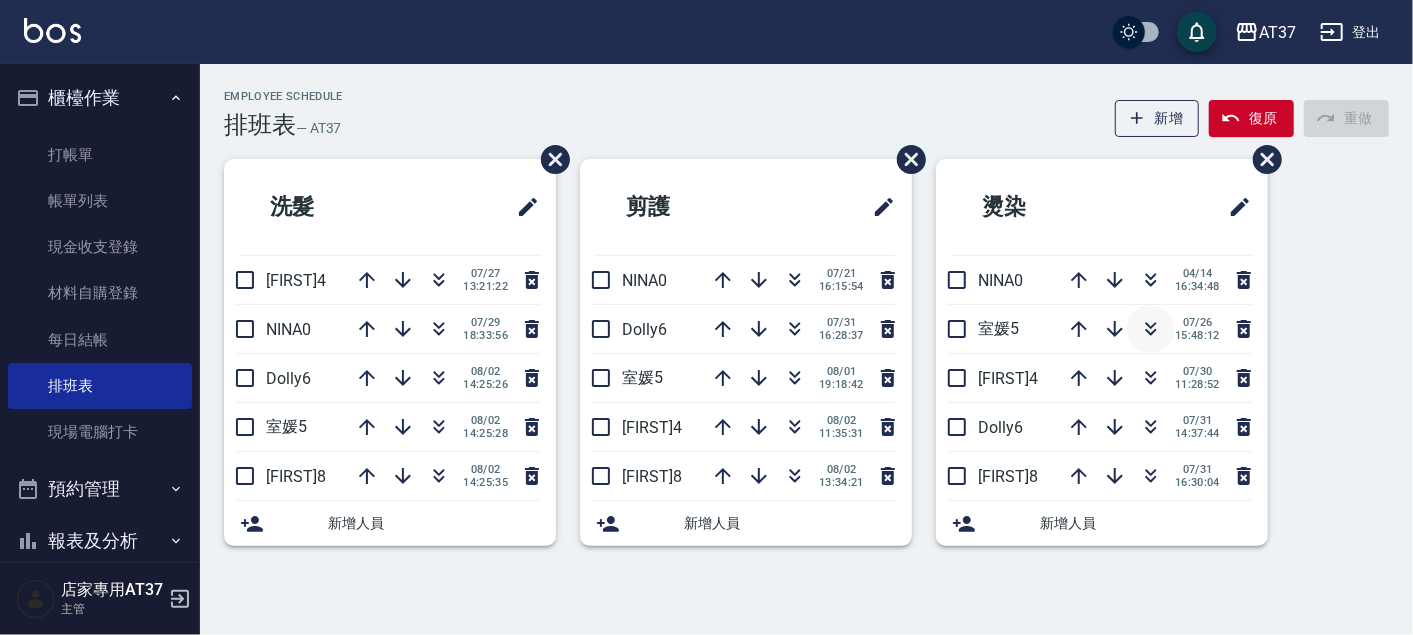 click 